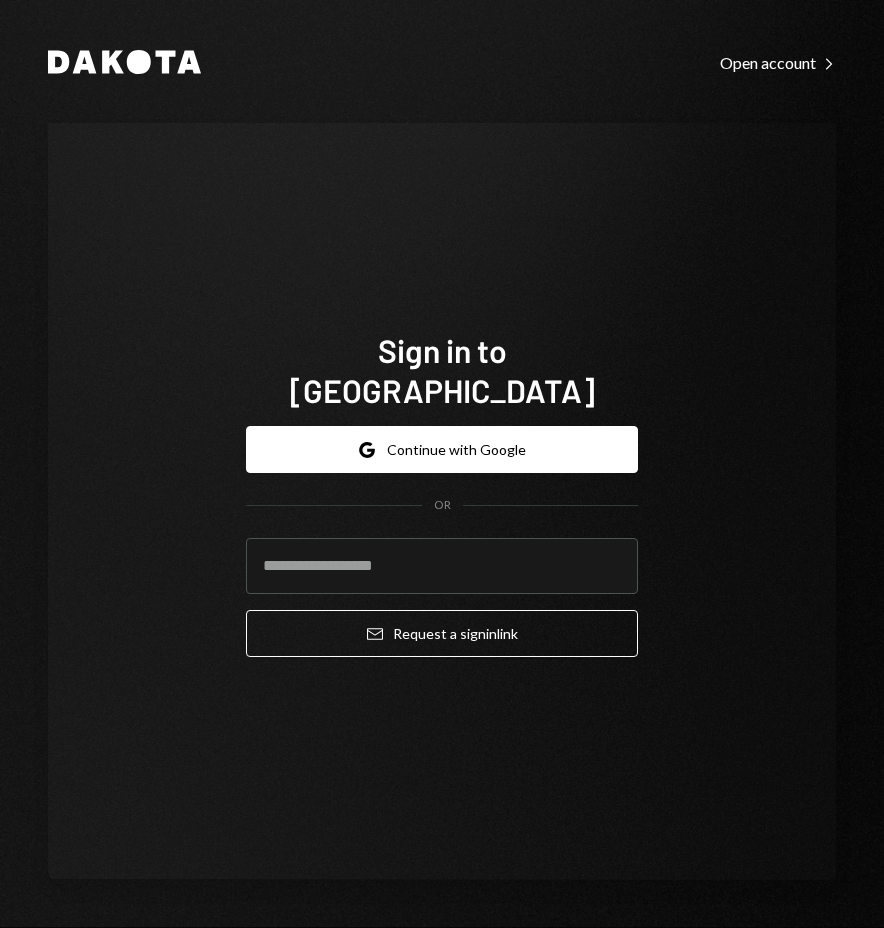 scroll, scrollTop: 0, scrollLeft: 0, axis: both 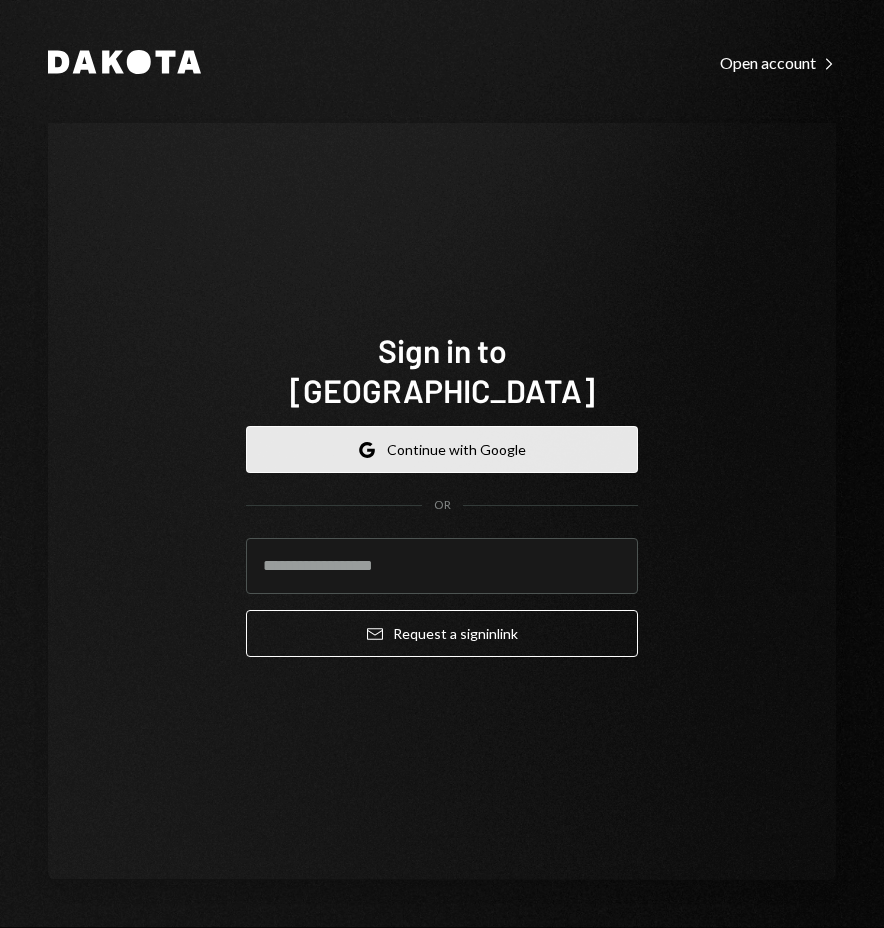 click on "Google  Continue with Google" at bounding box center [442, 449] 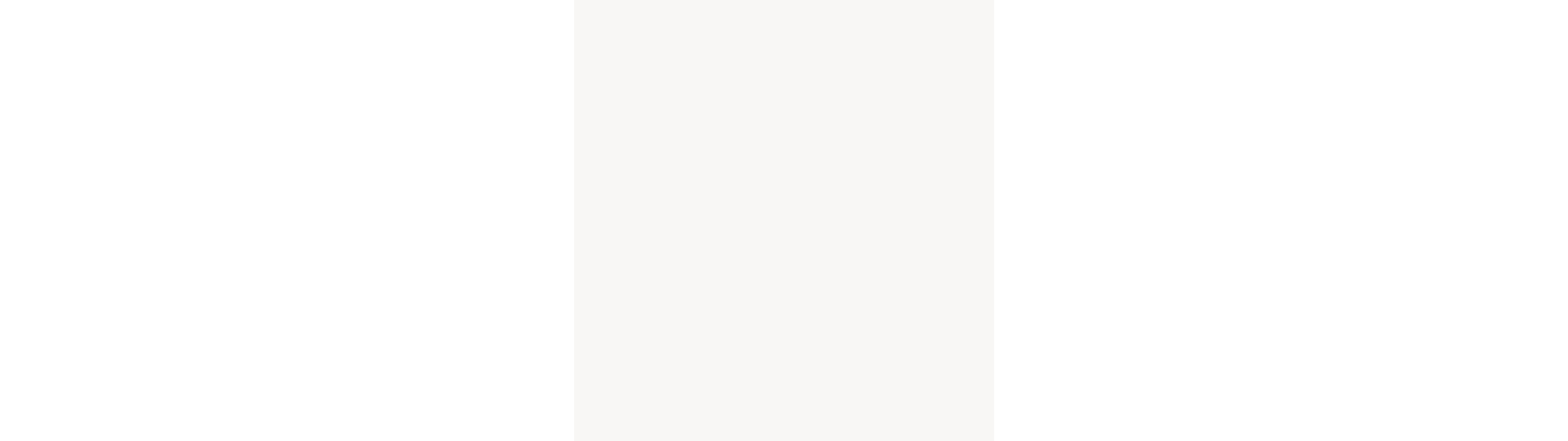 scroll, scrollTop: 0, scrollLeft: 0, axis: both 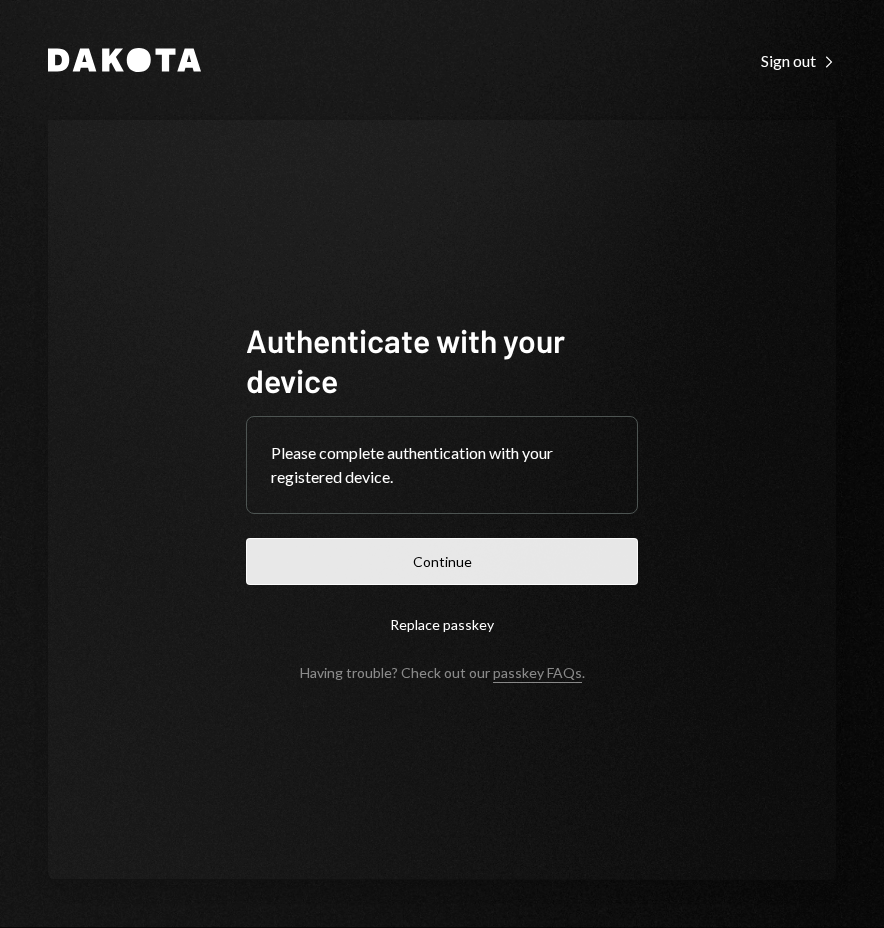 click on "Continue" at bounding box center (442, 561) 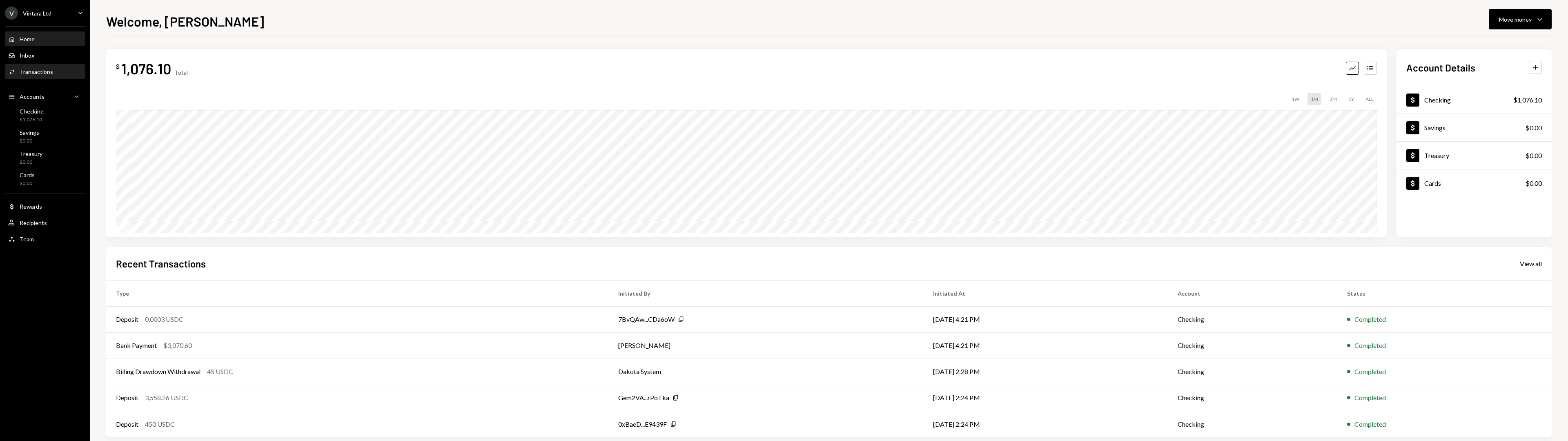 click on "Transactions" at bounding box center (36, 71) 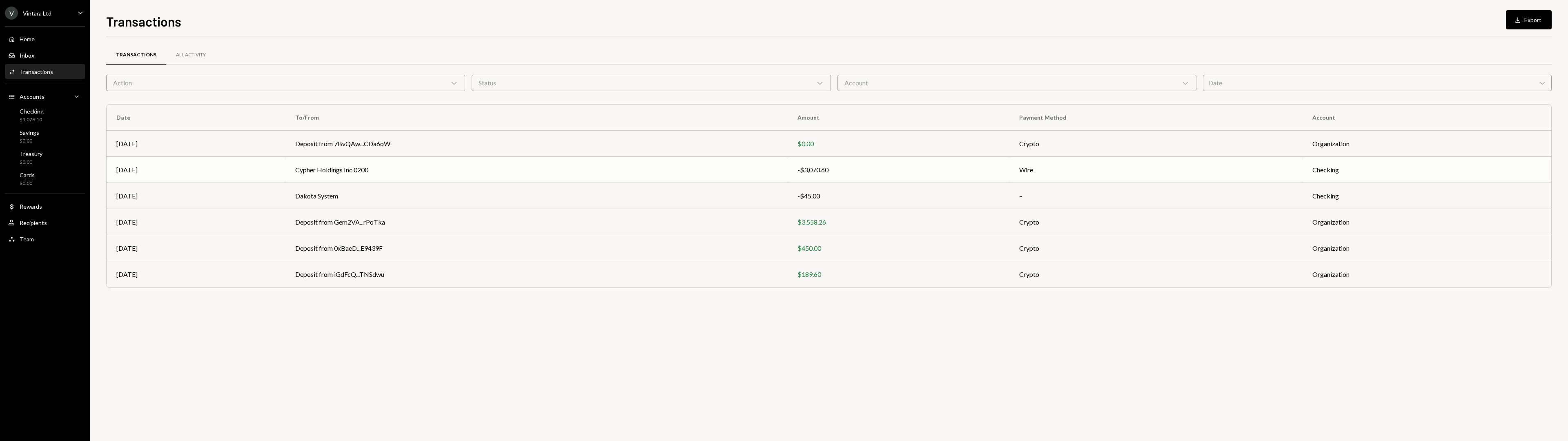 click on "Cypher Holdings Inc 0200" at bounding box center [537, 170] 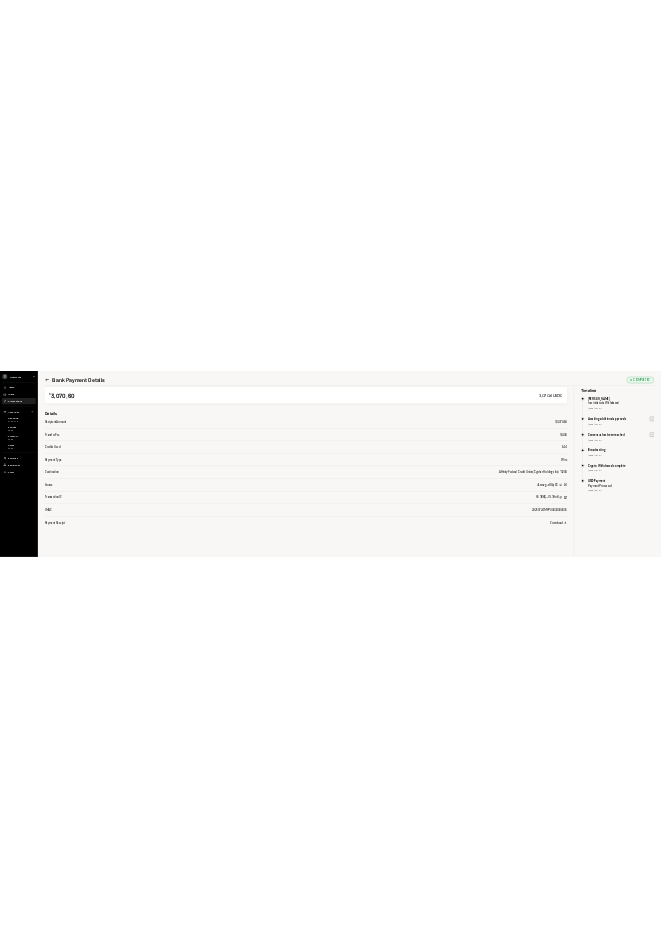 scroll, scrollTop: 87, scrollLeft: 0, axis: vertical 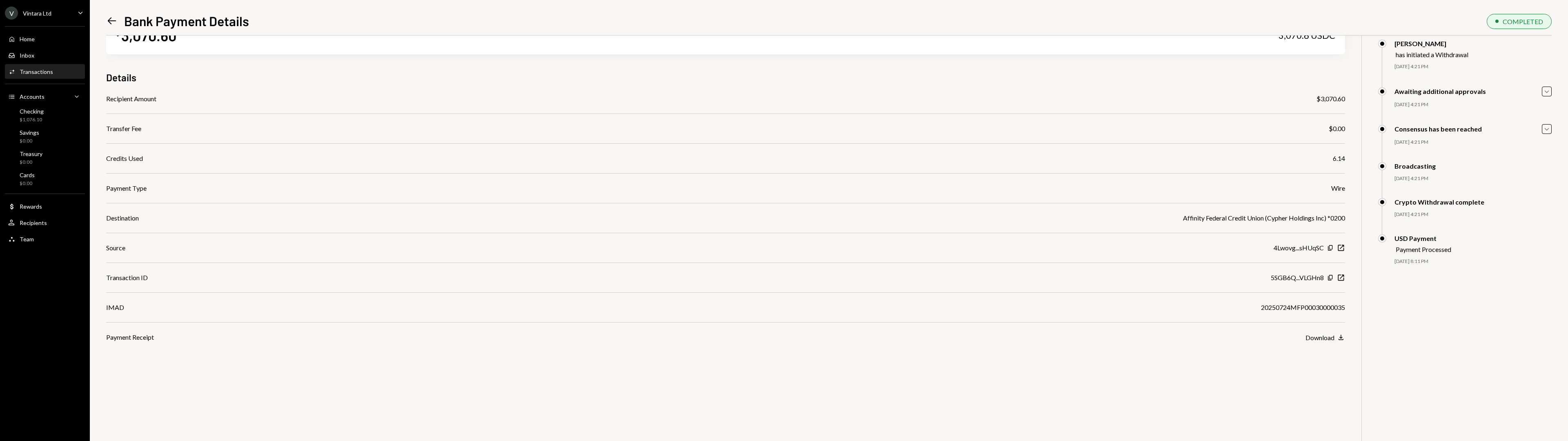 click on "$ 3,070.60 3,070.6  USDC Details Recipient Amount $3,070.60 Transfer Fee $0.00 Credits Used 6.14 Payment Type Wire Destination Affinity Federal Credit Union (Cypher Holdings Inc) *0200 Source 4Lwovg...sHUqSC Copy New Window Transaction ID 5SGB6Q...VLGHn8 Copy New Window IMAD 20250724MFP00030000035 Payment Receipt Download   Download Timeline Matthew Bergwall has initiated a Withdrawal 07/23/25 4:21 PM Matthew Bergwall Approved Matthew Bergwall Approved Awaiting additional approvals Caret Down 07/23/25 4:21 PM Matthew Bergwall Approved Matthew Bergwall Approved Consensus has been reached Caret Down 07/23/25 4:21 PM Matthew Bergwall Approved Matthew Bergwall Approved Broadcasting 07/23/25 4:21 PM Matthew Bergwall Approved Matthew Bergwall Approved Crypto Withdrawal complete 07/23/25 4:21 PM Matthew Bergwall Approved Matthew Bergwall Approved USD Payment Payment Processed 07/23/25 8:11 PM Matthew Bergwall Approved Matthew Bergwall Approved" at bounding box center [829, 220] 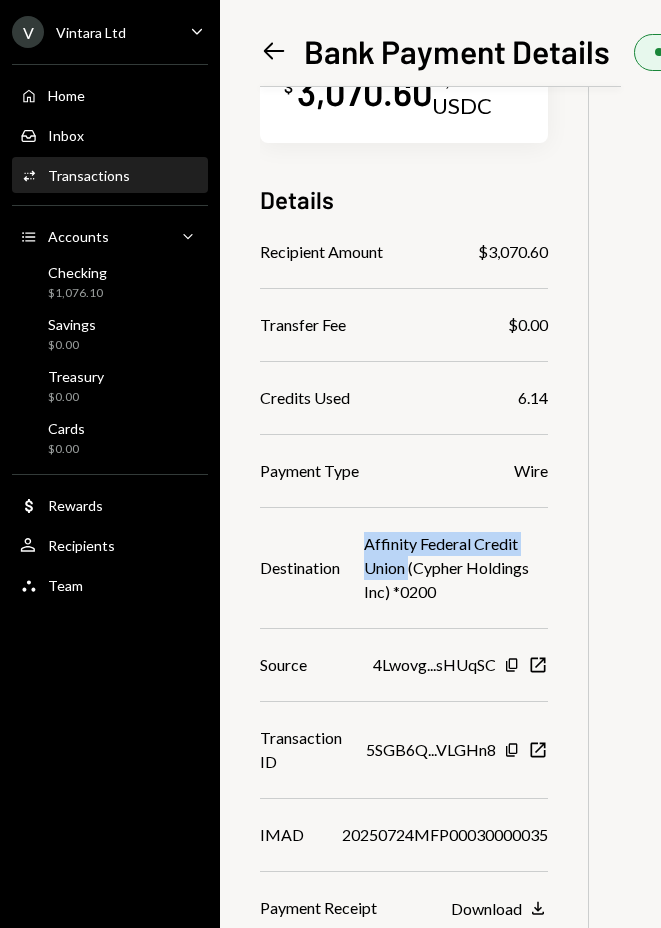 drag, startPoint x: 367, startPoint y: 547, endPoint x: 412, endPoint y: 572, distance: 51.47815 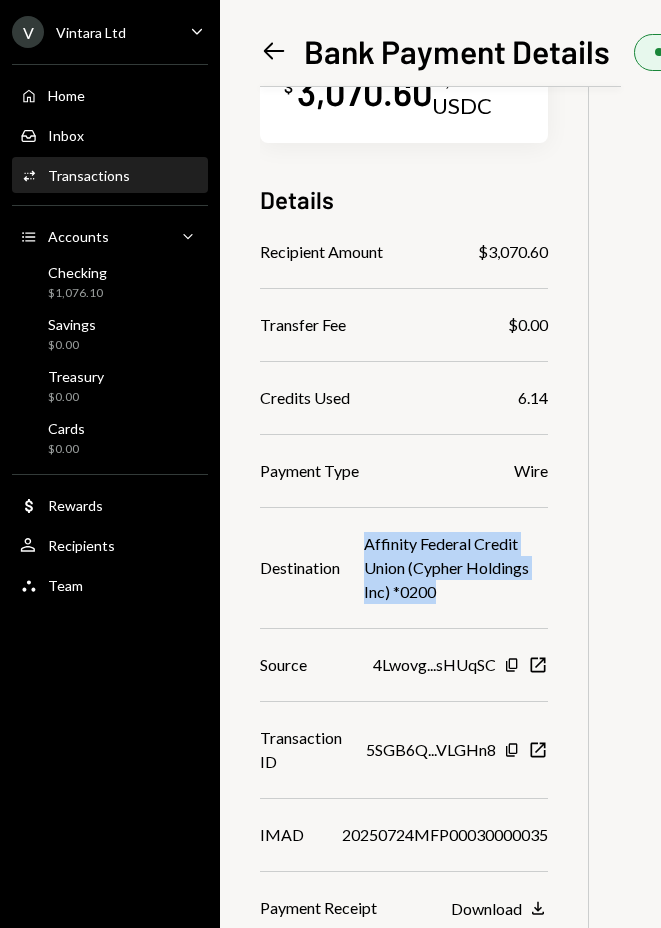 click on "Affinity Federal Credit Union (Cypher Holdings Inc) *0200" at bounding box center (456, 568) 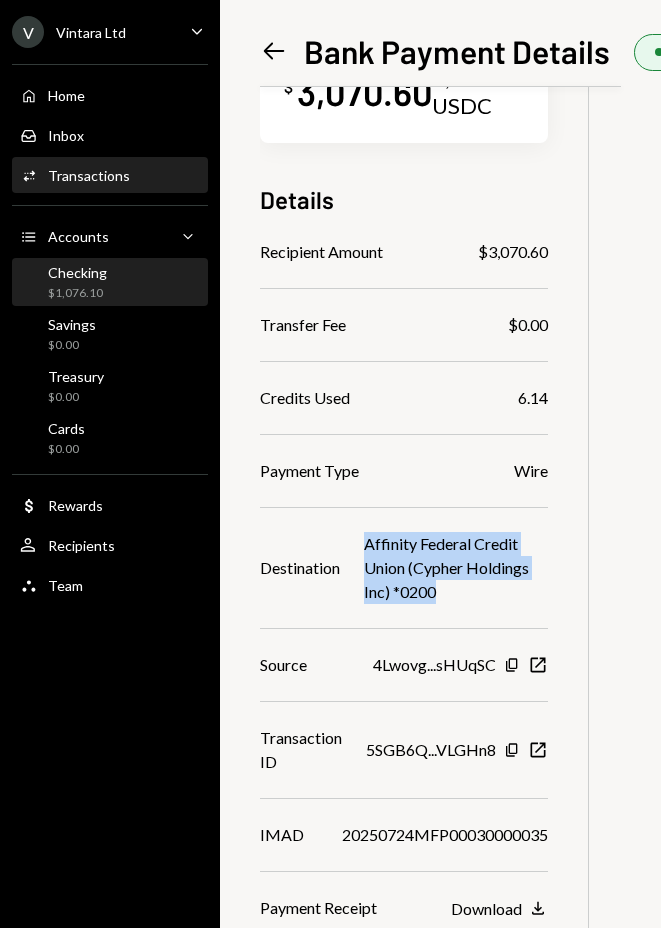 click on "Checking" at bounding box center [77, 272] 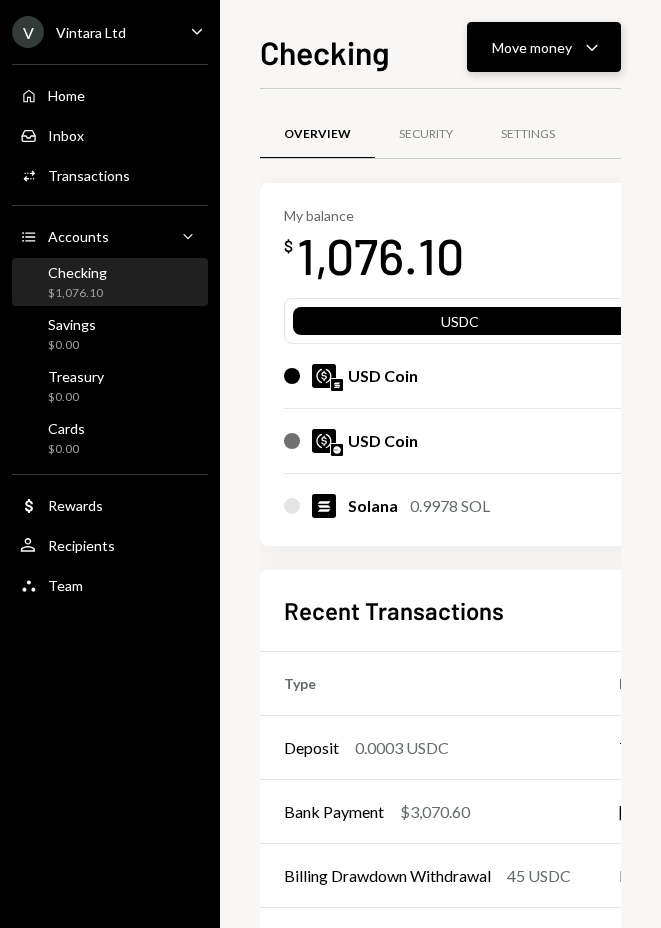 click on "Move money" at bounding box center (532, 47) 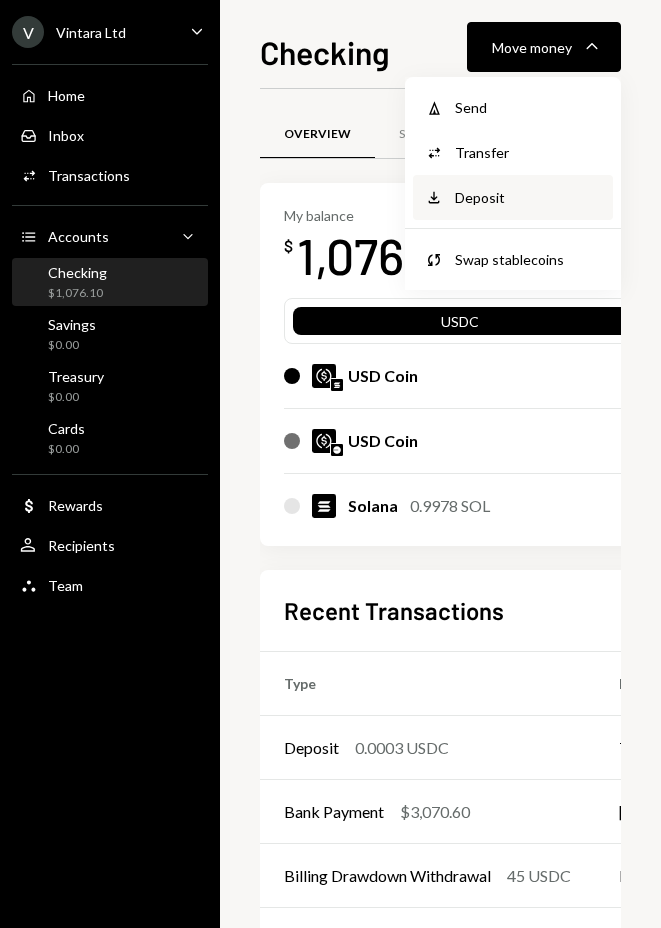 click on "Deposit" at bounding box center [528, 197] 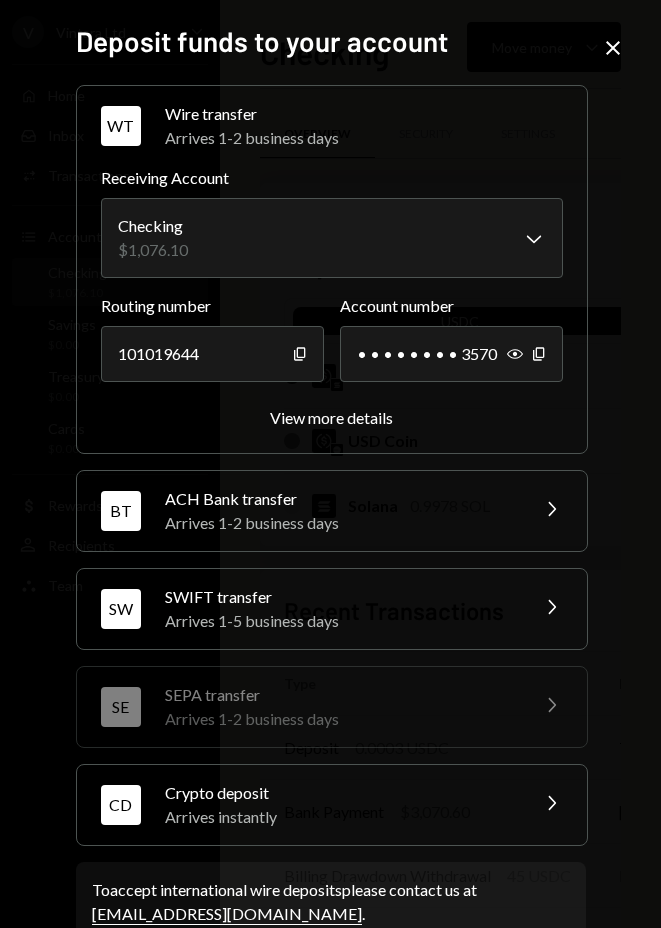 click on "CD Crypto deposit Arrives instantly Chevron Right" at bounding box center [332, 805] 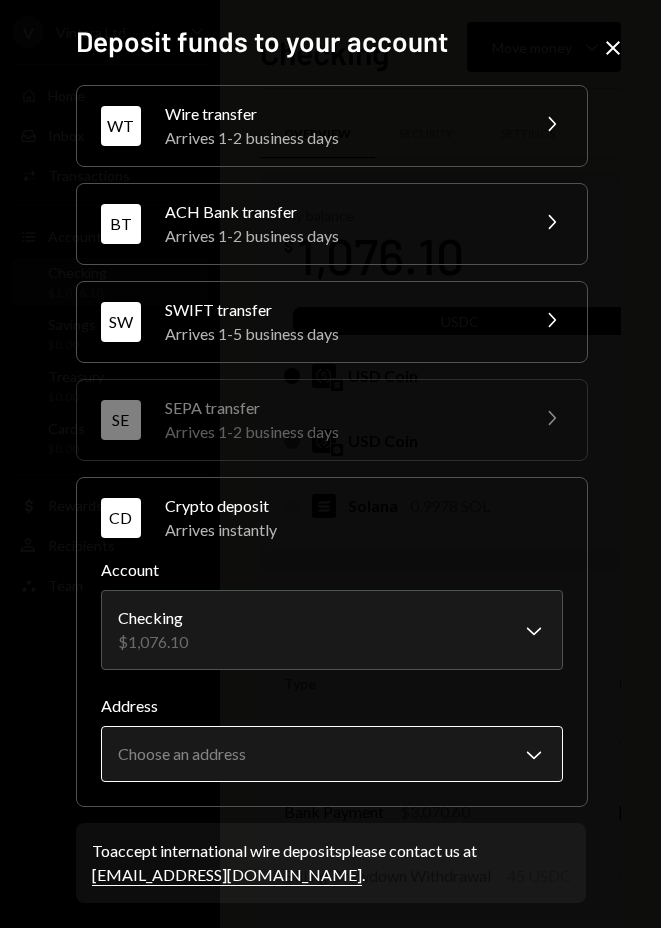 click on "V Vintara Ltd Caret Down Home Home Inbox Inbox Activities Transactions Accounts Accounts Caret Down Checking $1,076.10 Savings $0.00 Treasury $0.00 Cards $0.00 Dollar Rewards User Recipients Team Team Checking Move money Caret Down Overview Security Settings My balance $ 1,076.10 USDC USDC SOL USD Coin $487.66 USD Coin $405.00 Solana 0.9978  SOL $183.44 Recent Transactions View all Type Initiated By Initiated At Status Deposit 0.0003  USDC 7BvQAw...CDa6oW Copy 07/23/2025 Completed Bank Payment $3,070.60 Matthew Bergwall 07/23/2025 Completed Billing Drawdown Withdrawal 45  USDC Dakota System 07/23/2025 Completed Deposit 3,558.26  USDC Gem2VA...rPoTka Copy 07/23/2025 Completed Deposit 450  USDC 0xBaeD...E9439F Copy 07/23/2025 Completed Account Details Routing Number 101019644 Copy Account Number • • • • • • • •  3570 Show Copy View more details Right Arrow Make international deposit Right Arrow Account Information Money in (last 30 days) Up Right Arrow $4,213.25 Money out (last 30 days) WT BT SW" at bounding box center [330, 464] 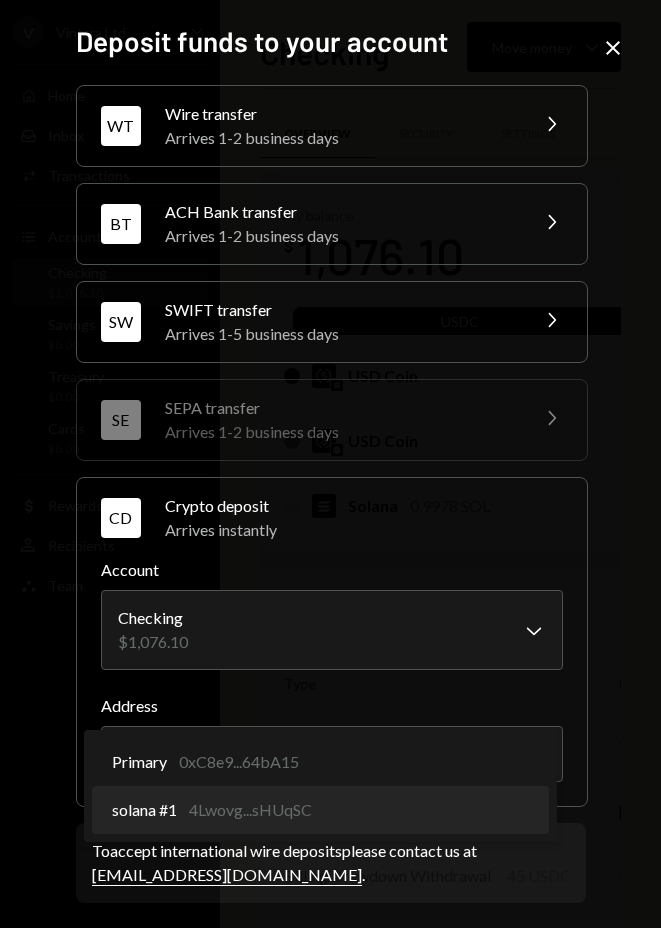select on "**********" 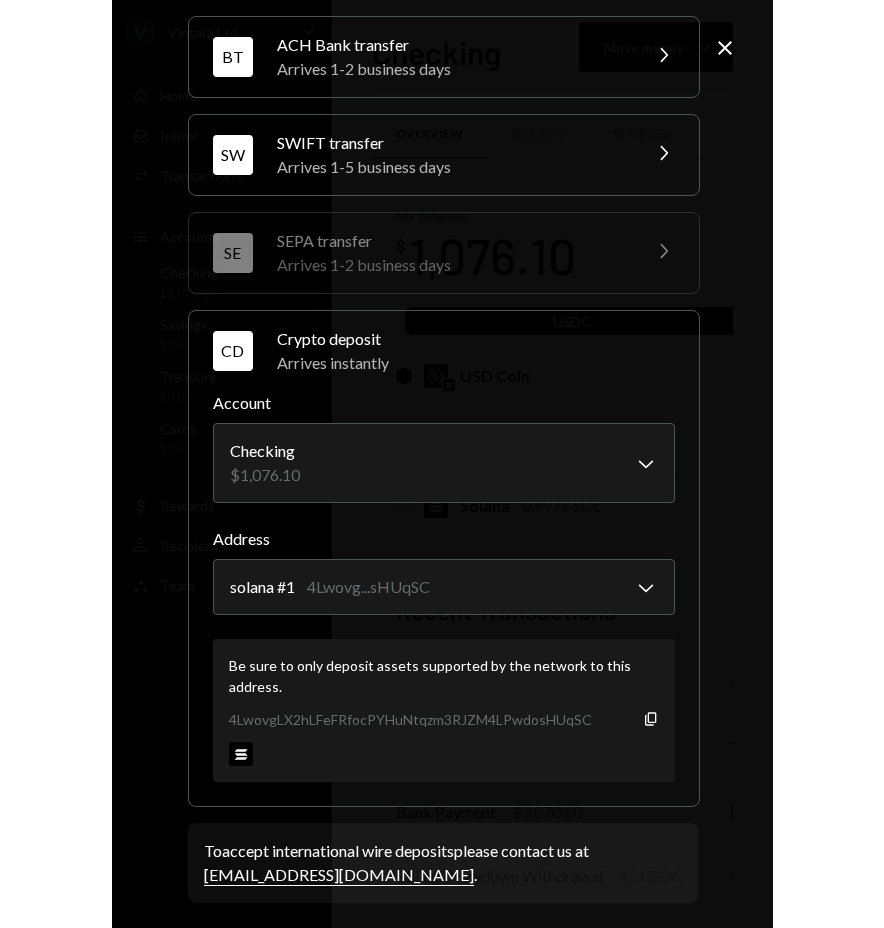 scroll, scrollTop: 174, scrollLeft: 0, axis: vertical 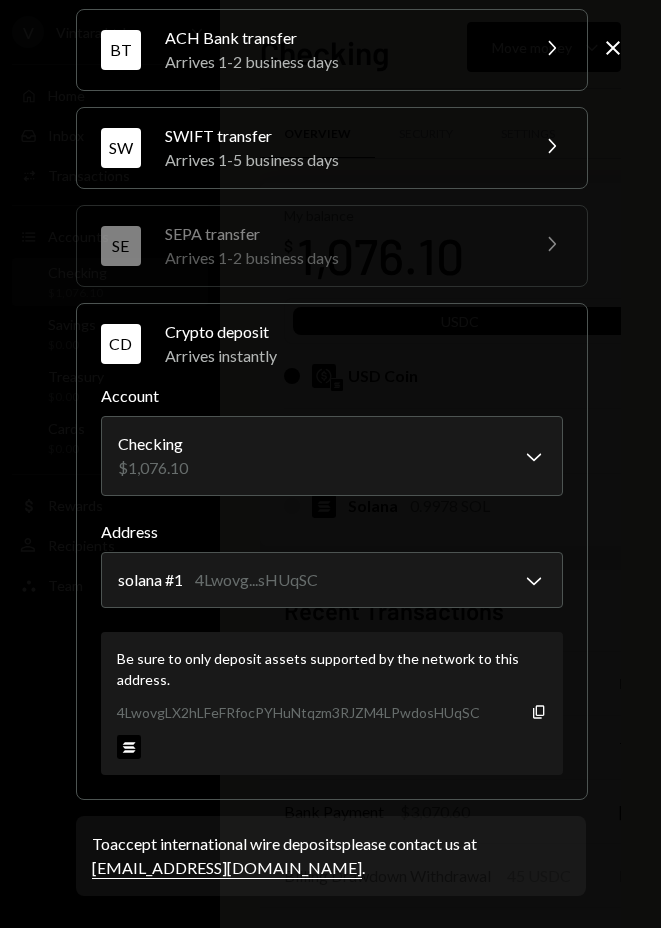 type 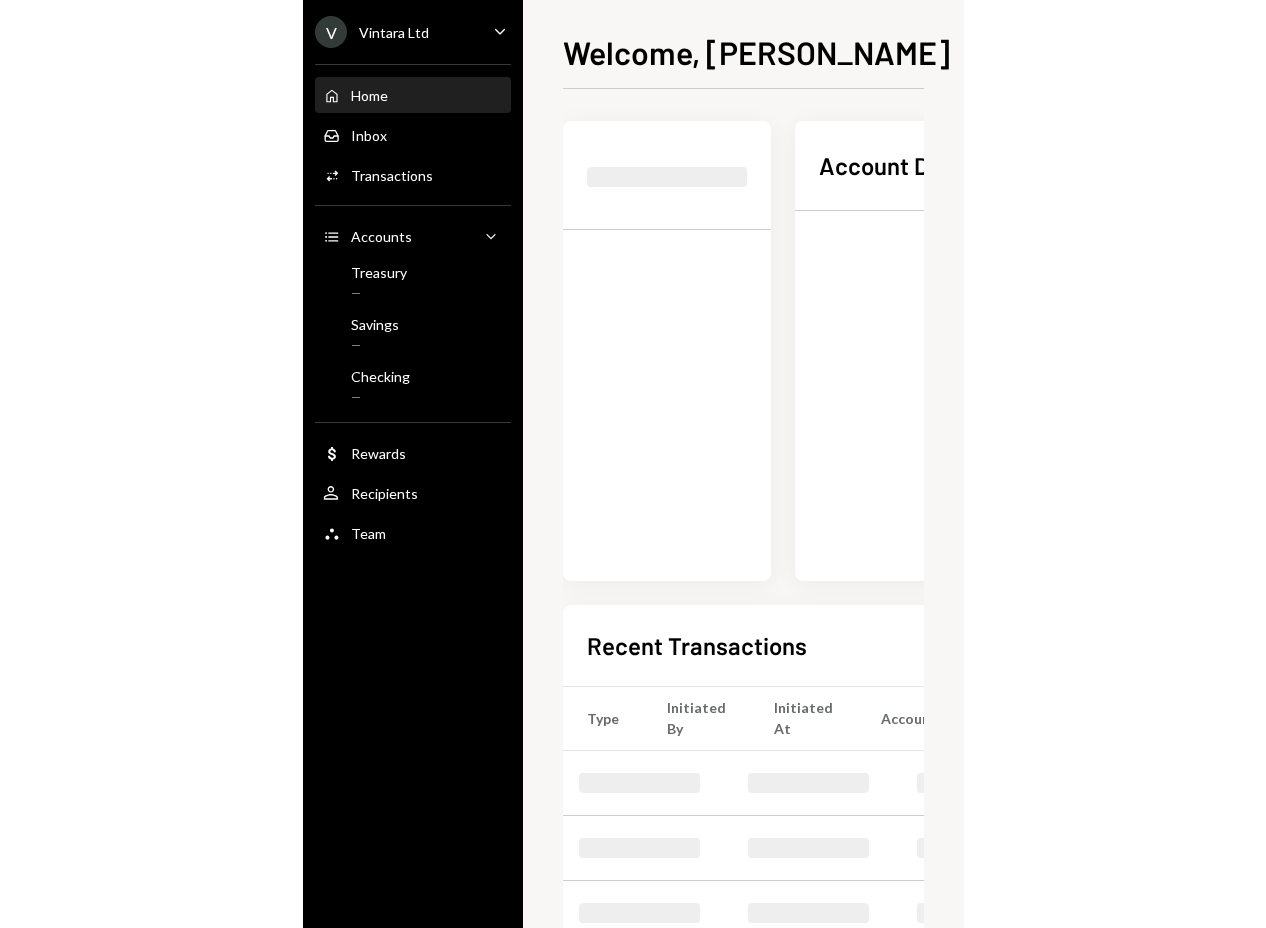 scroll, scrollTop: 0, scrollLeft: 0, axis: both 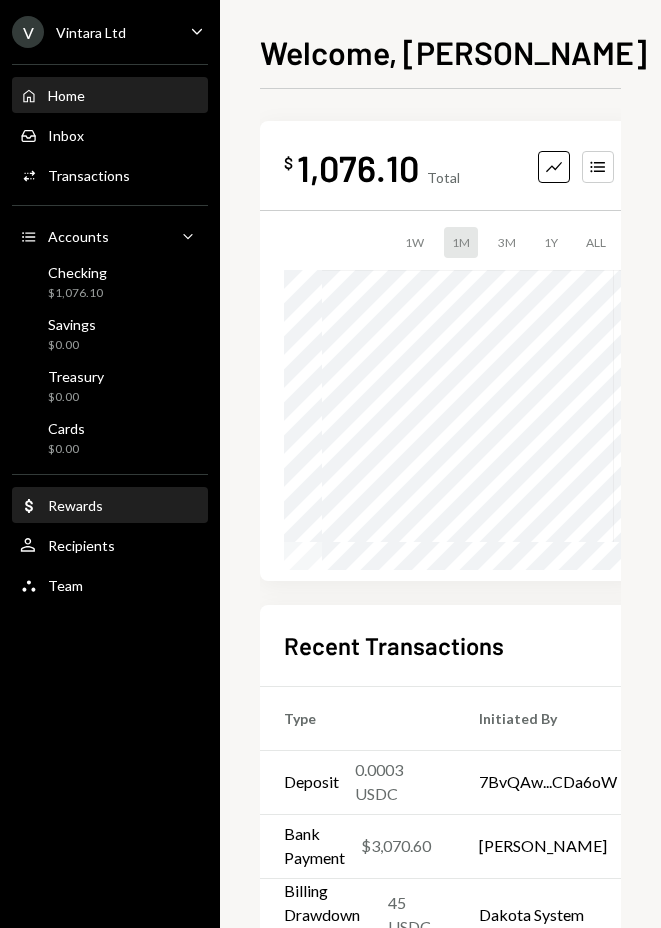 click on "Dollar Rewards" at bounding box center [110, 506] 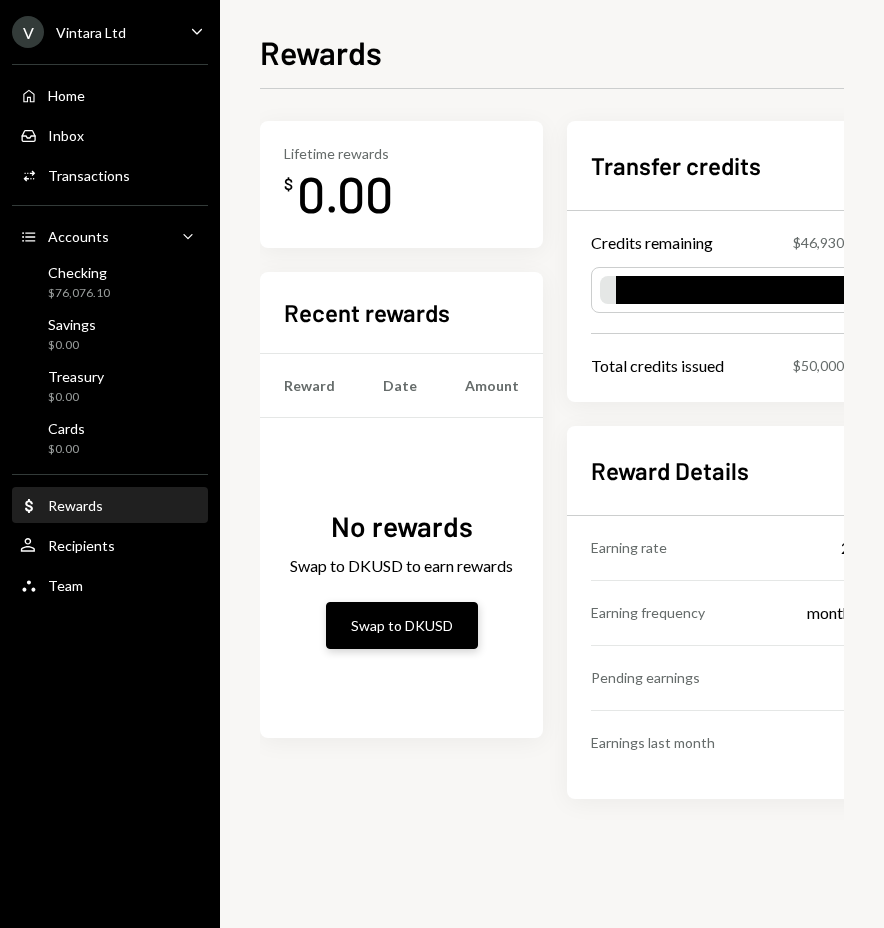 click on "Swap to DKUSD" at bounding box center (402, 625) 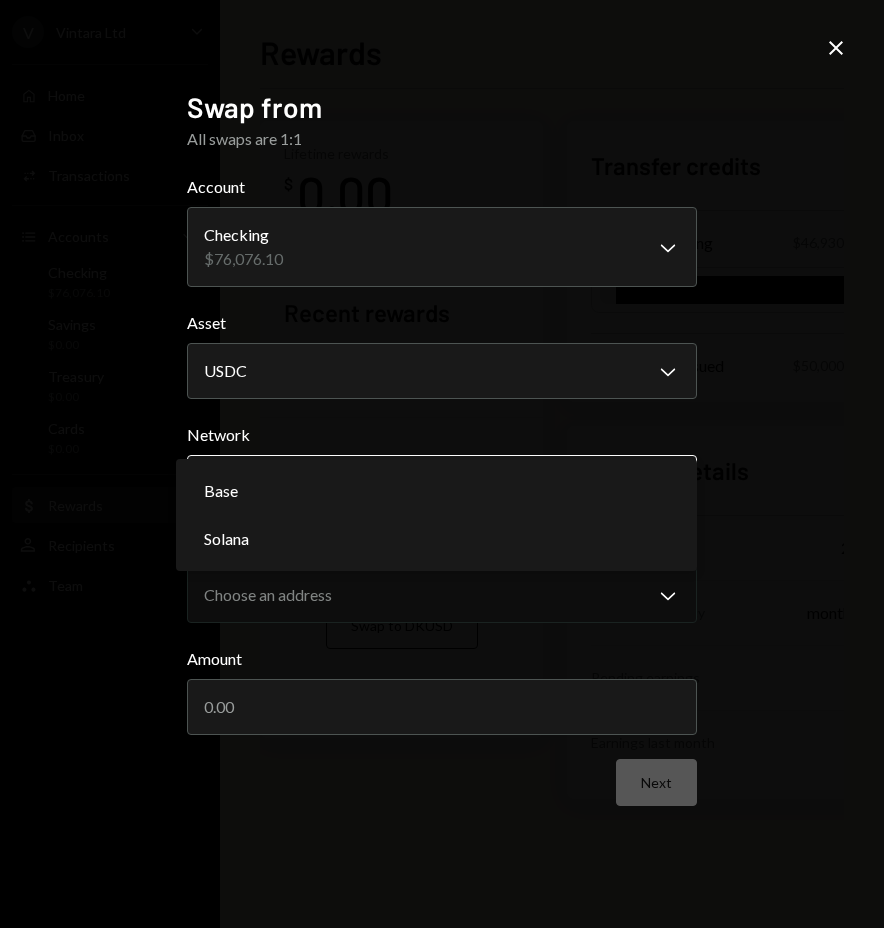 click on "**********" at bounding box center (442, 464) 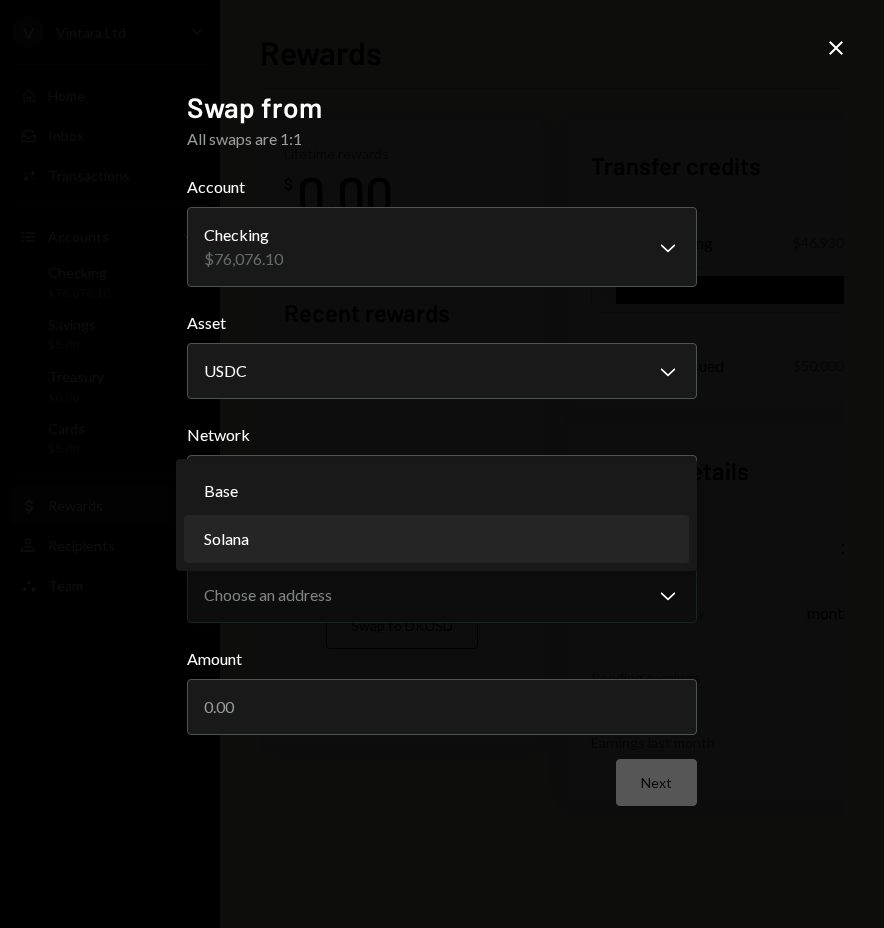 select on "**********" 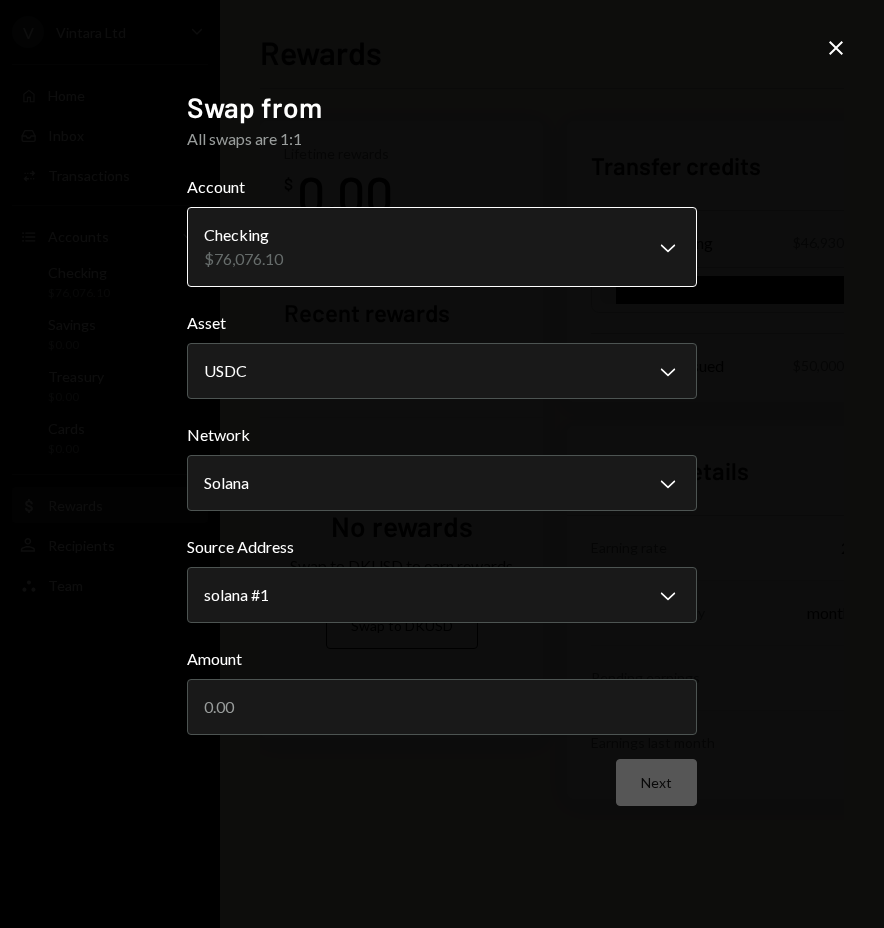click on "**********" at bounding box center (442, 464) 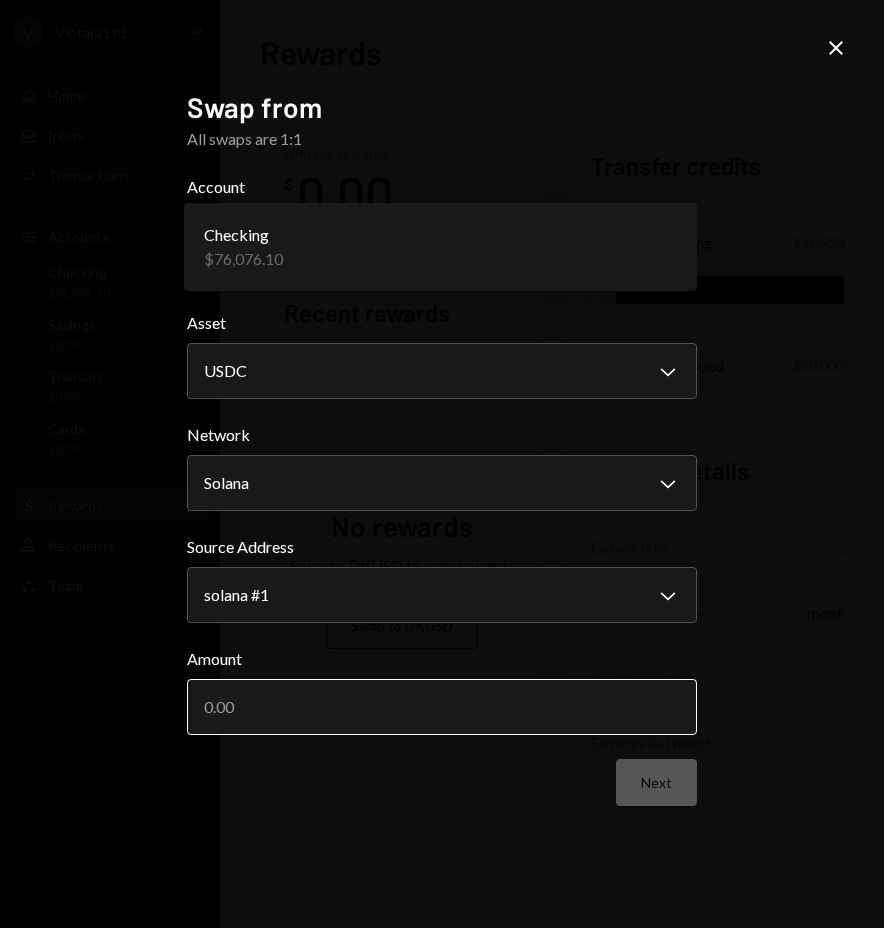 click on "Amount" at bounding box center (442, 707) 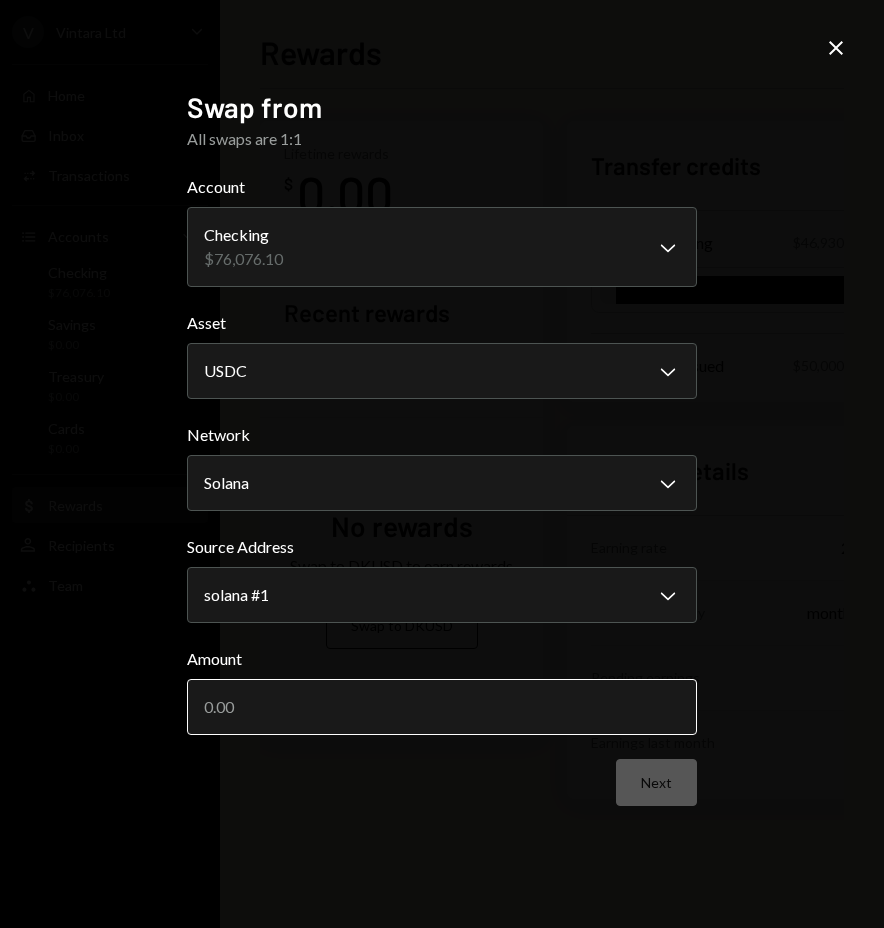 click on "Amount" at bounding box center (442, 707) 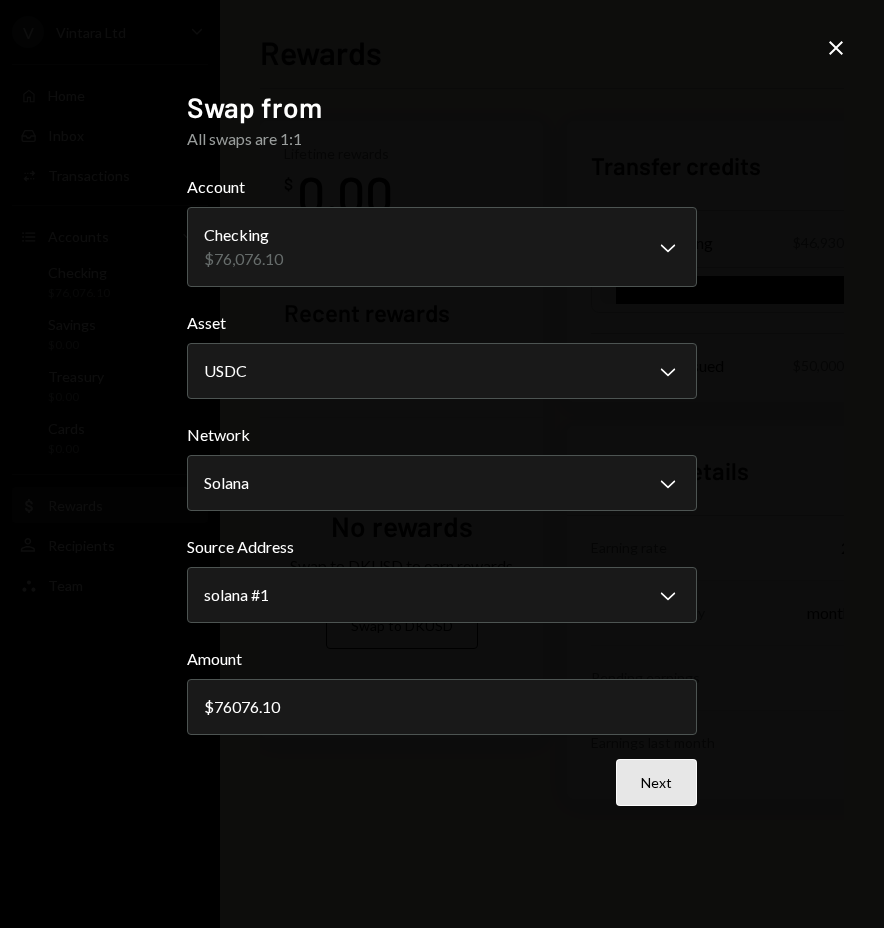 type on "76076.10" 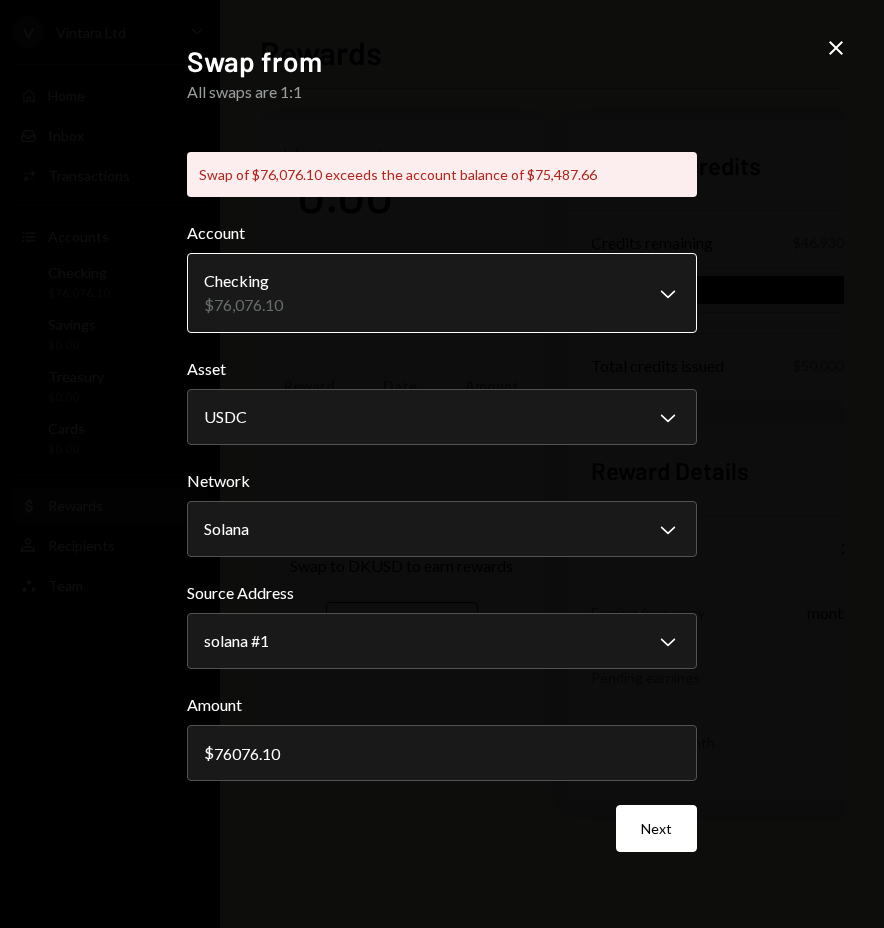 click on "**********" at bounding box center [442, 464] 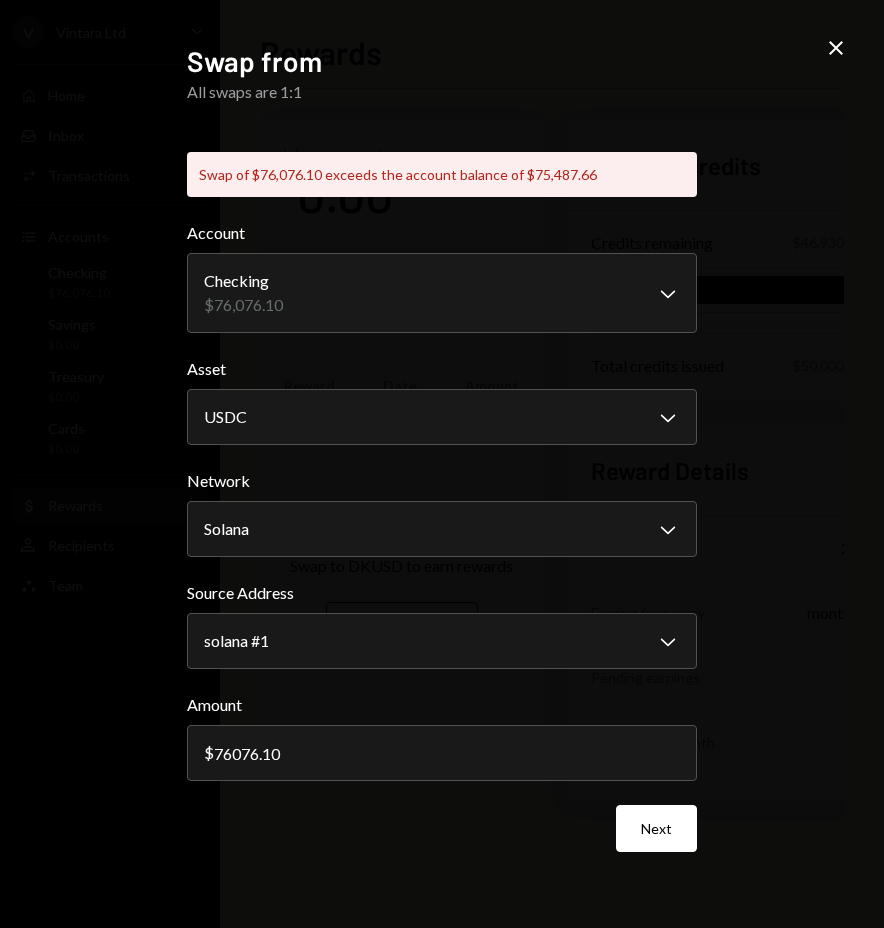 drag, startPoint x: 873, startPoint y: 247, endPoint x: 883, endPoint y: 219, distance: 29.732138 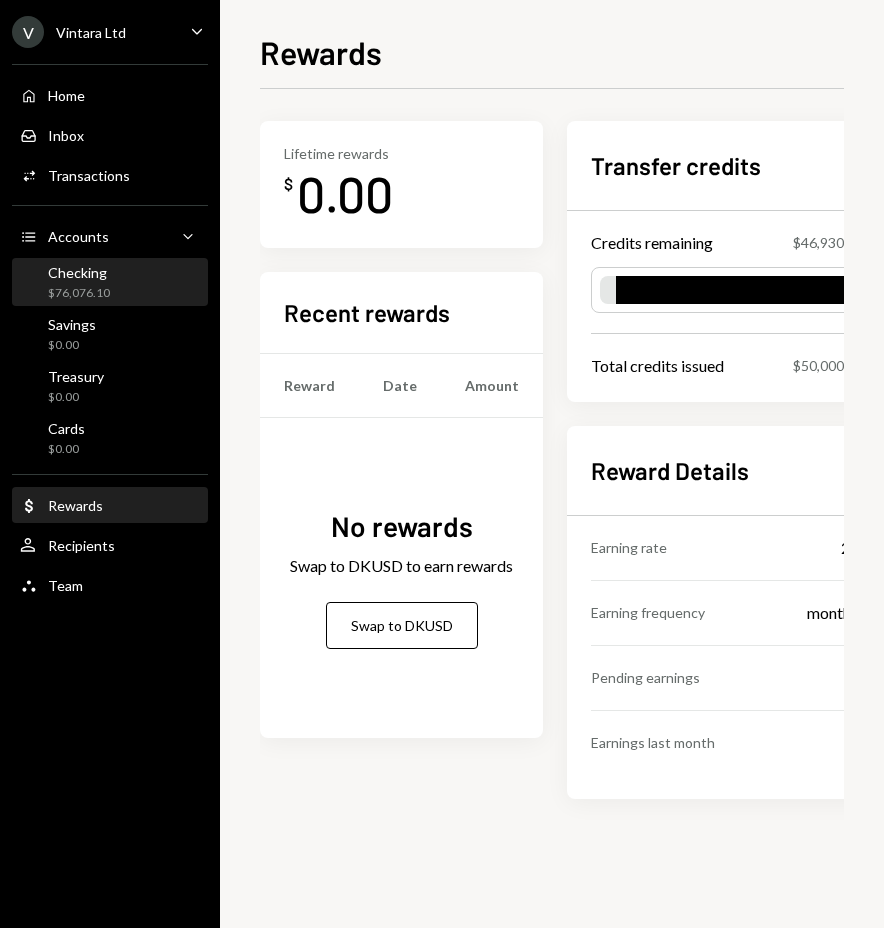 click on "Checking" at bounding box center [79, 272] 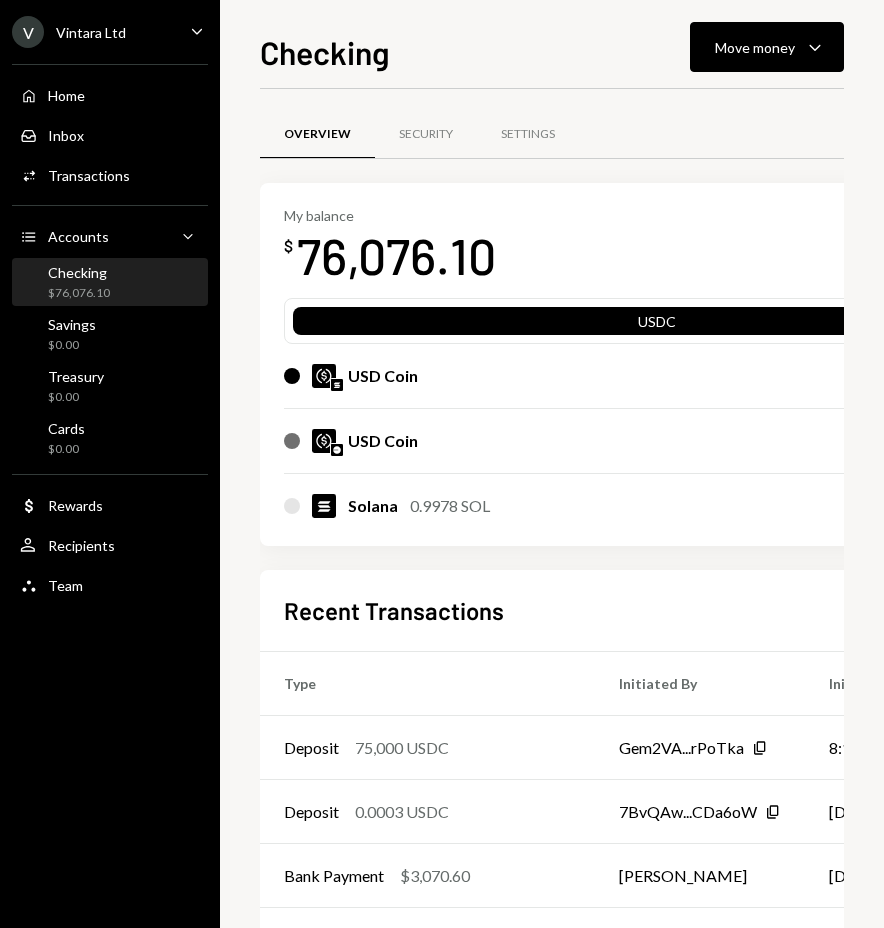 click on "USDC" at bounding box center [657, 325] 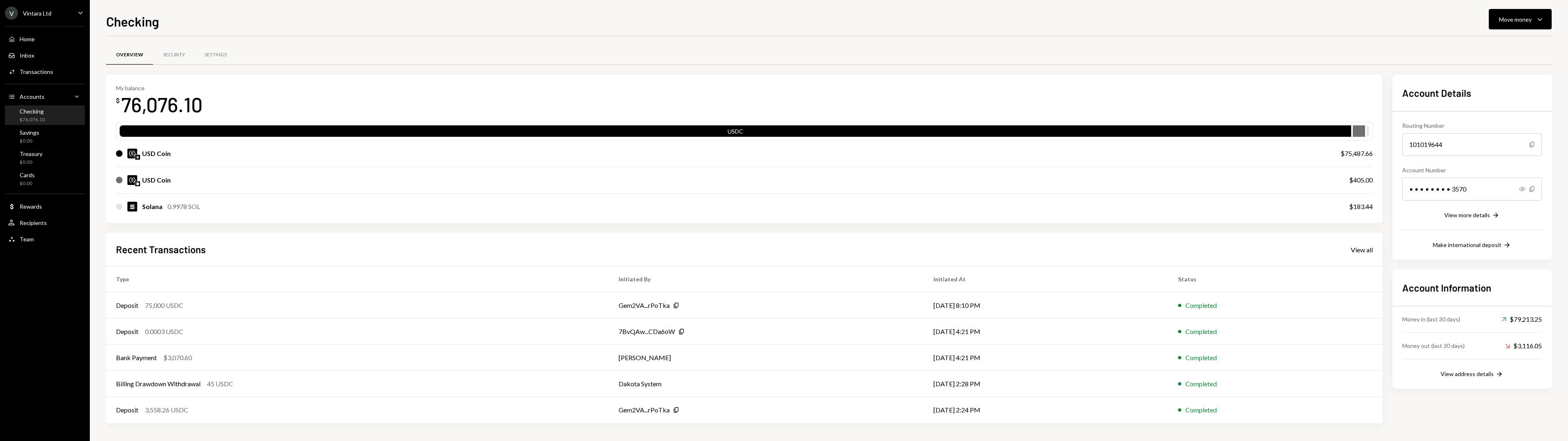 click on "$75,487.66" at bounding box center (1356, 154) 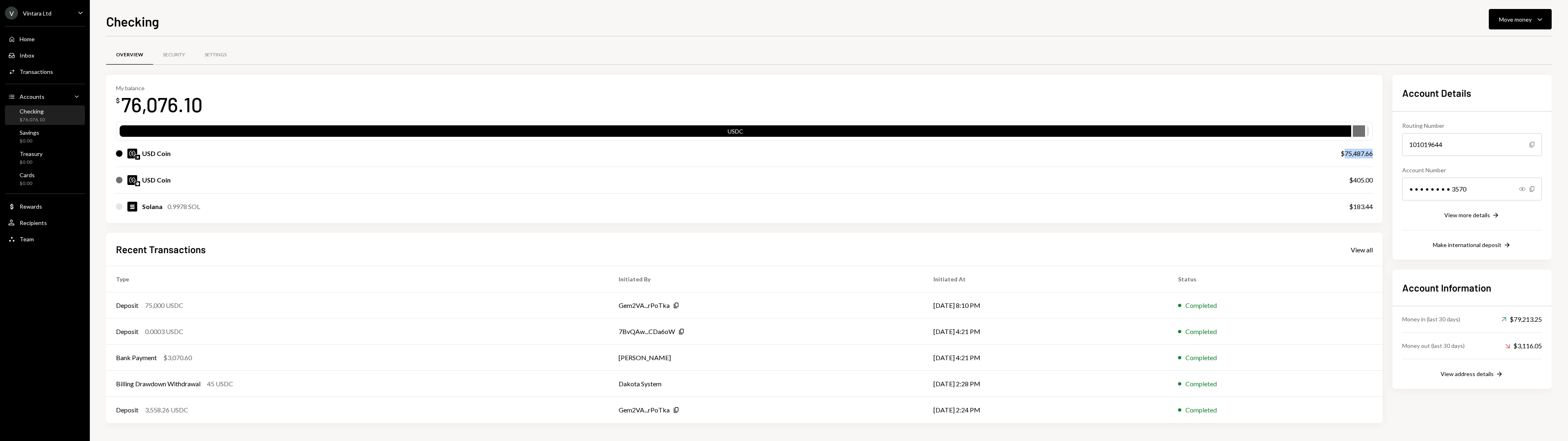 click on "$75,487.66" at bounding box center (1356, 154) 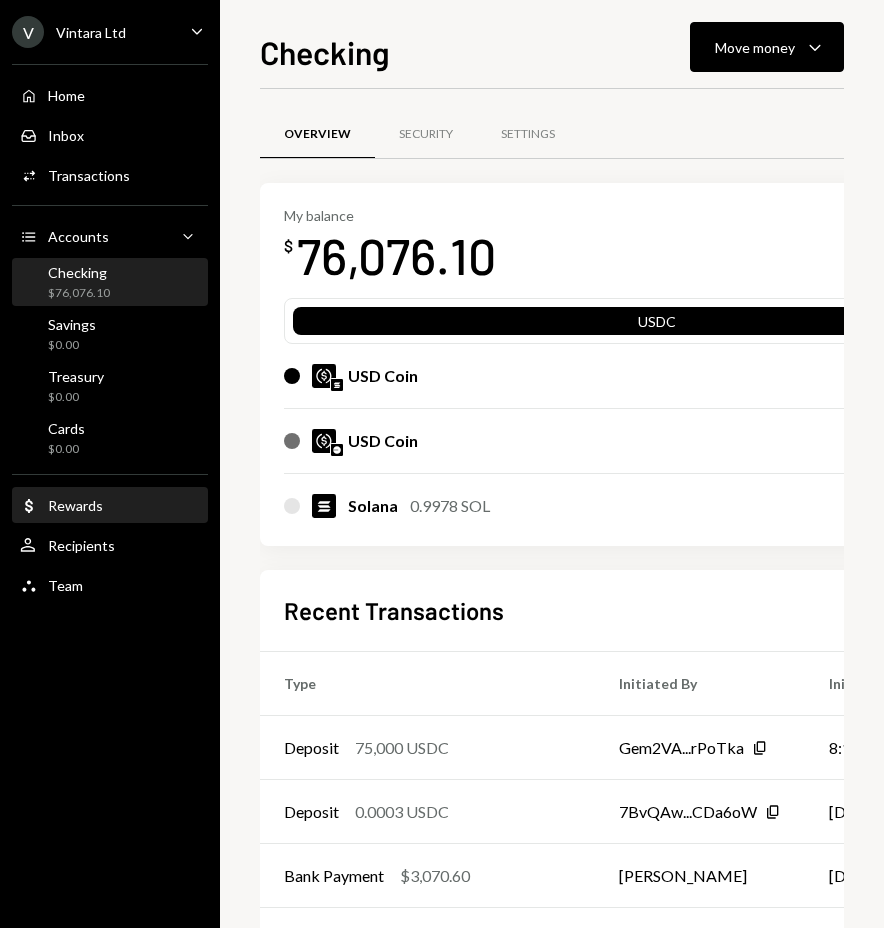 click on "Dollar Rewards" at bounding box center [61, 506] 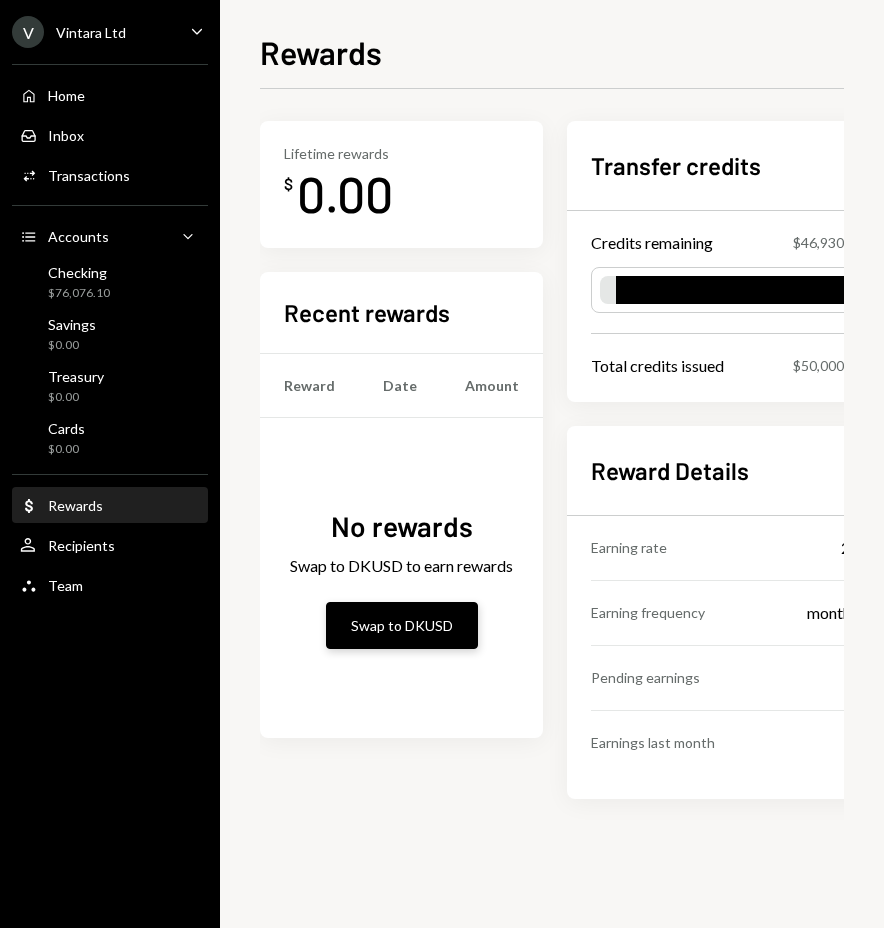 click on "Swap to DKUSD" at bounding box center (402, 625) 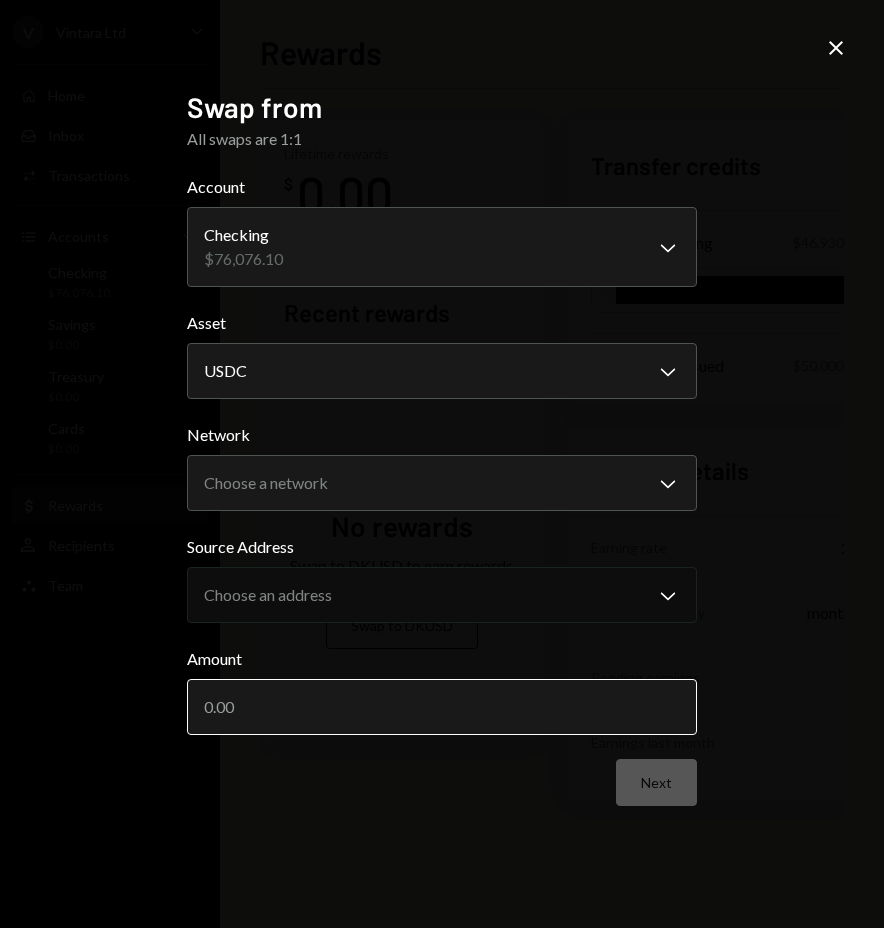 click on "Amount" at bounding box center (442, 707) 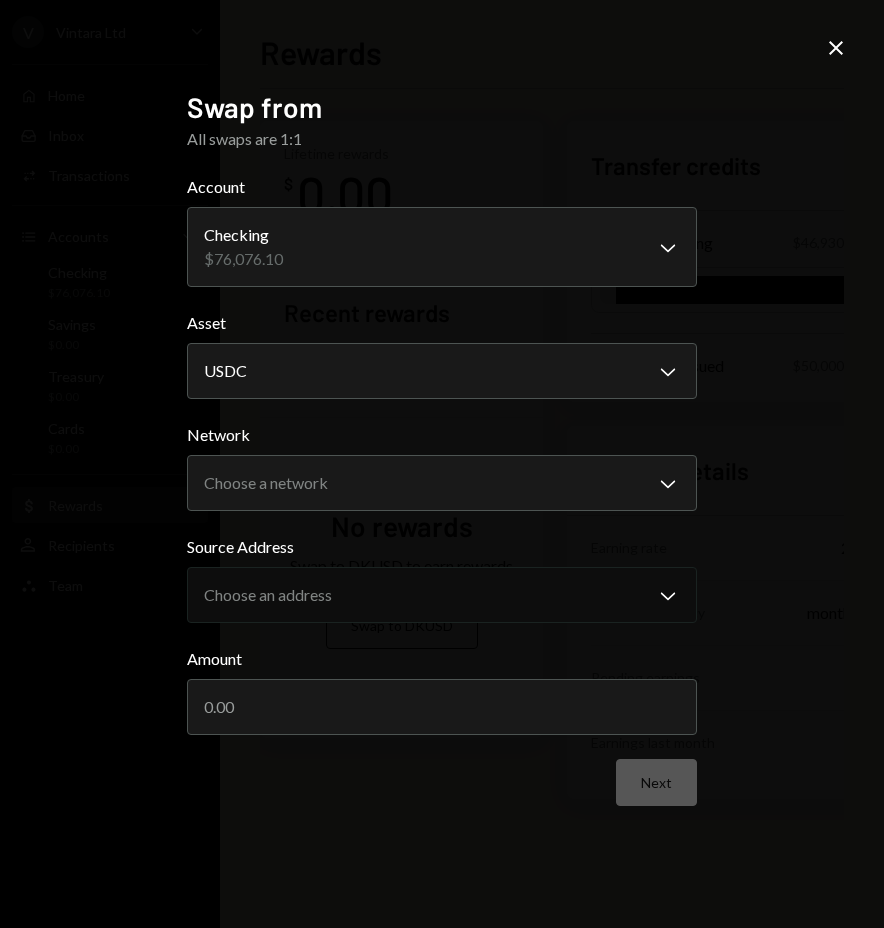 paste on "75487.66" 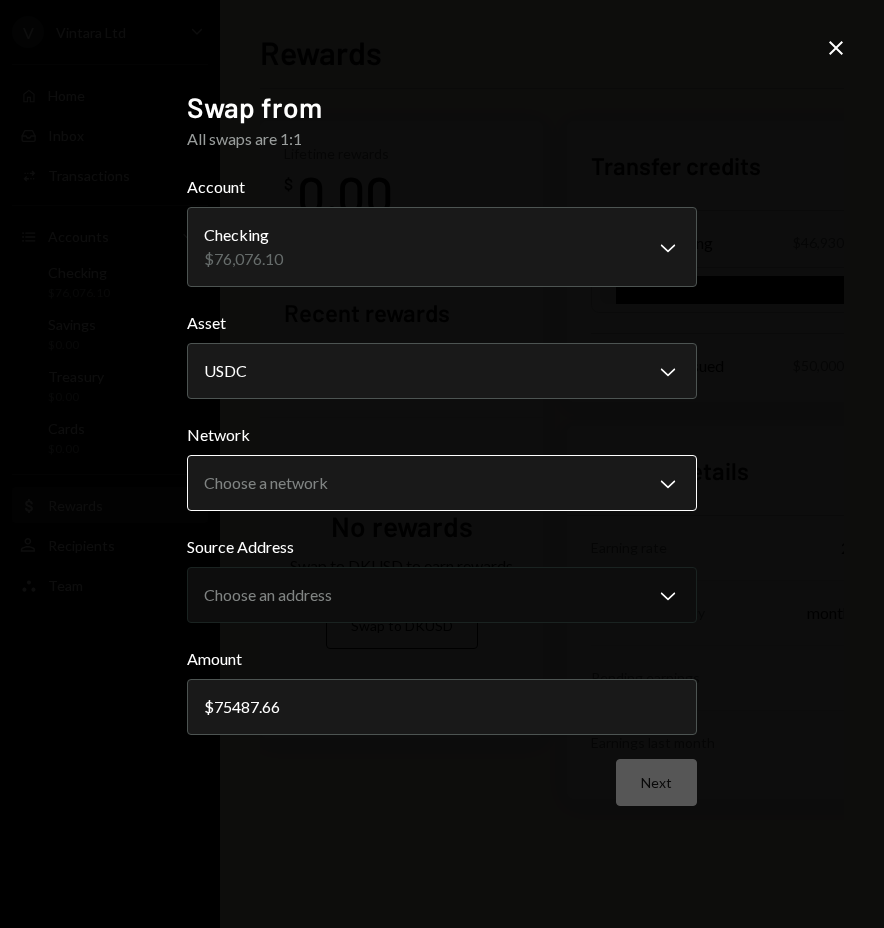 type on "75487.66" 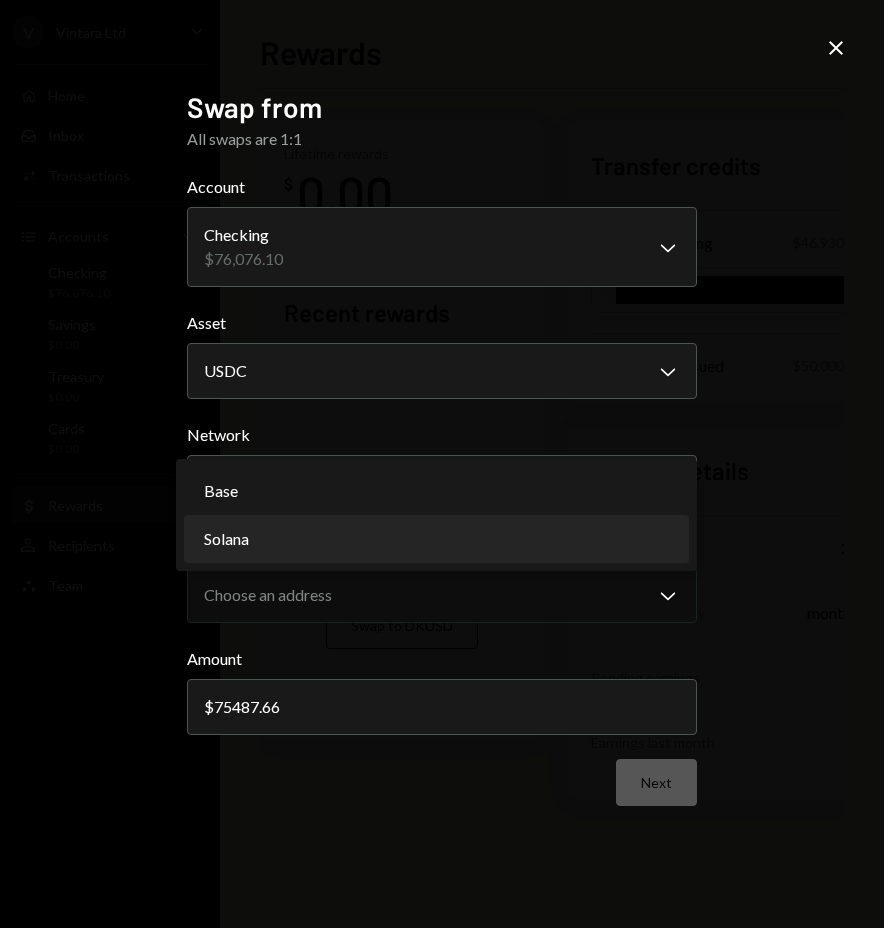 select on "**********" 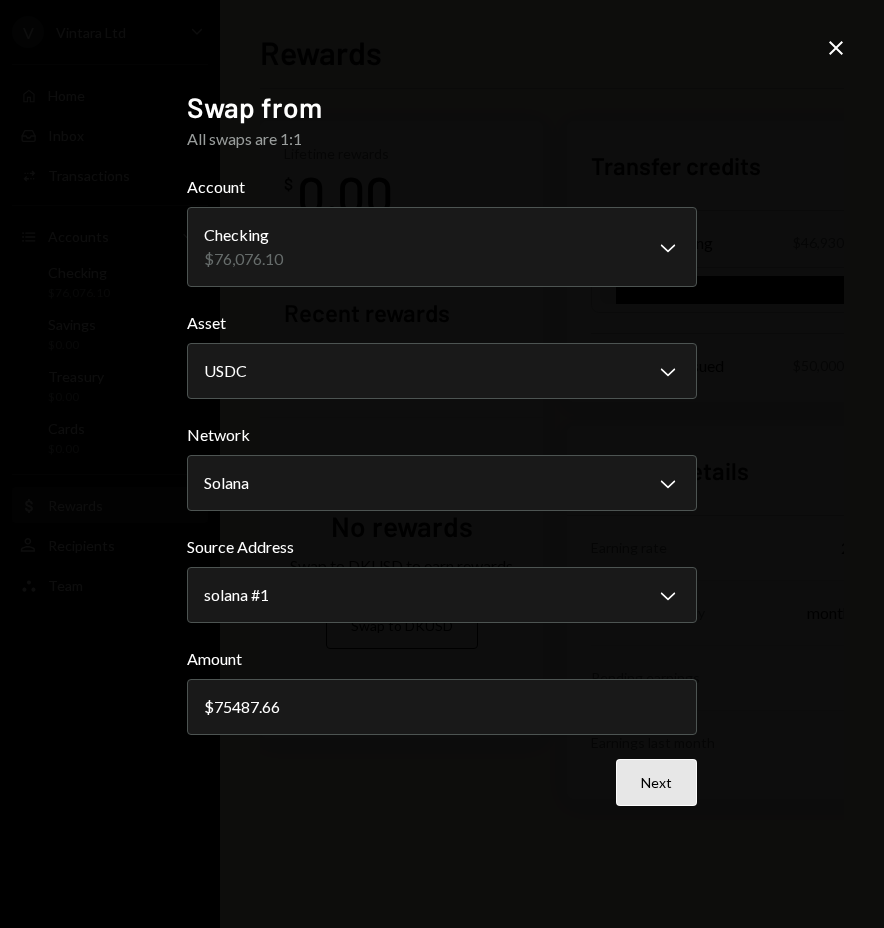 click on "Next" at bounding box center [656, 782] 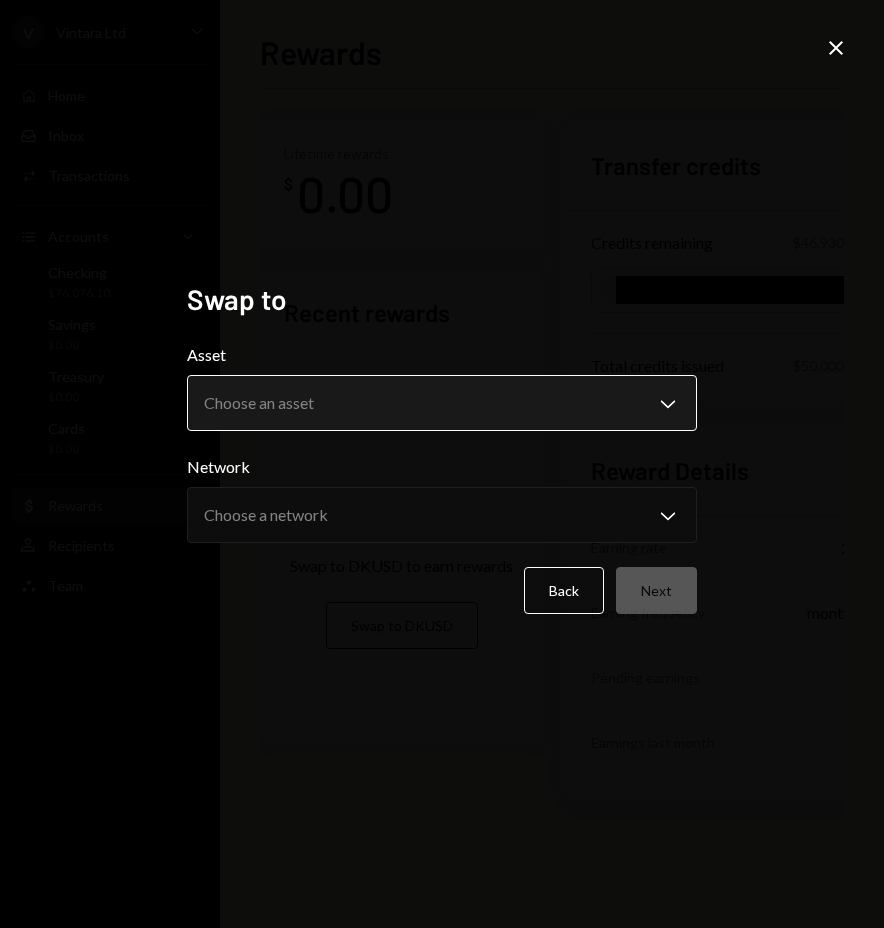 click on "**********" at bounding box center [442, 464] 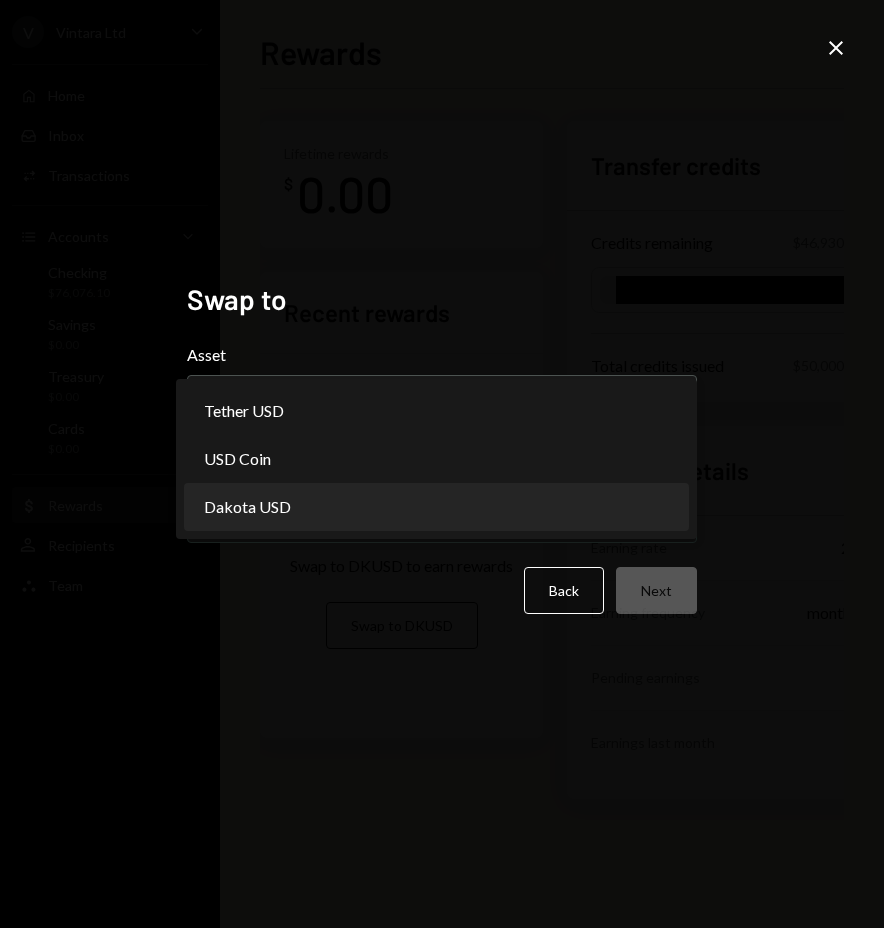 select on "*****" 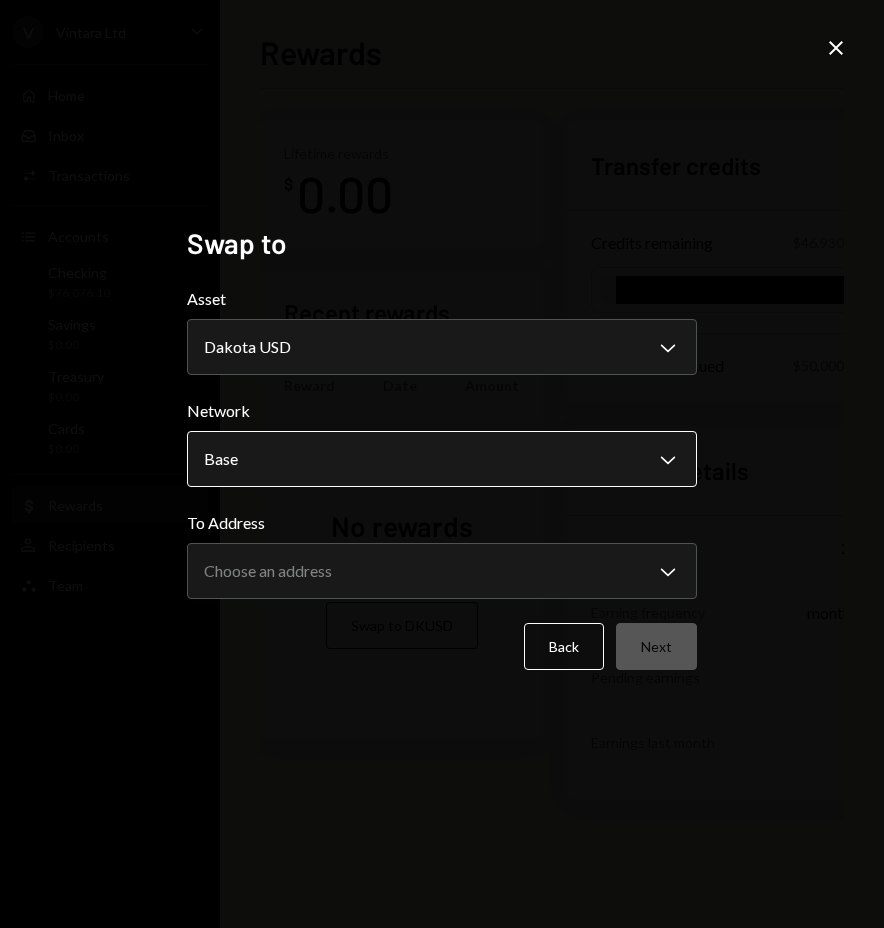 click on "**********" at bounding box center [442, 464] 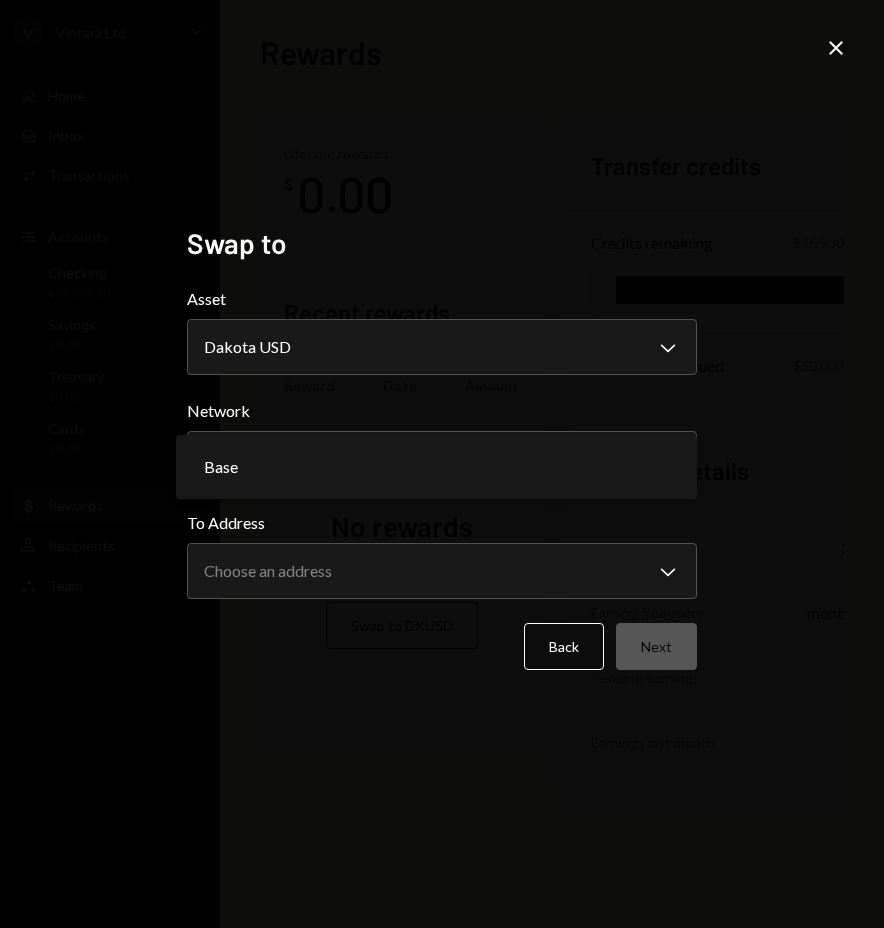 click on "To Address" at bounding box center (442, 523) 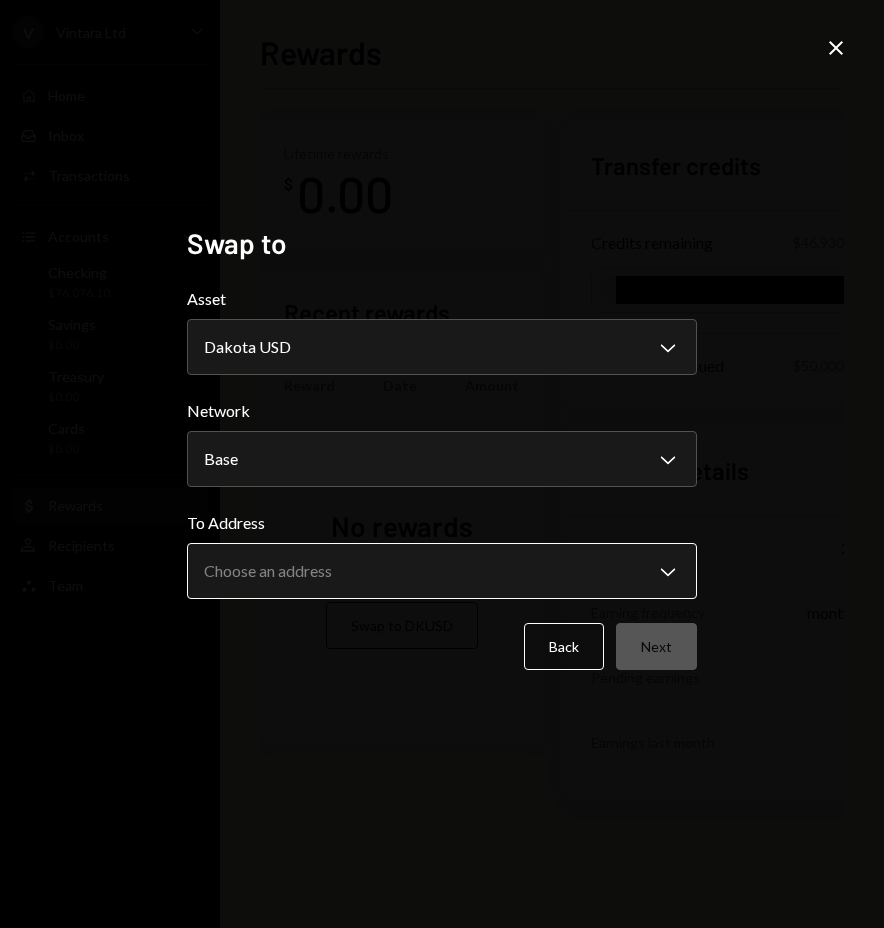 click on "**********" at bounding box center [442, 464] 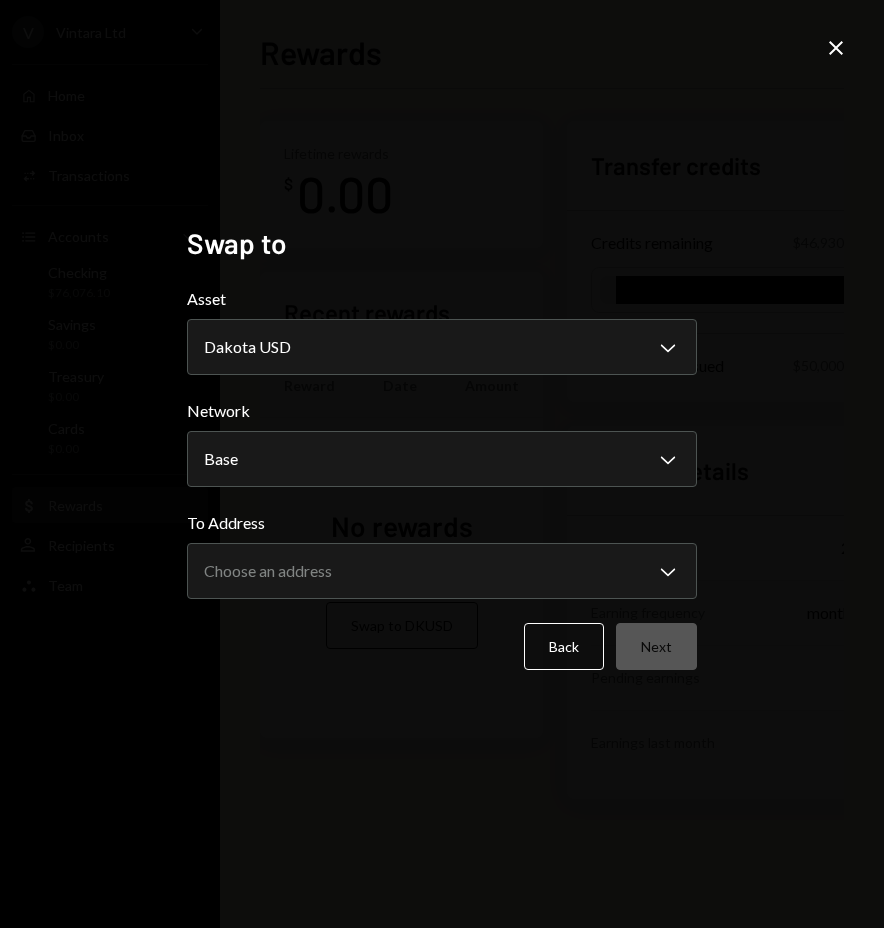 click on "**********" at bounding box center [442, 464] 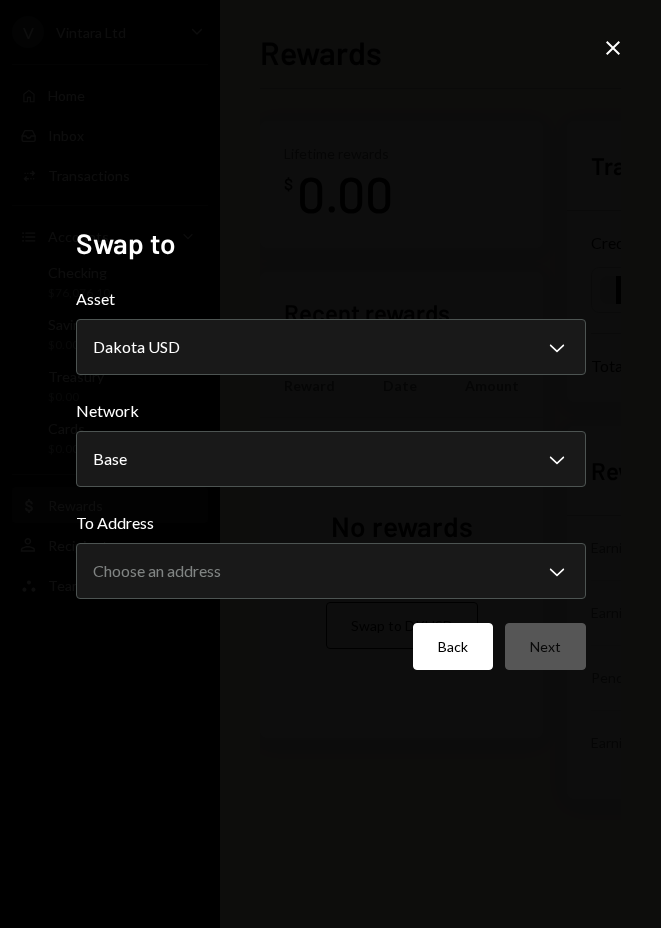 click on "Back" at bounding box center (453, 646) 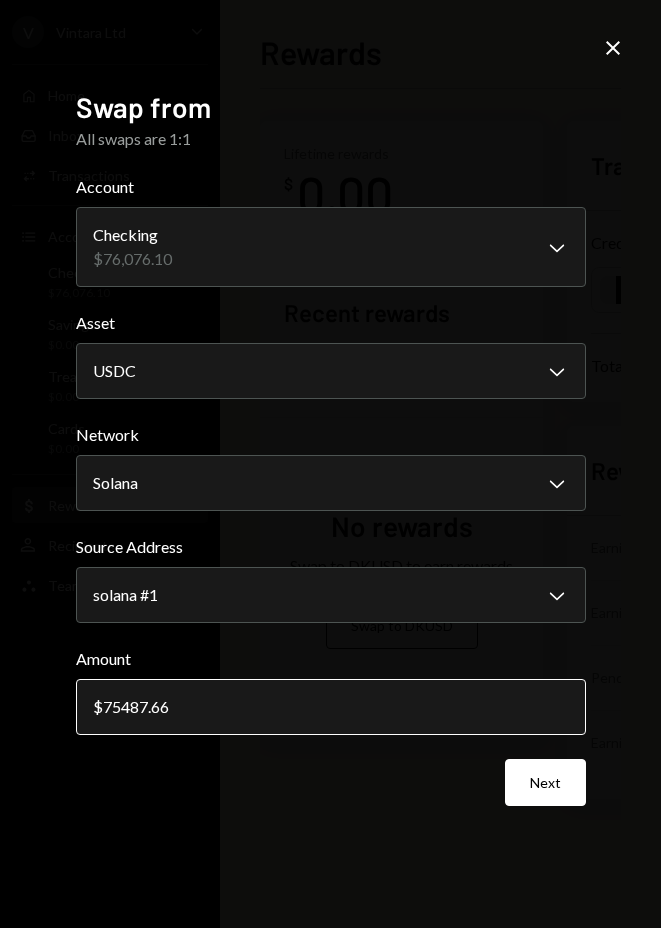 click on "75487.66" at bounding box center (331, 707) 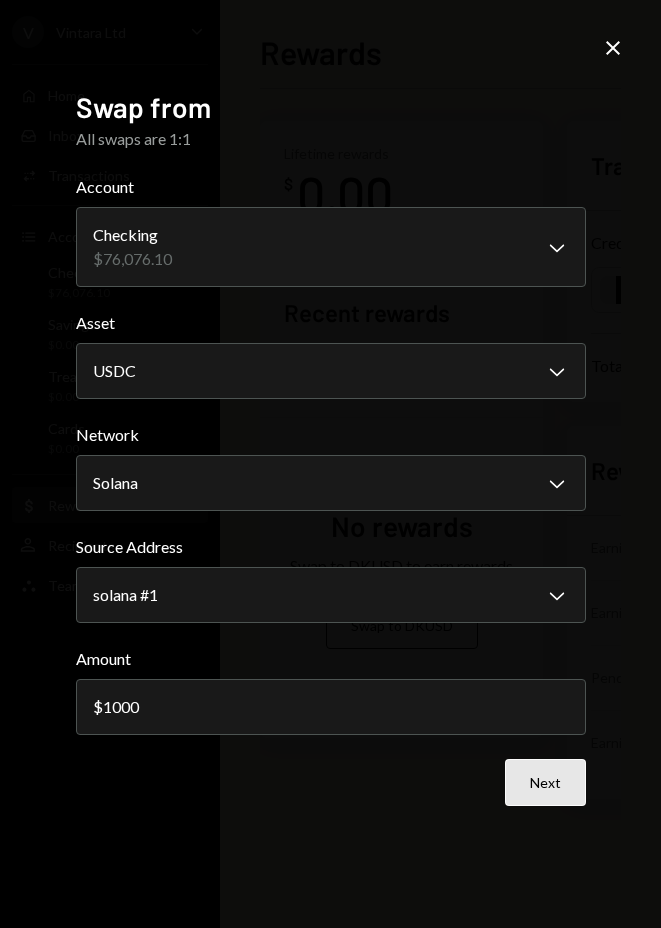 type on "1000" 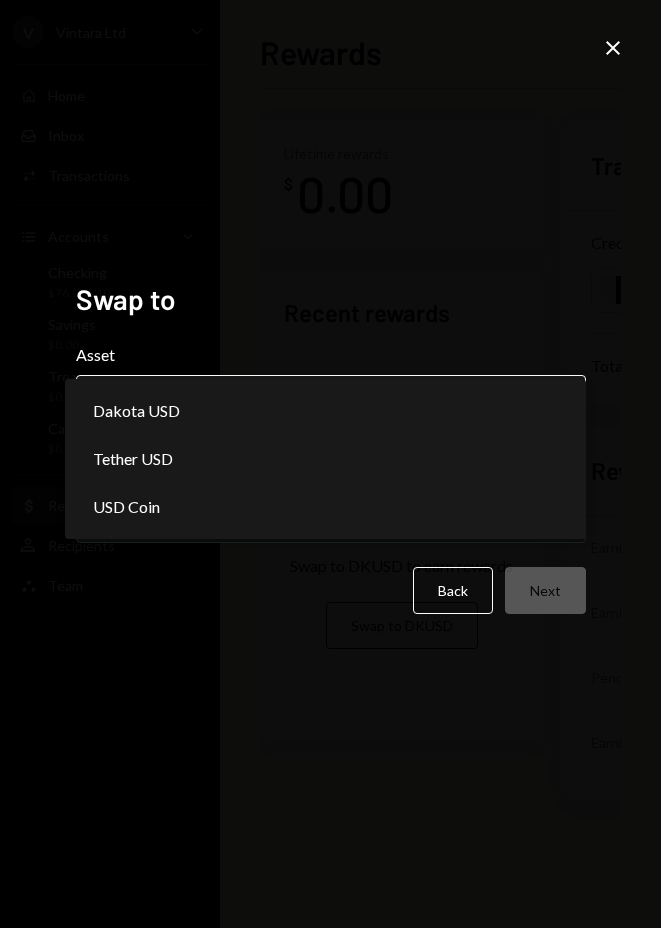 click on "**********" at bounding box center [330, 464] 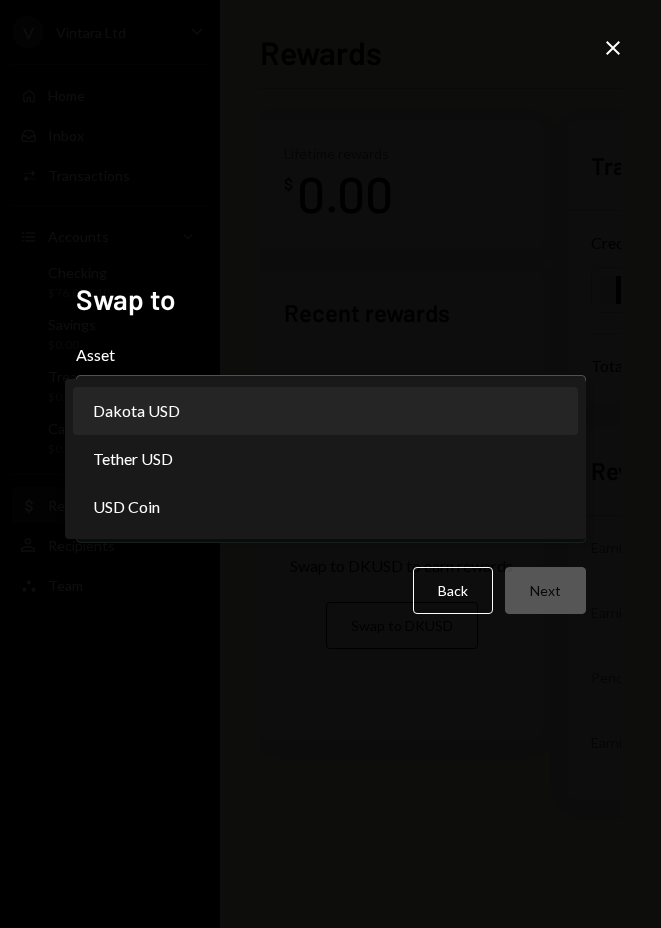 select on "*****" 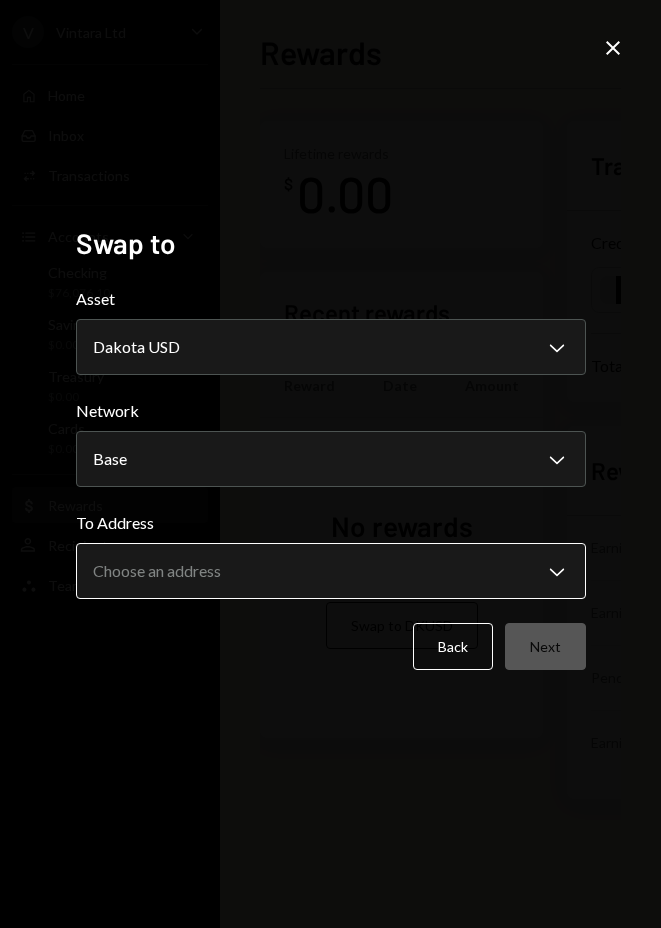 click on "**********" at bounding box center (330, 464) 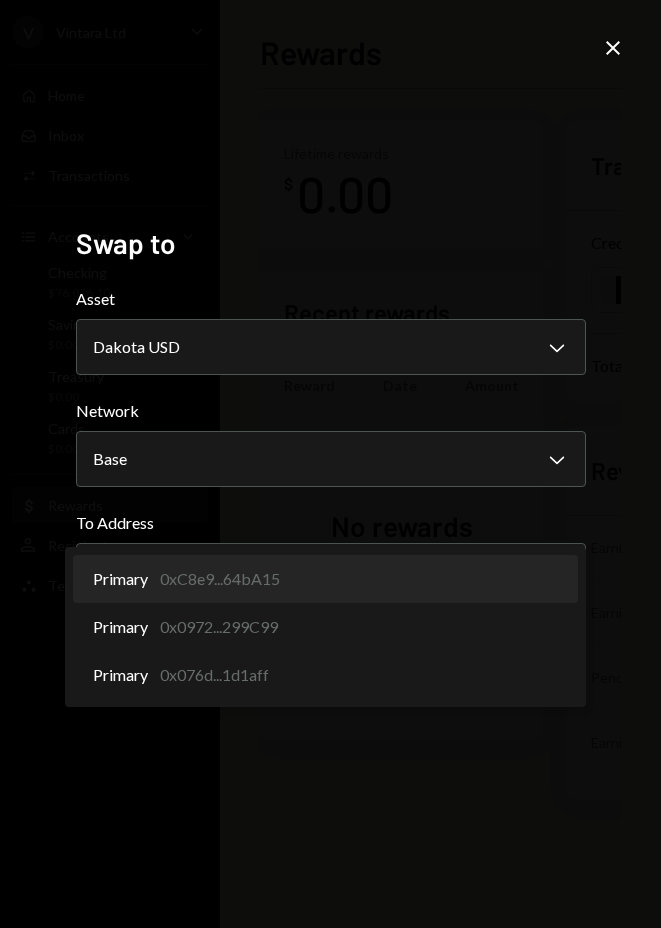 select on "**********" 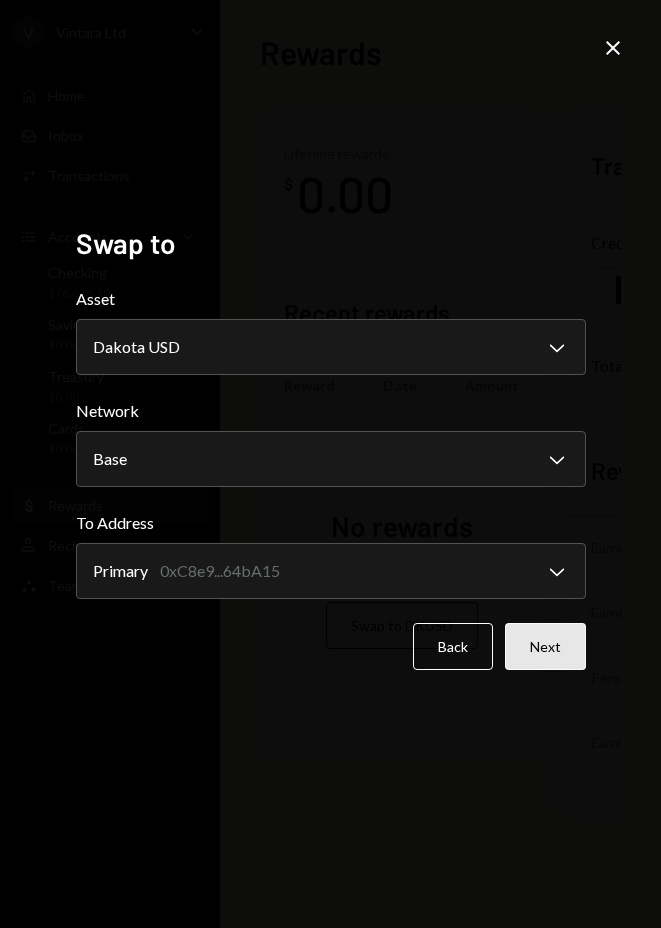click on "Next" at bounding box center [545, 646] 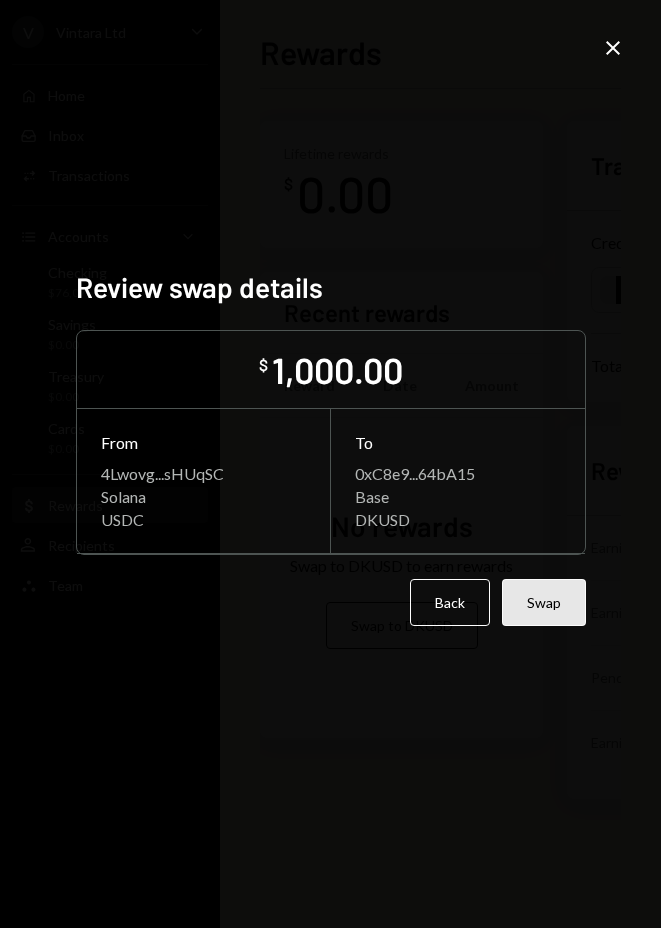 click on "Swap" at bounding box center [544, 602] 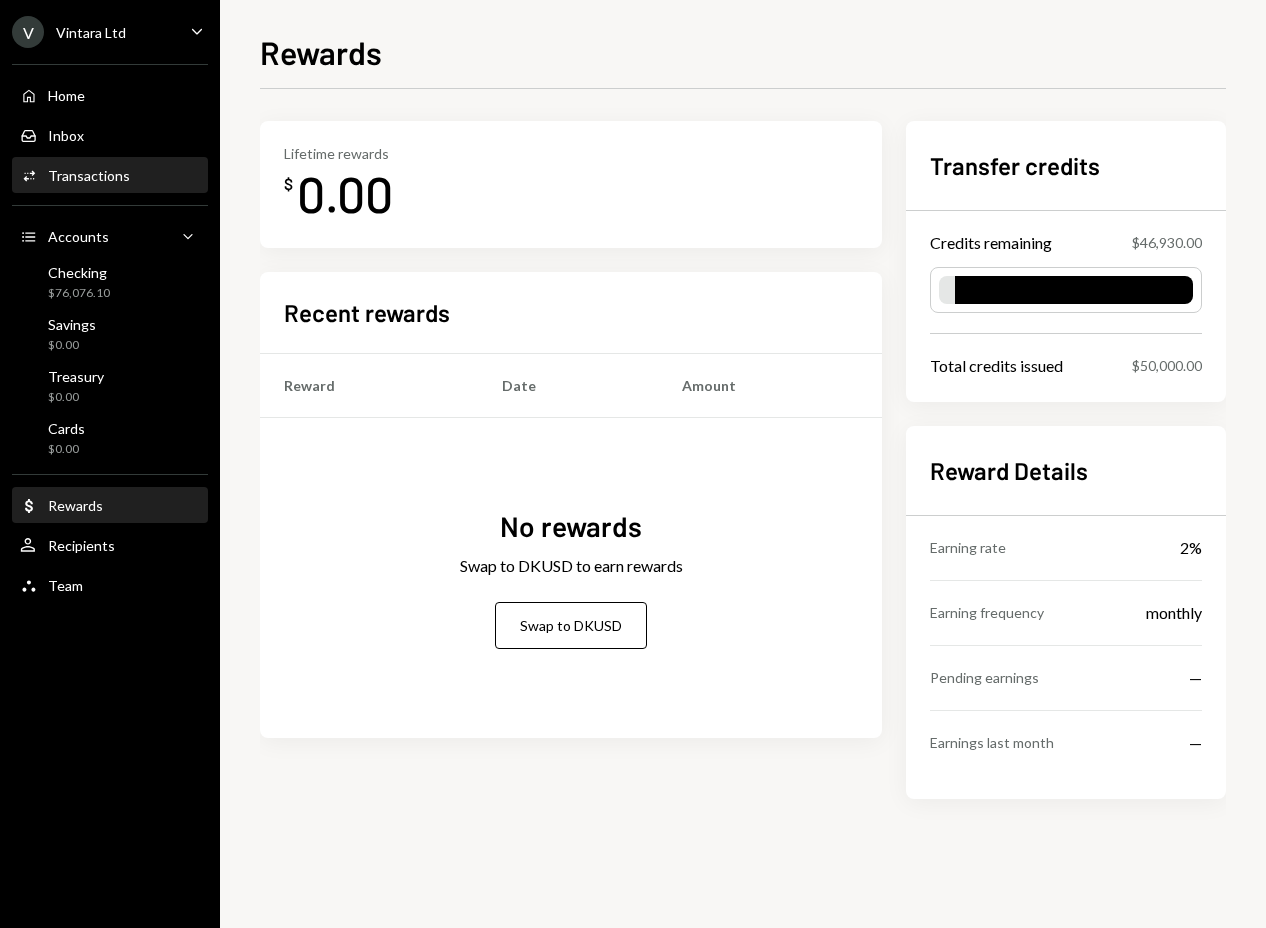 click on "Activities Transactions" at bounding box center (75, 176) 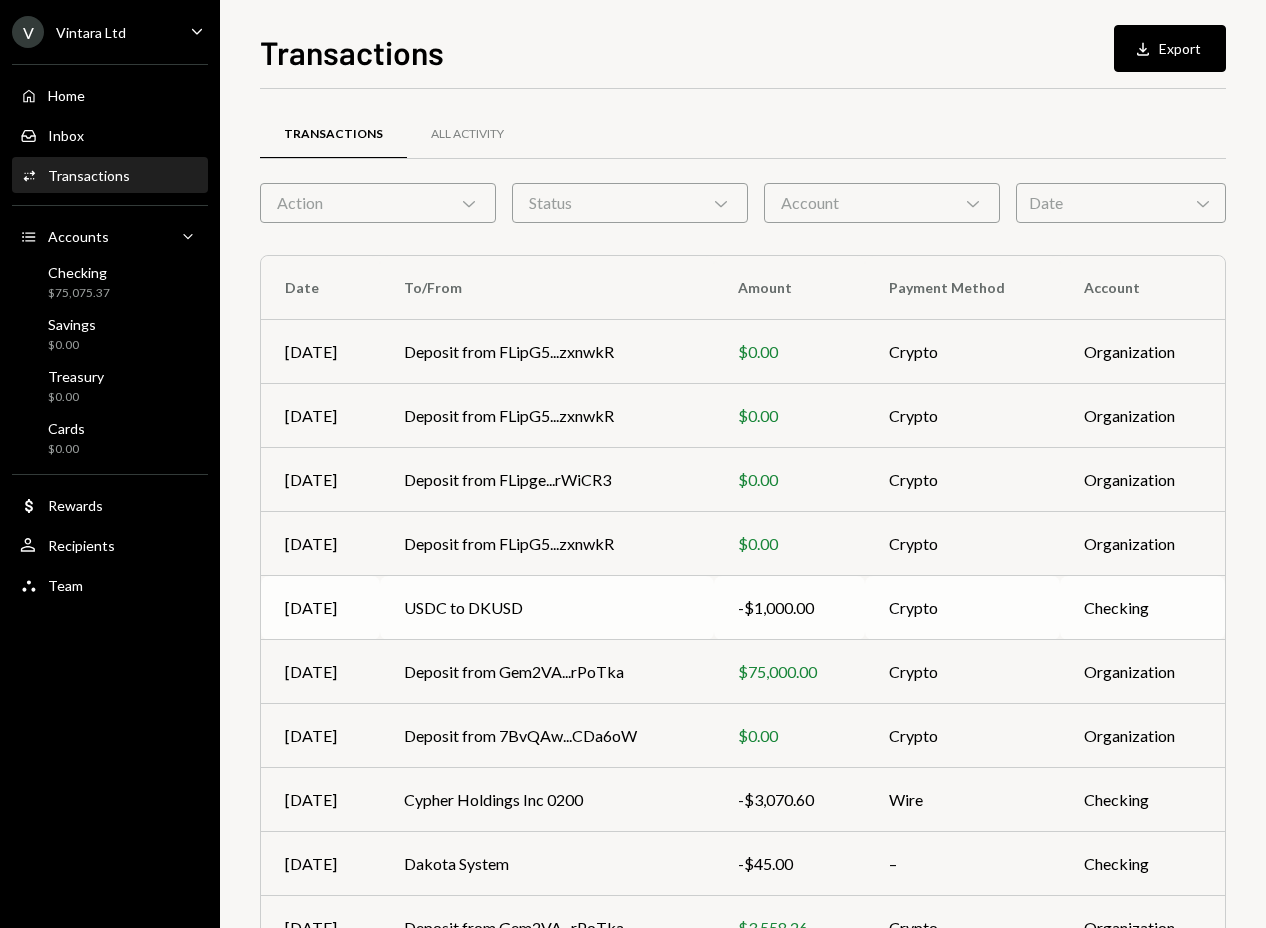 click on "USDC to DKUSD" at bounding box center [547, 608] 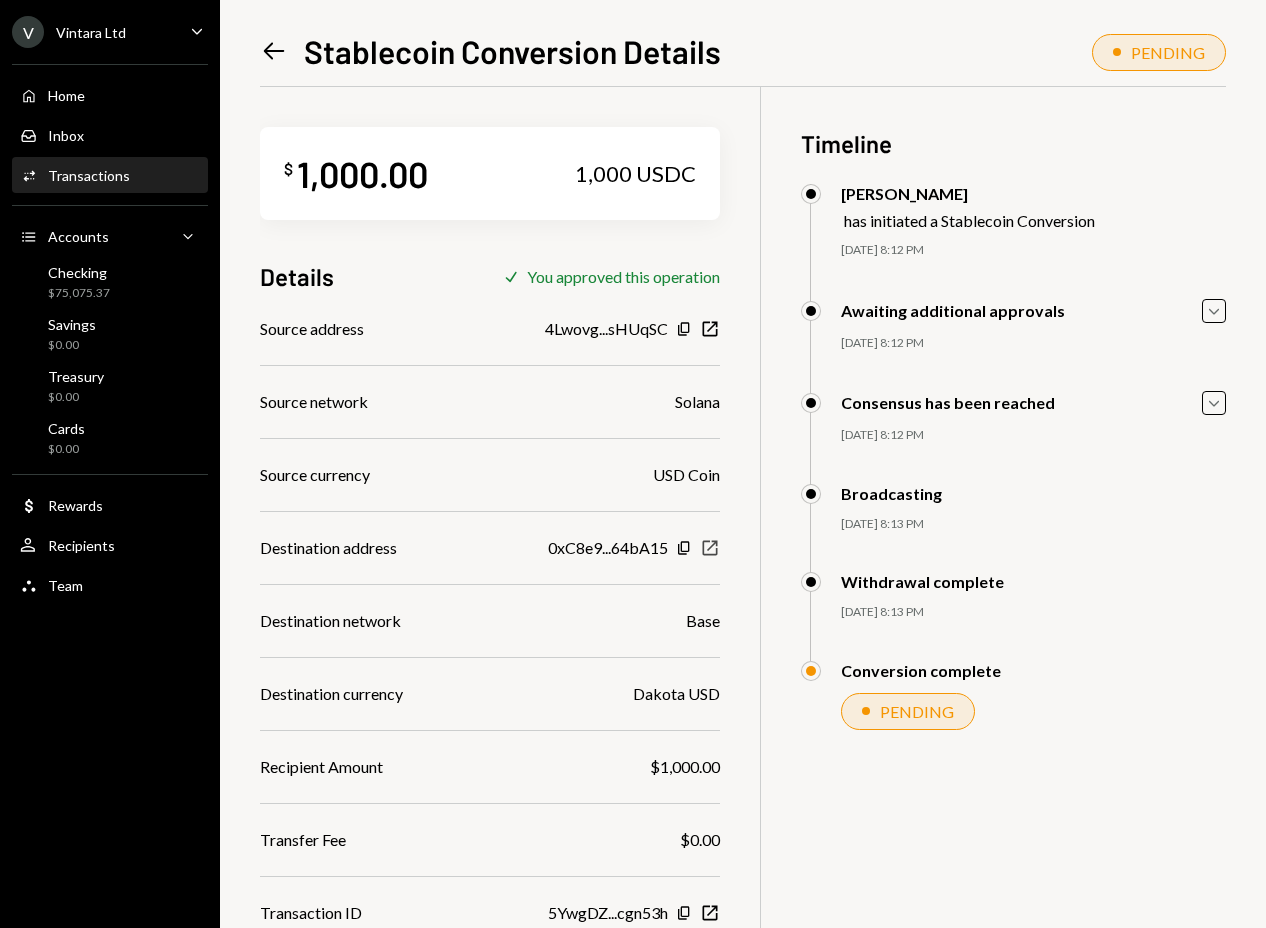 click 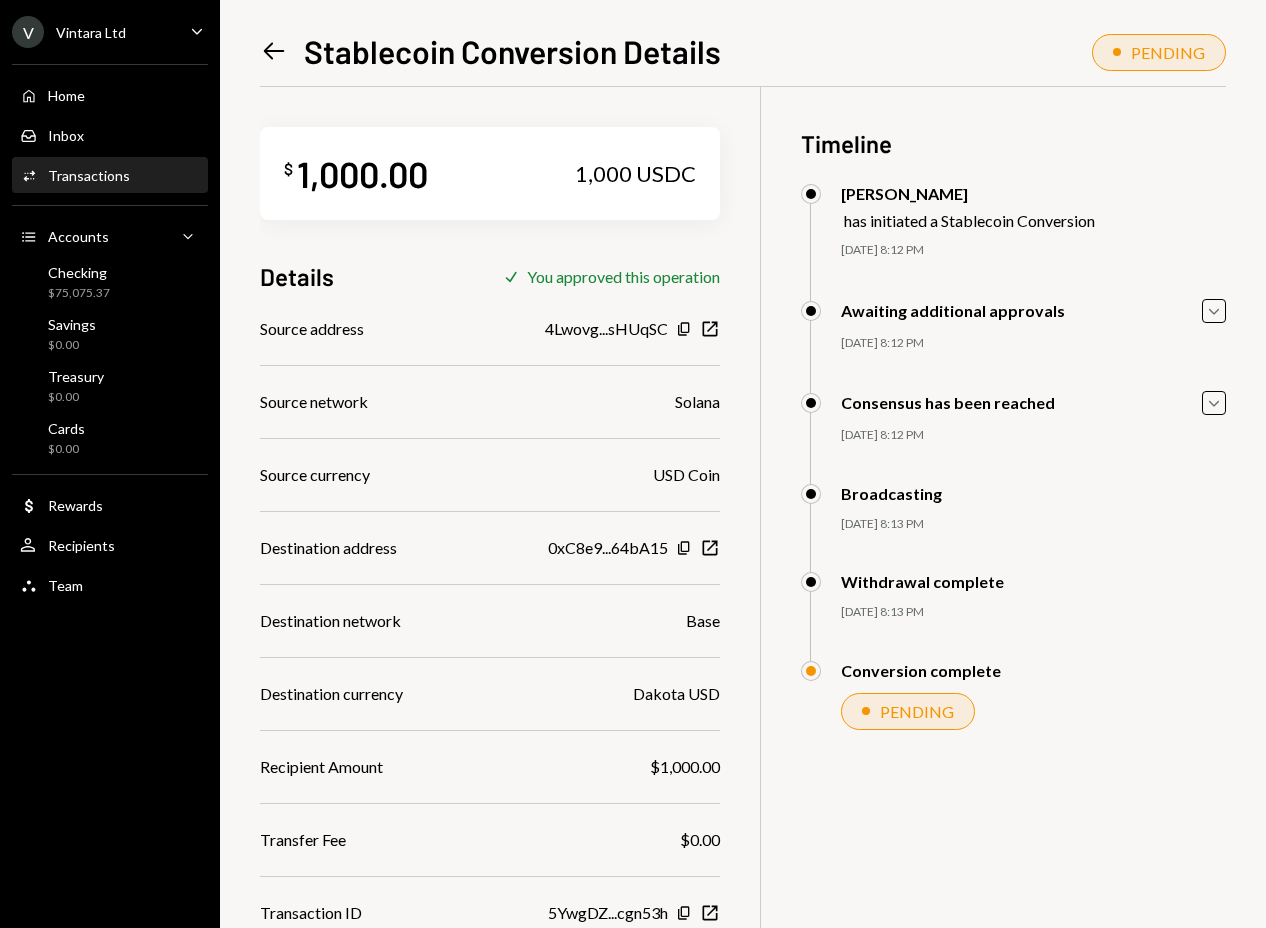 click on "Left Arrow" 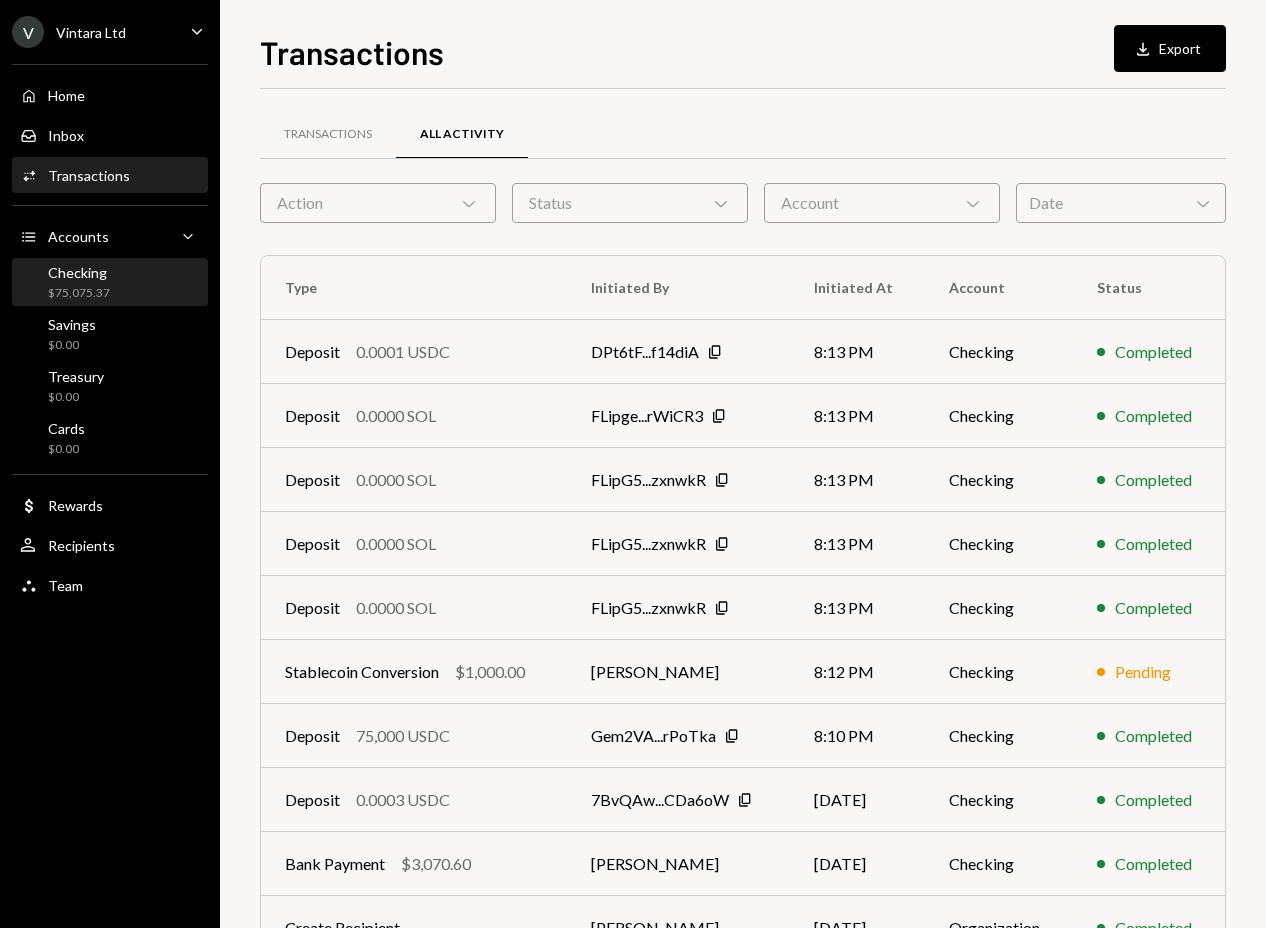 click on "$75,075.37" at bounding box center [79, 293] 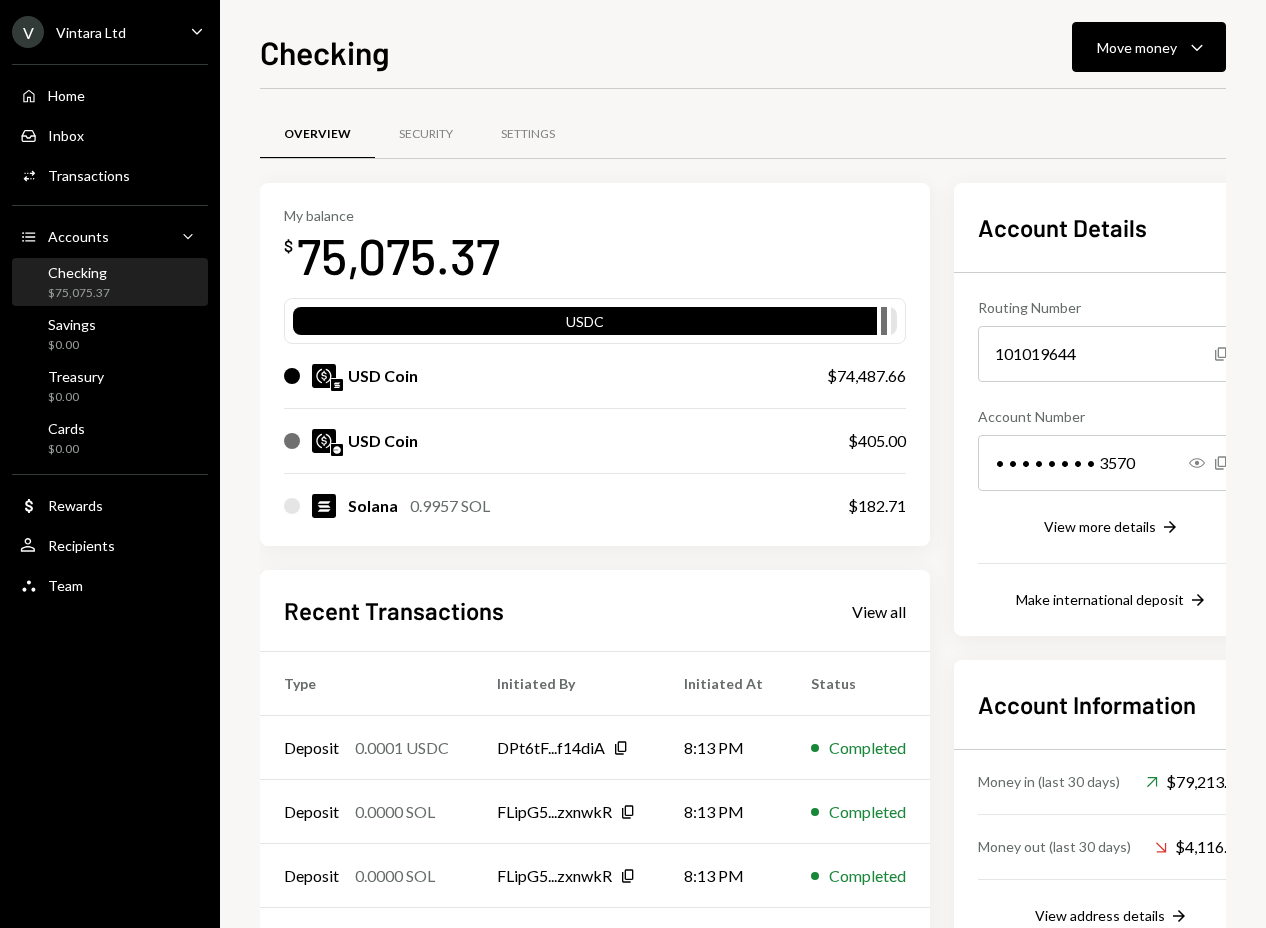 scroll, scrollTop: 0, scrollLeft: 0, axis: both 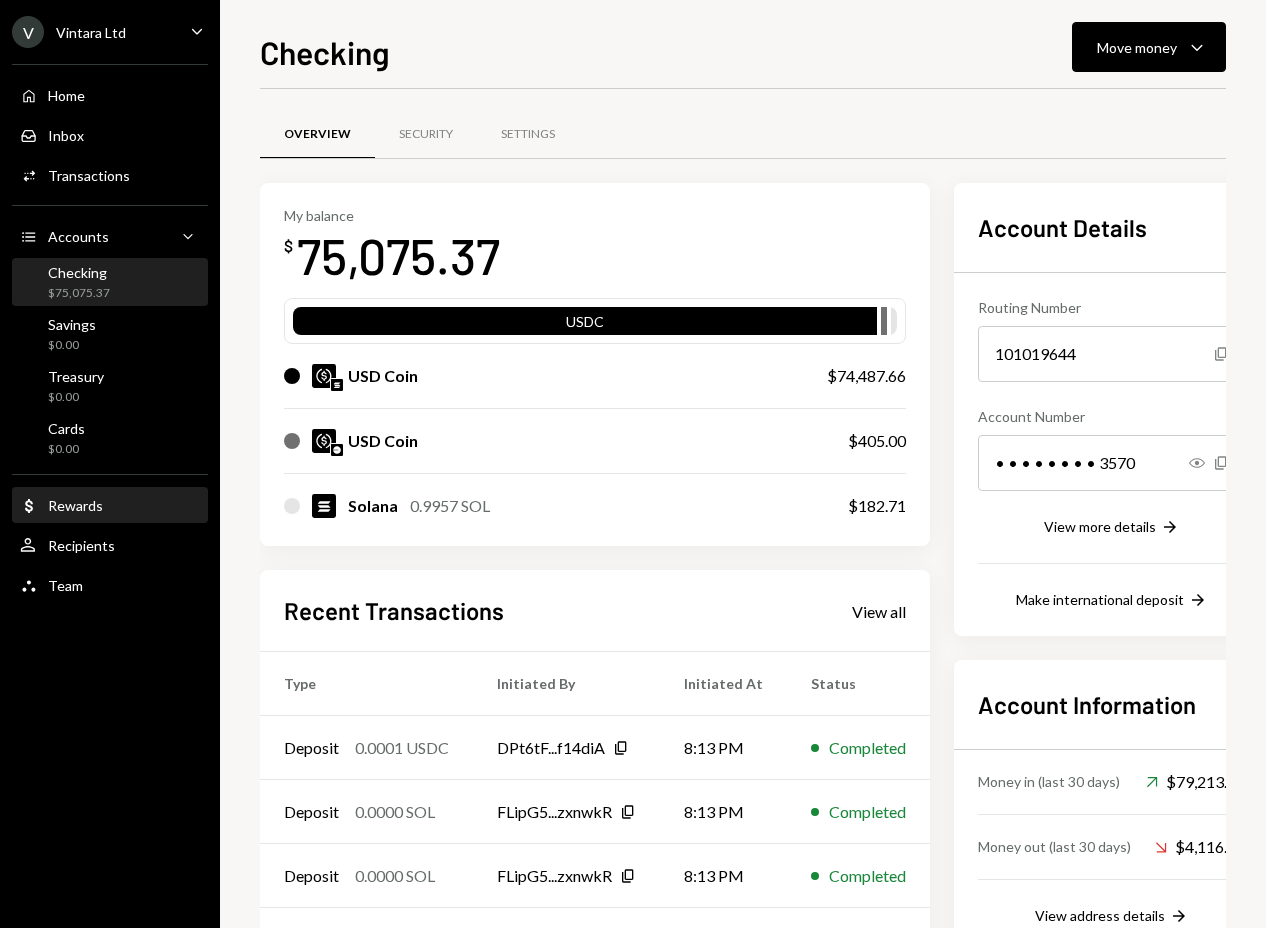 click on "Rewards" at bounding box center (75, 505) 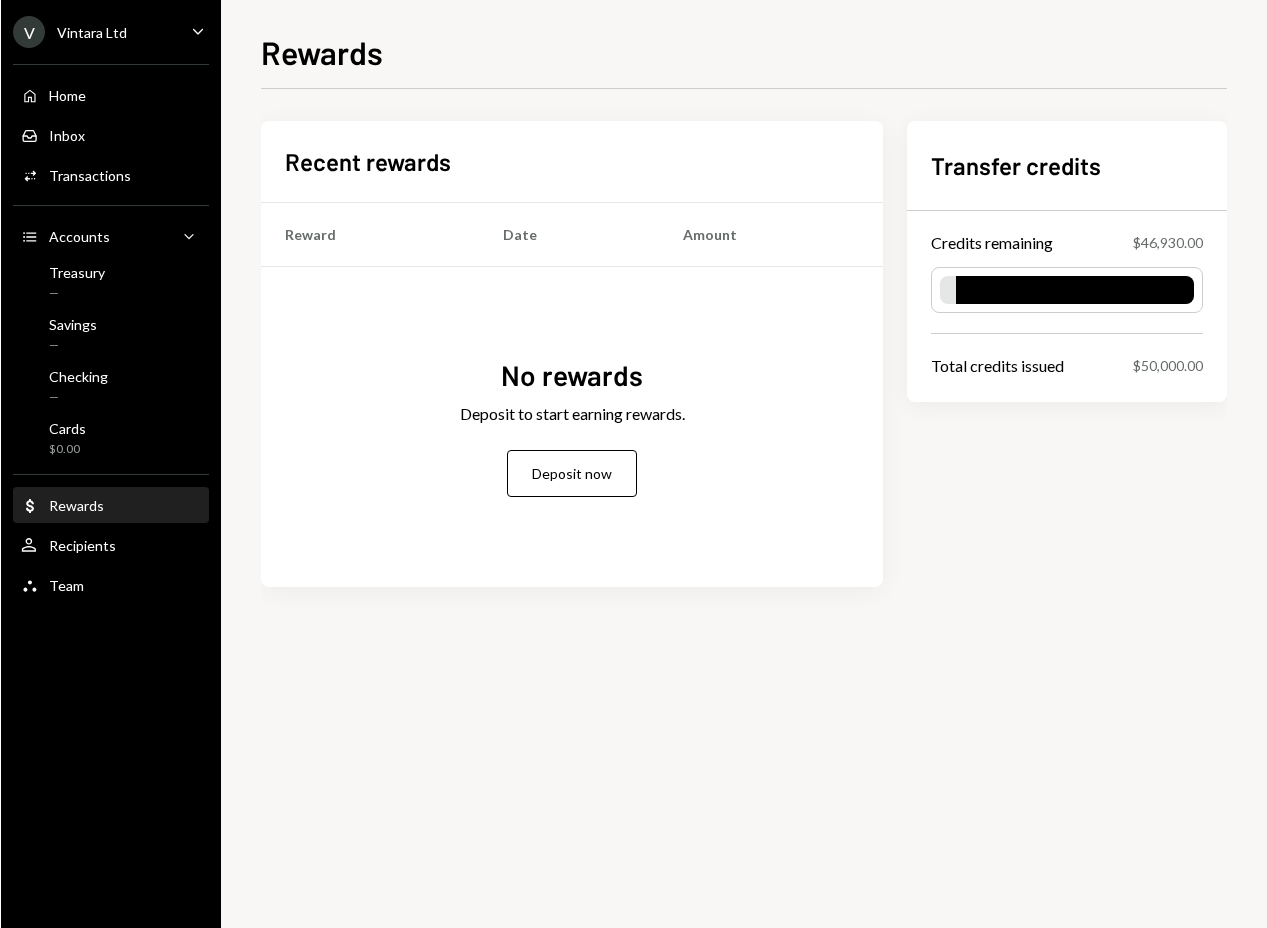 scroll, scrollTop: 0, scrollLeft: 0, axis: both 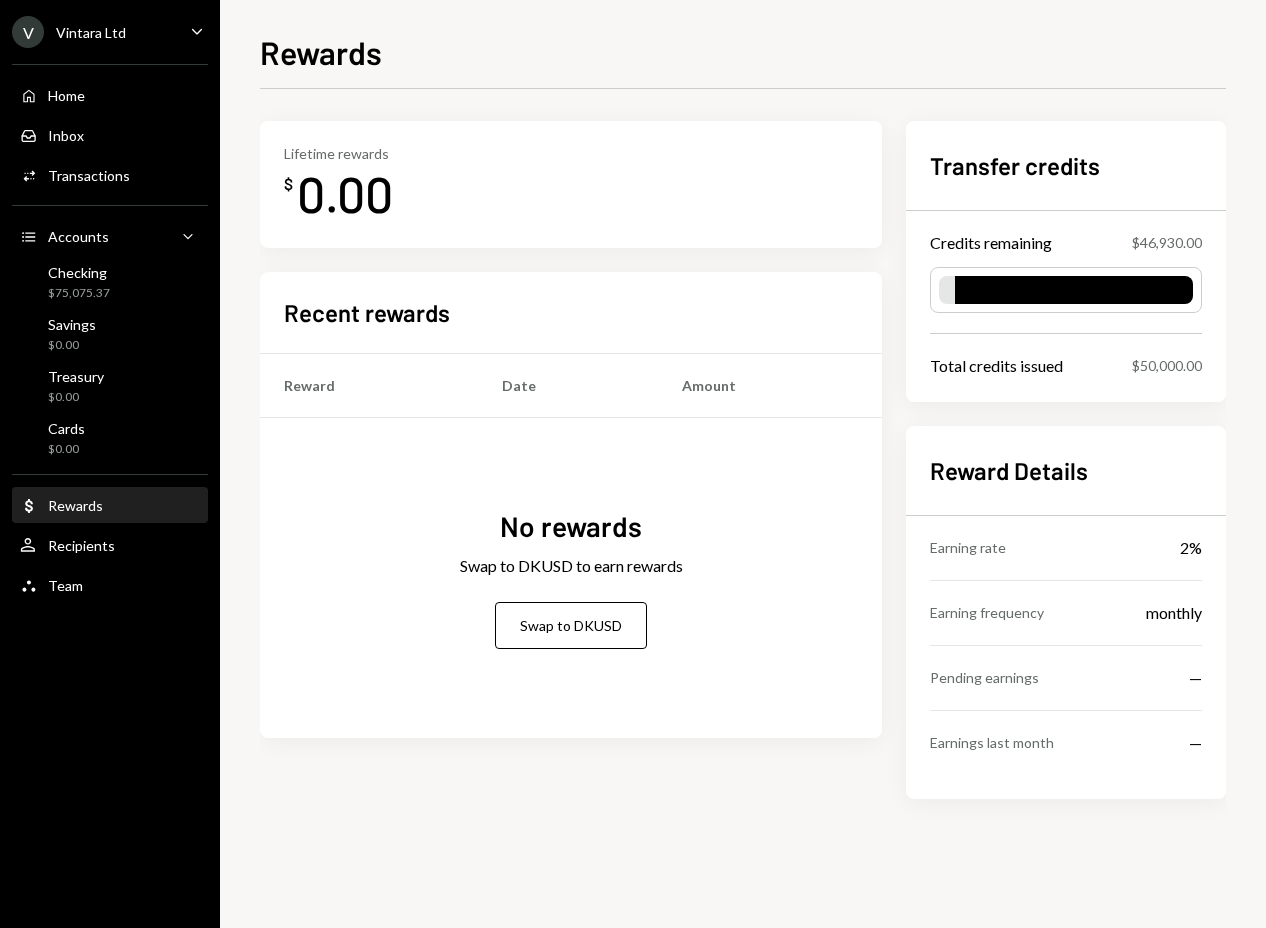 drag, startPoint x: 0, startPoint y: 0, endPoint x: 88, endPoint y: 90, distance: 125.872955 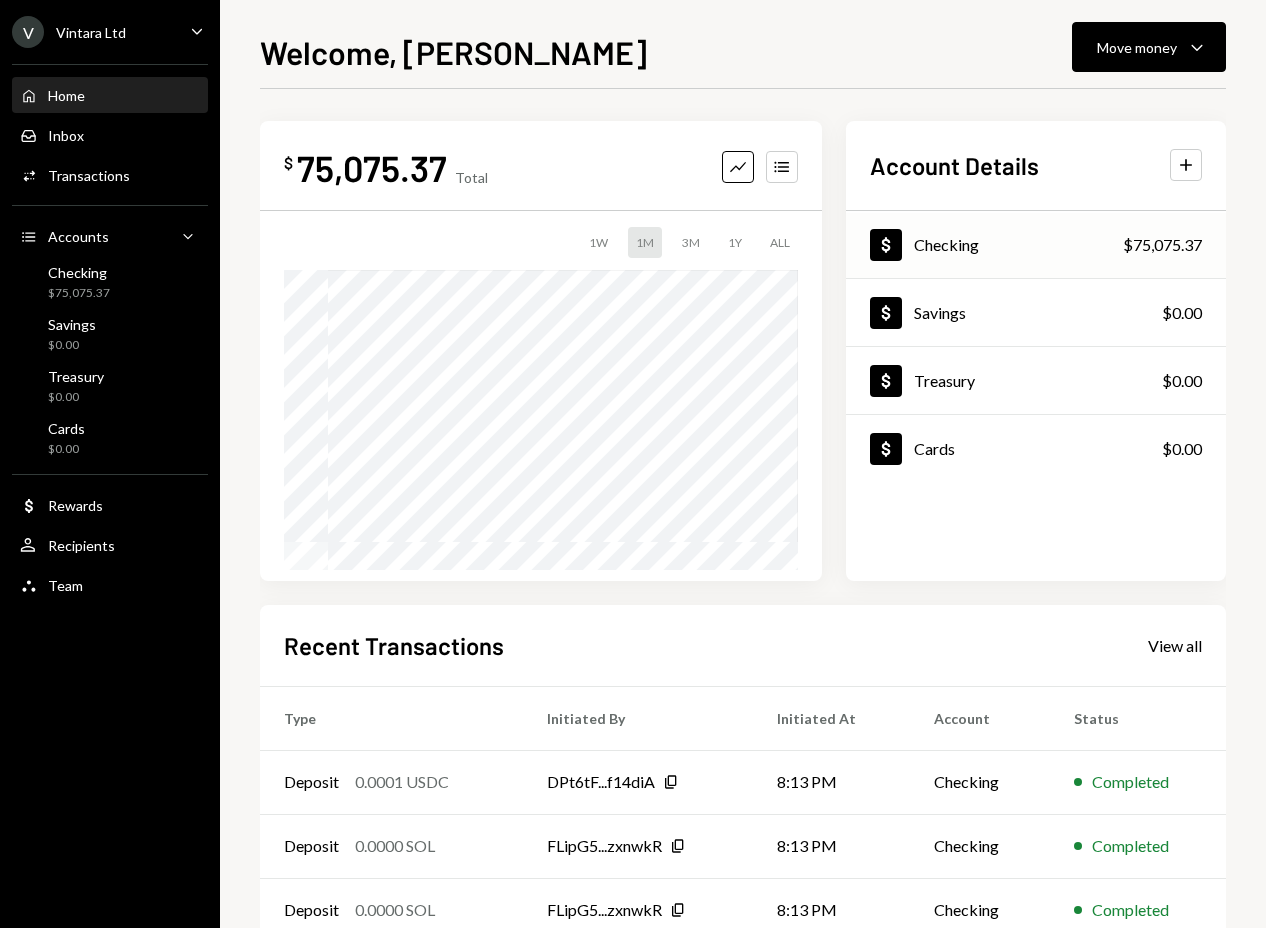 click on "Checking" at bounding box center (946, 244) 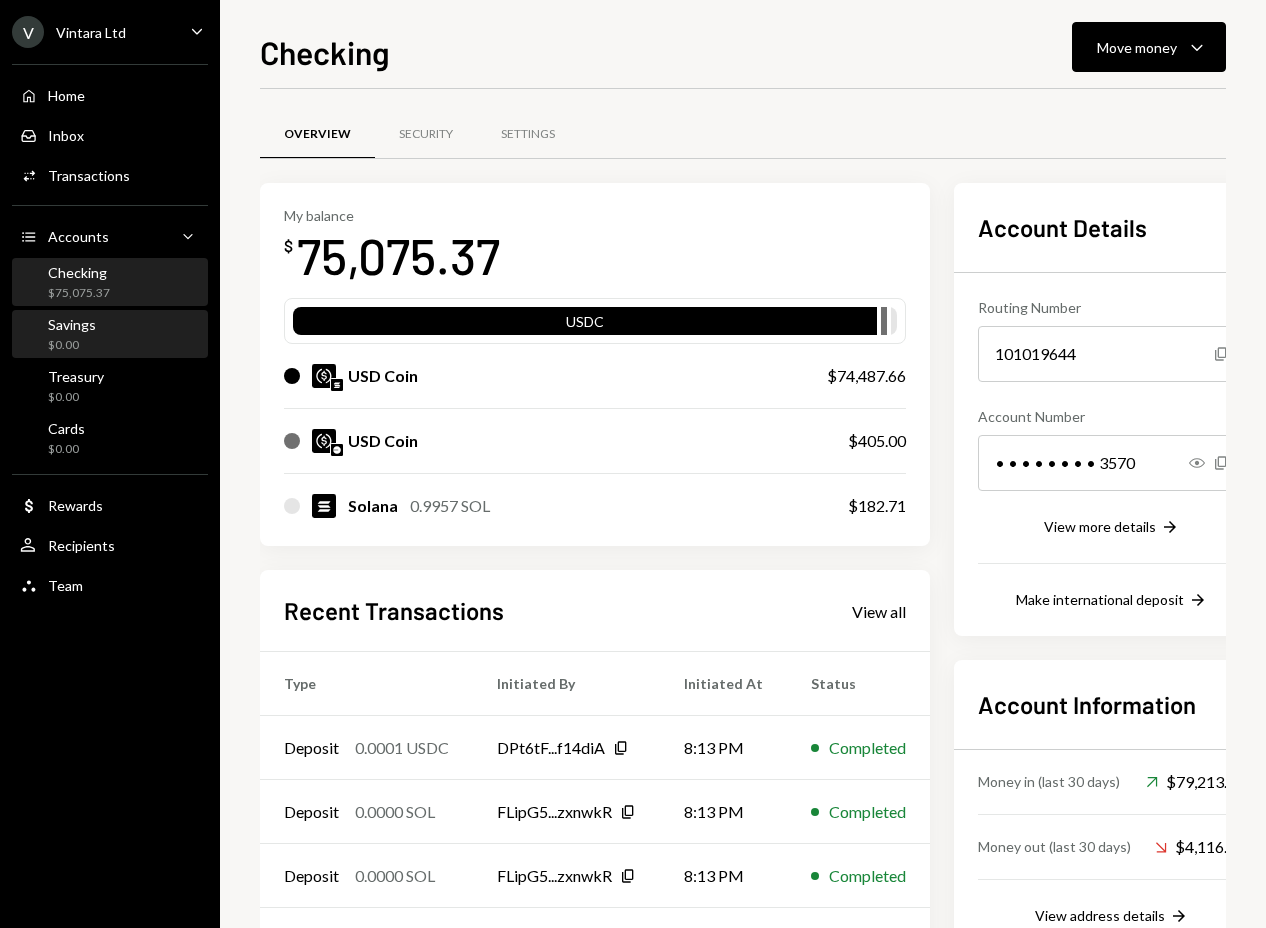 click on "Savings $0.00" at bounding box center [110, 335] 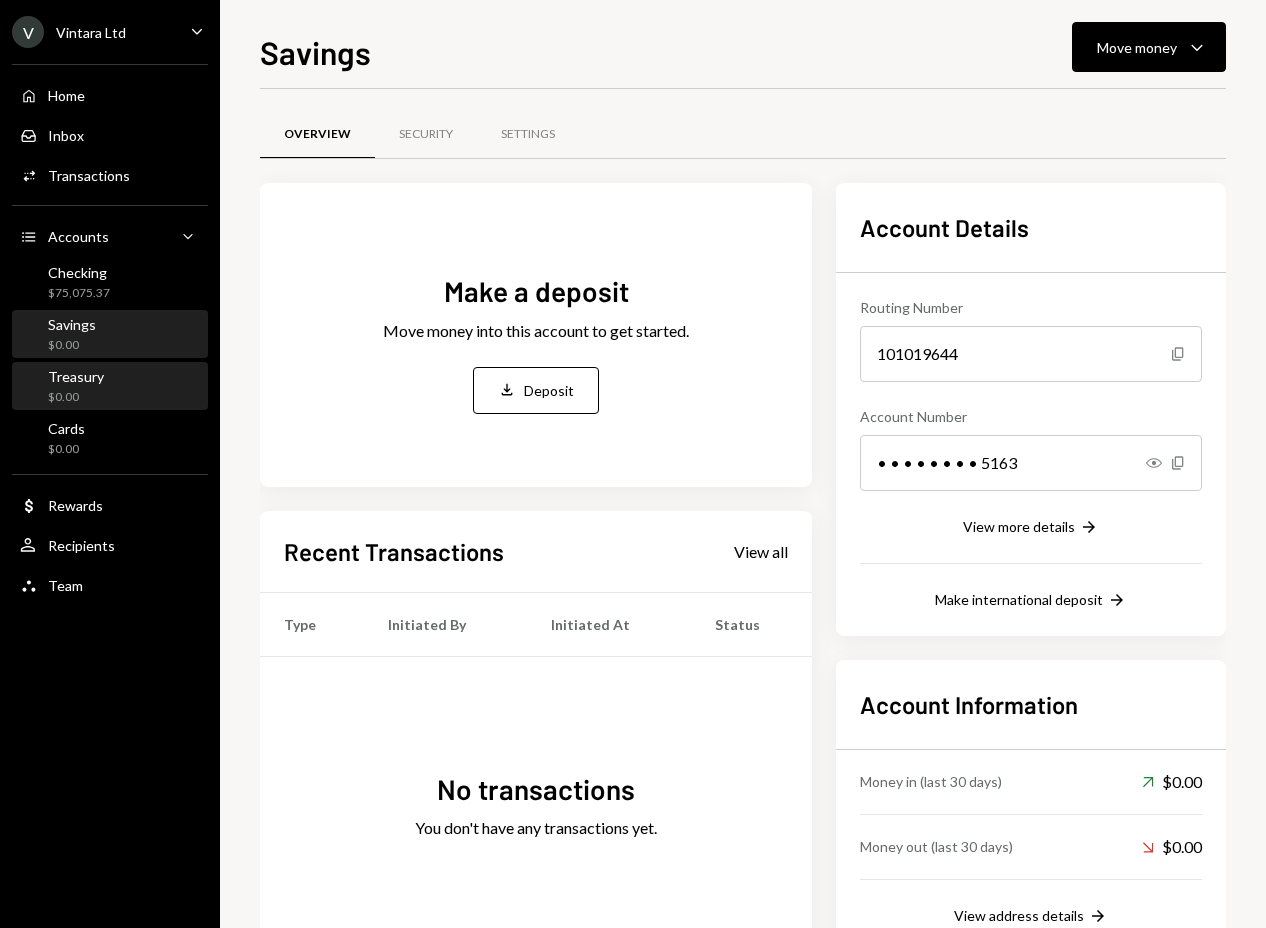 click on "Treasury $0.00" at bounding box center (110, 387) 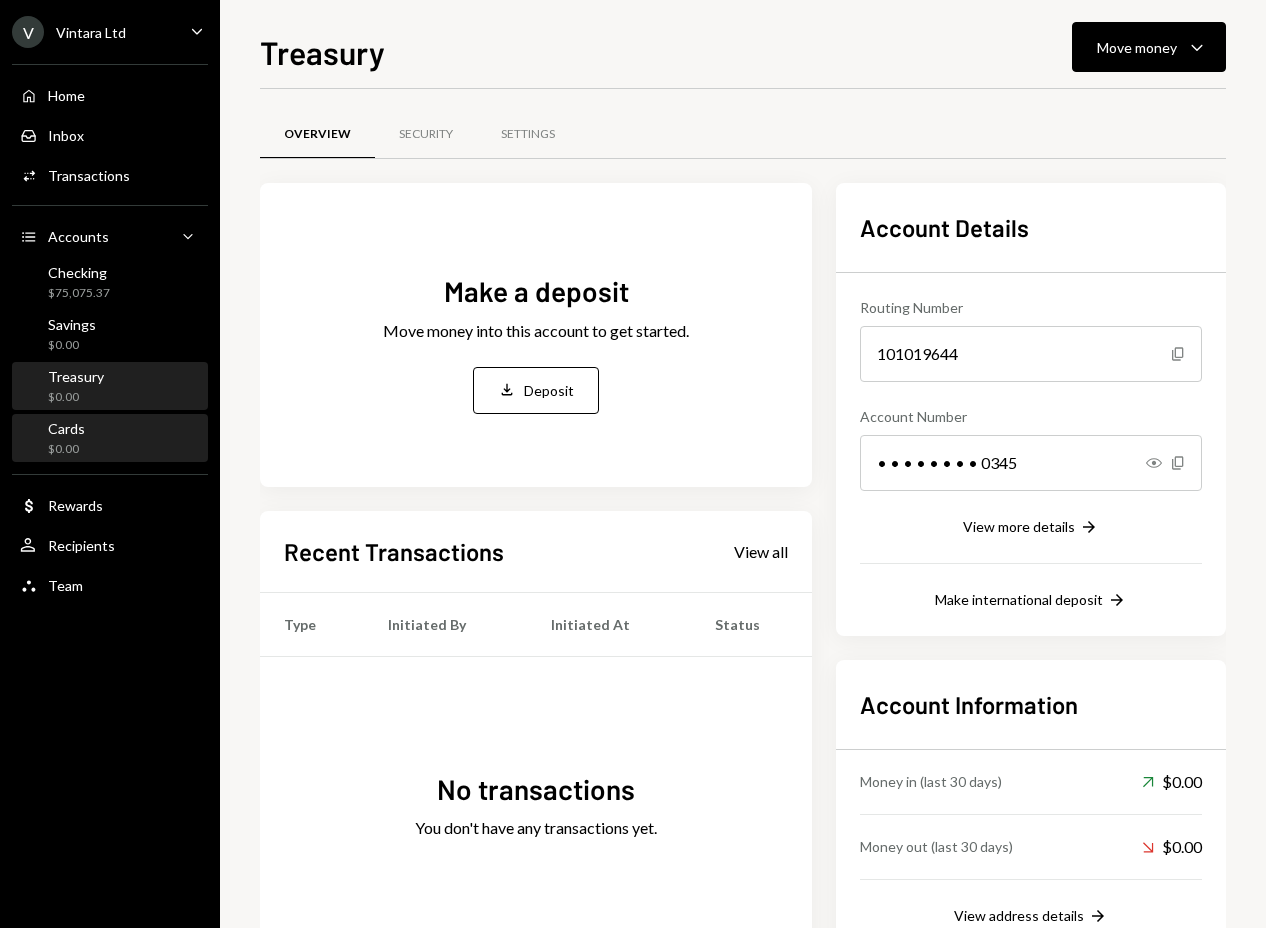 click on "Cards $0.00" at bounding box center (110, 439) 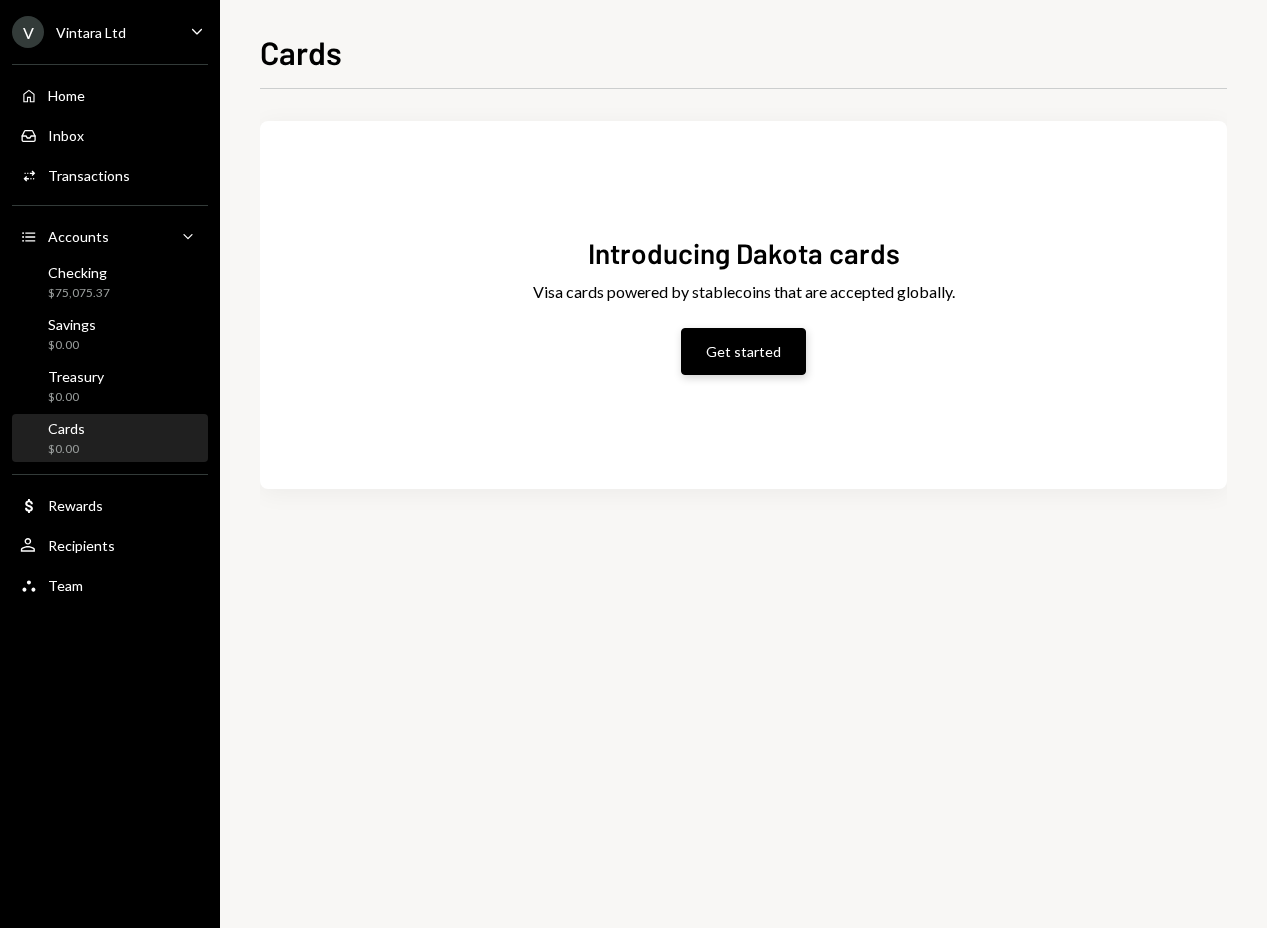 click on "Get started" at bounding box center [743, 351] 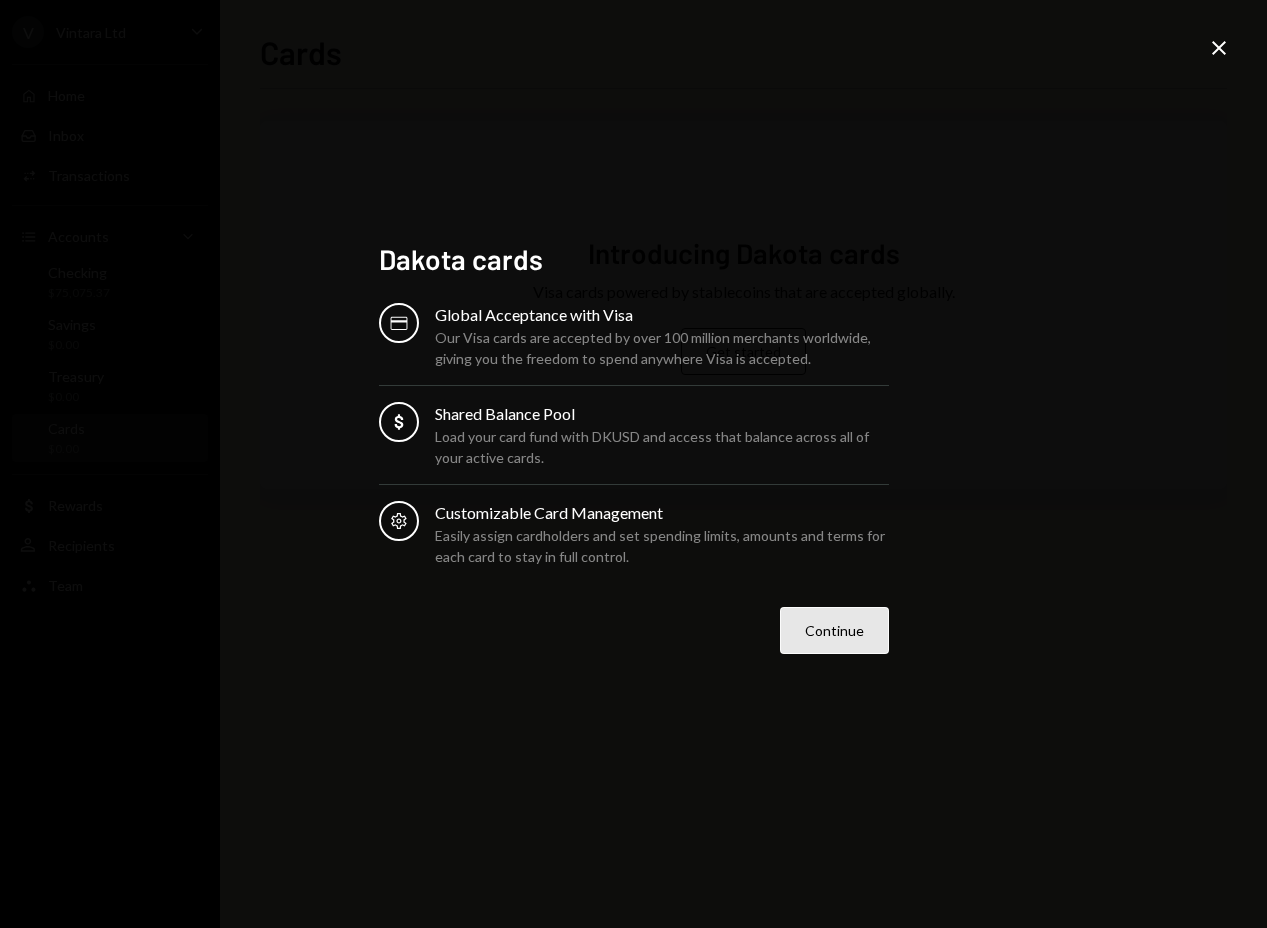 click on "Continue" at bounding box center [834, 630] 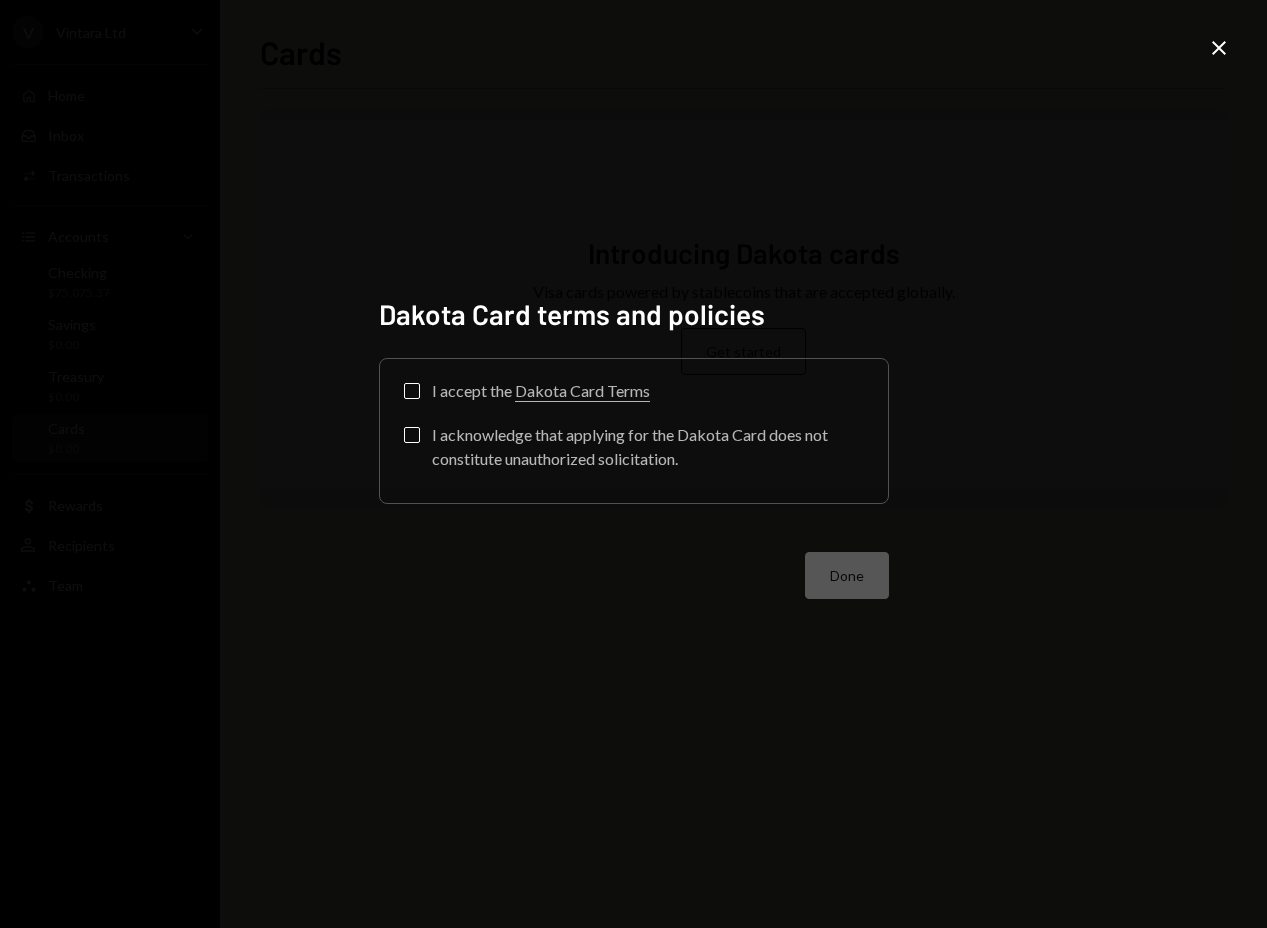 click on "I accept the   Dakota Card Terms" at bounding box center [412, 391] 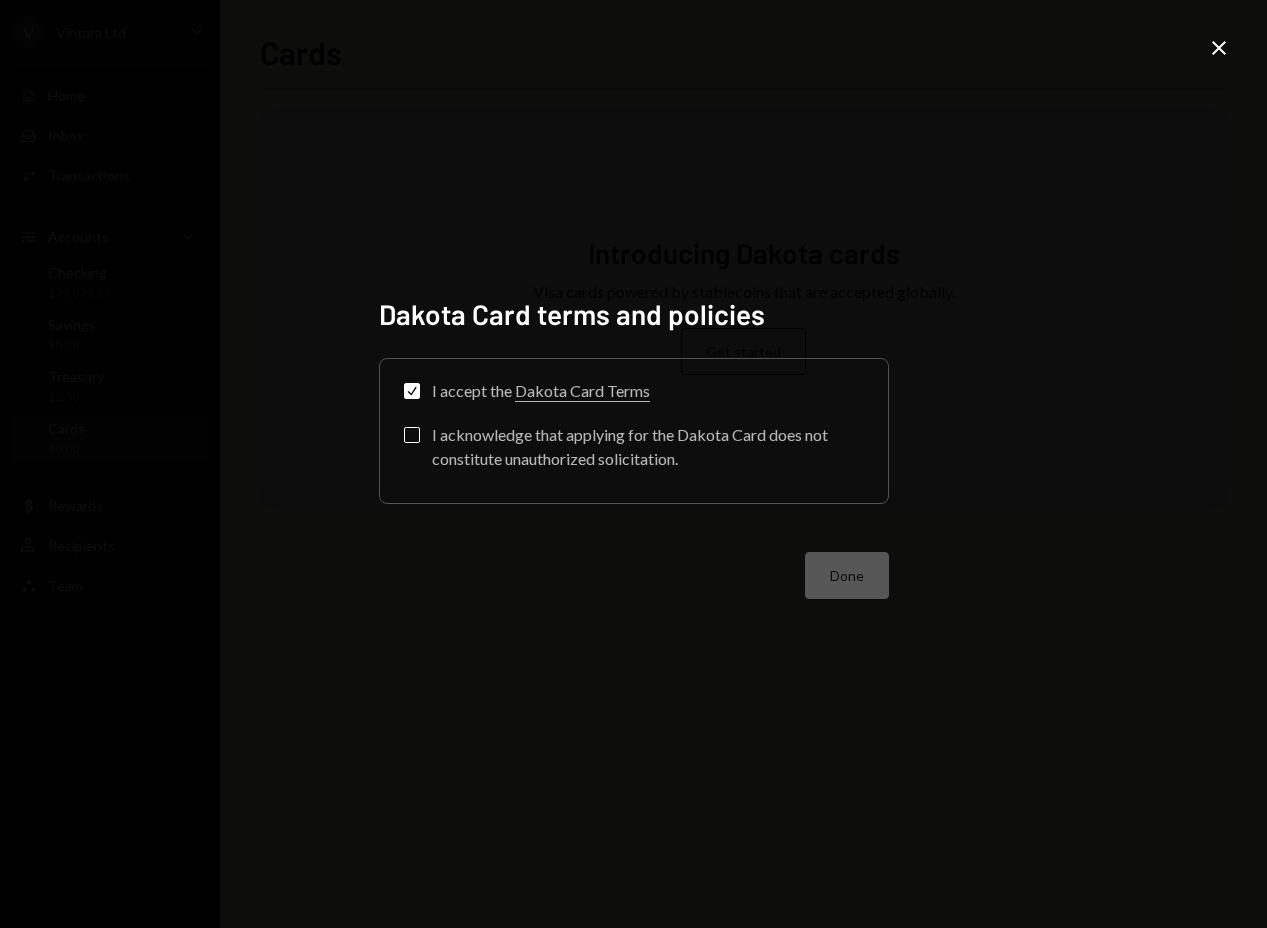 click on "I acknowledge that applying for the Dakota Card does not constitute unauthorized solicitation." at bounding box center [634, 449] 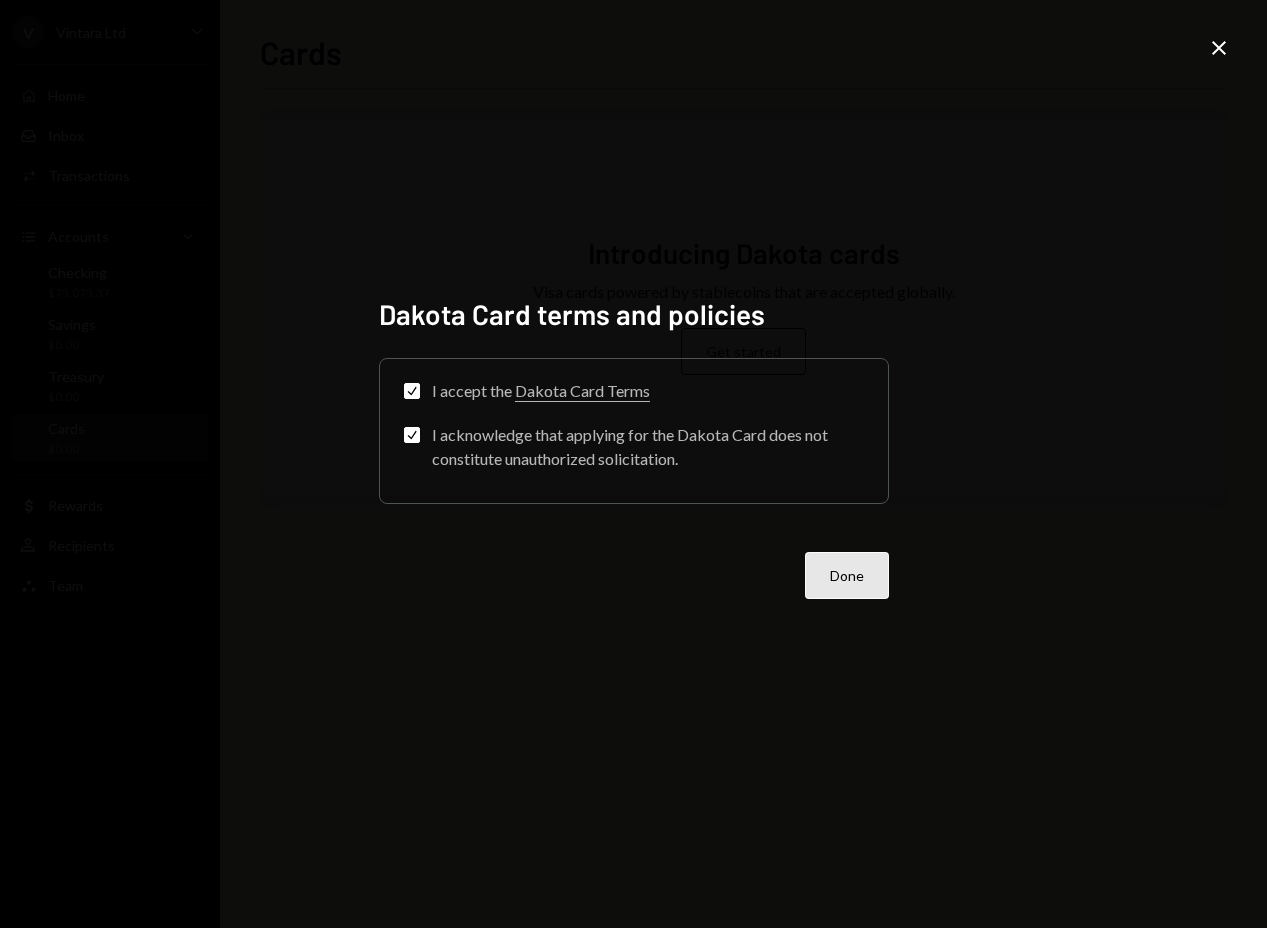 click on "Done" at bounding box center (847, 575) 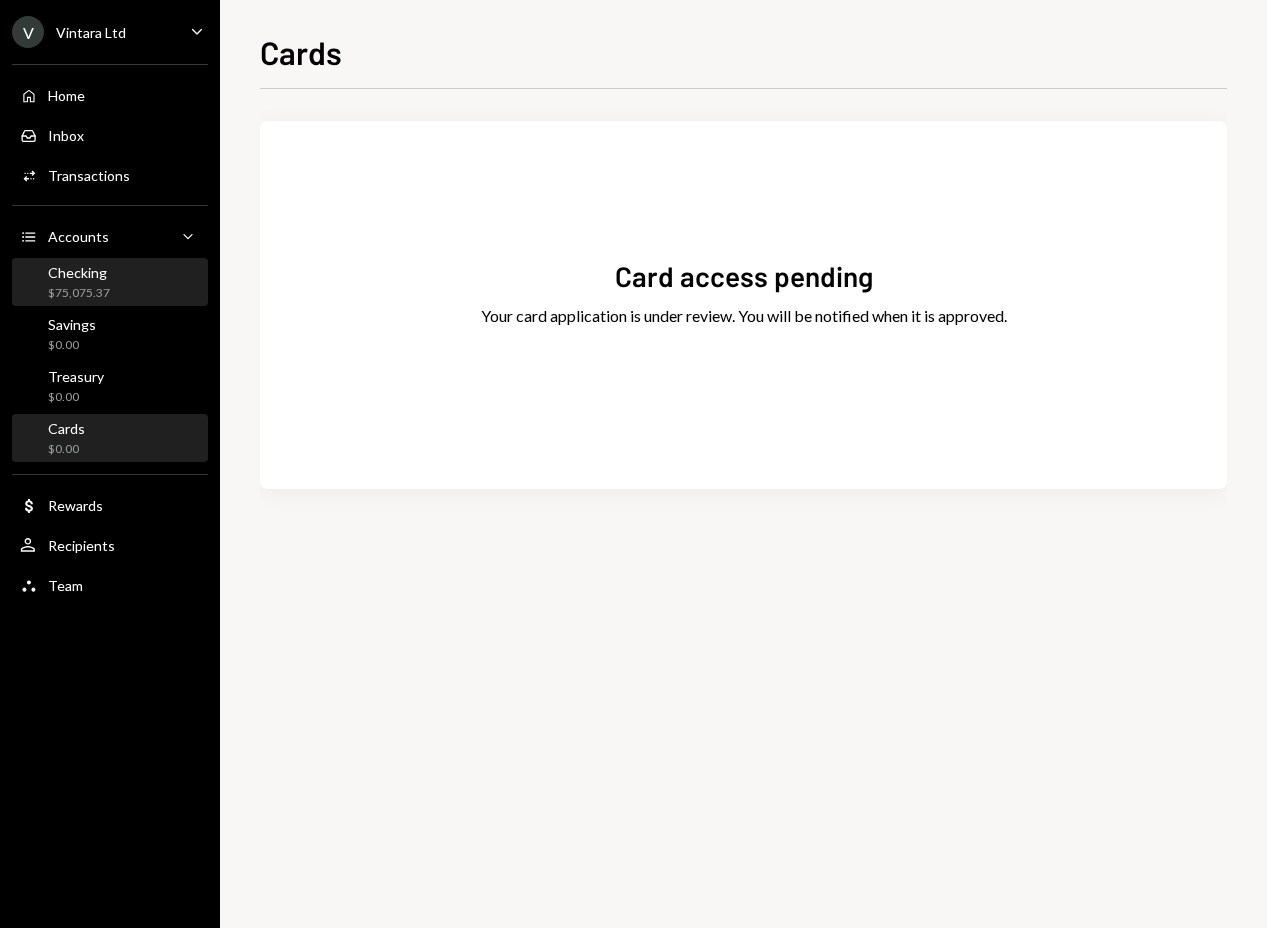 click on "Checking" at bounding box center [79, 272] 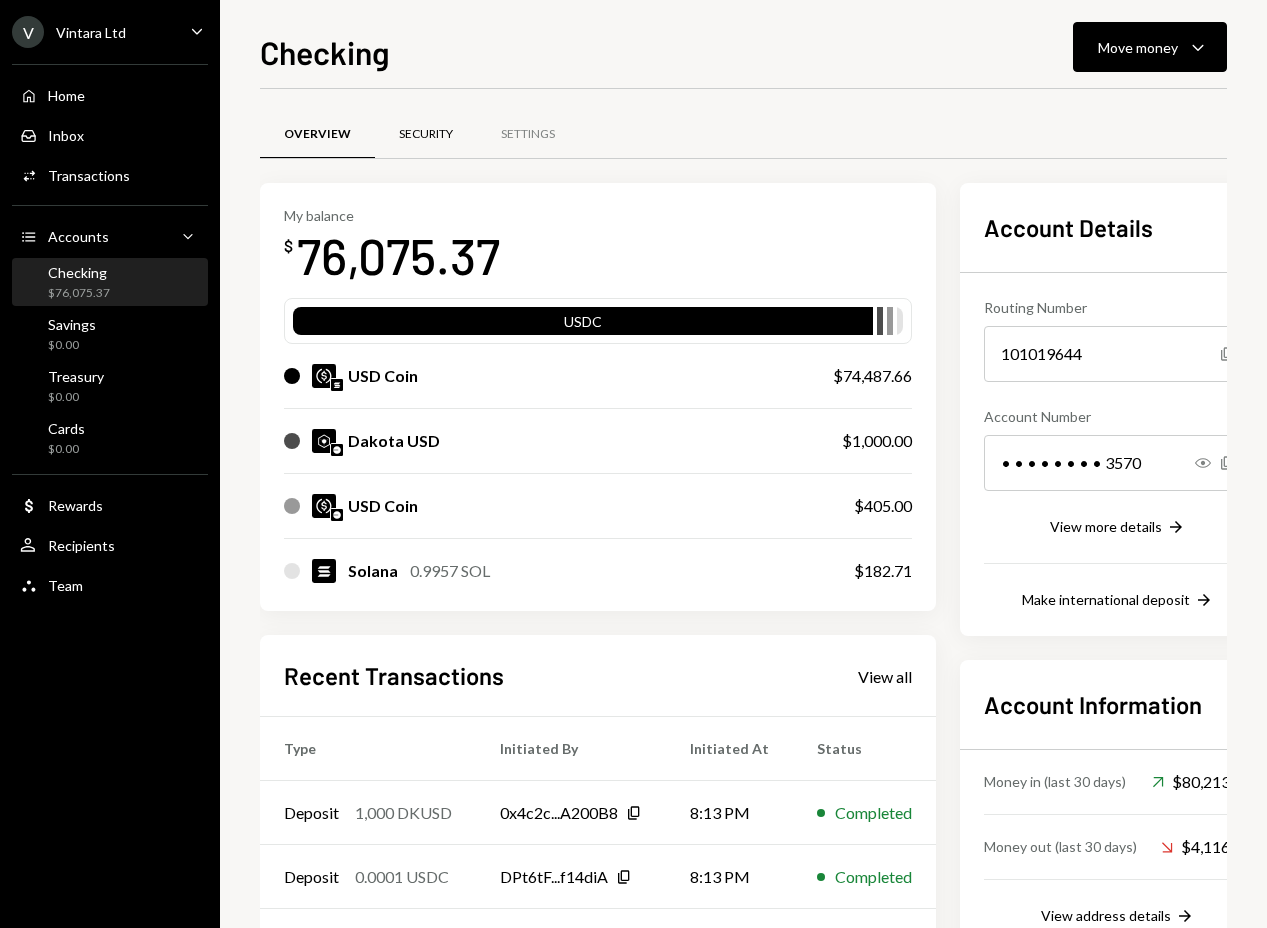 click on "Security" at bounding box center (426, 135) 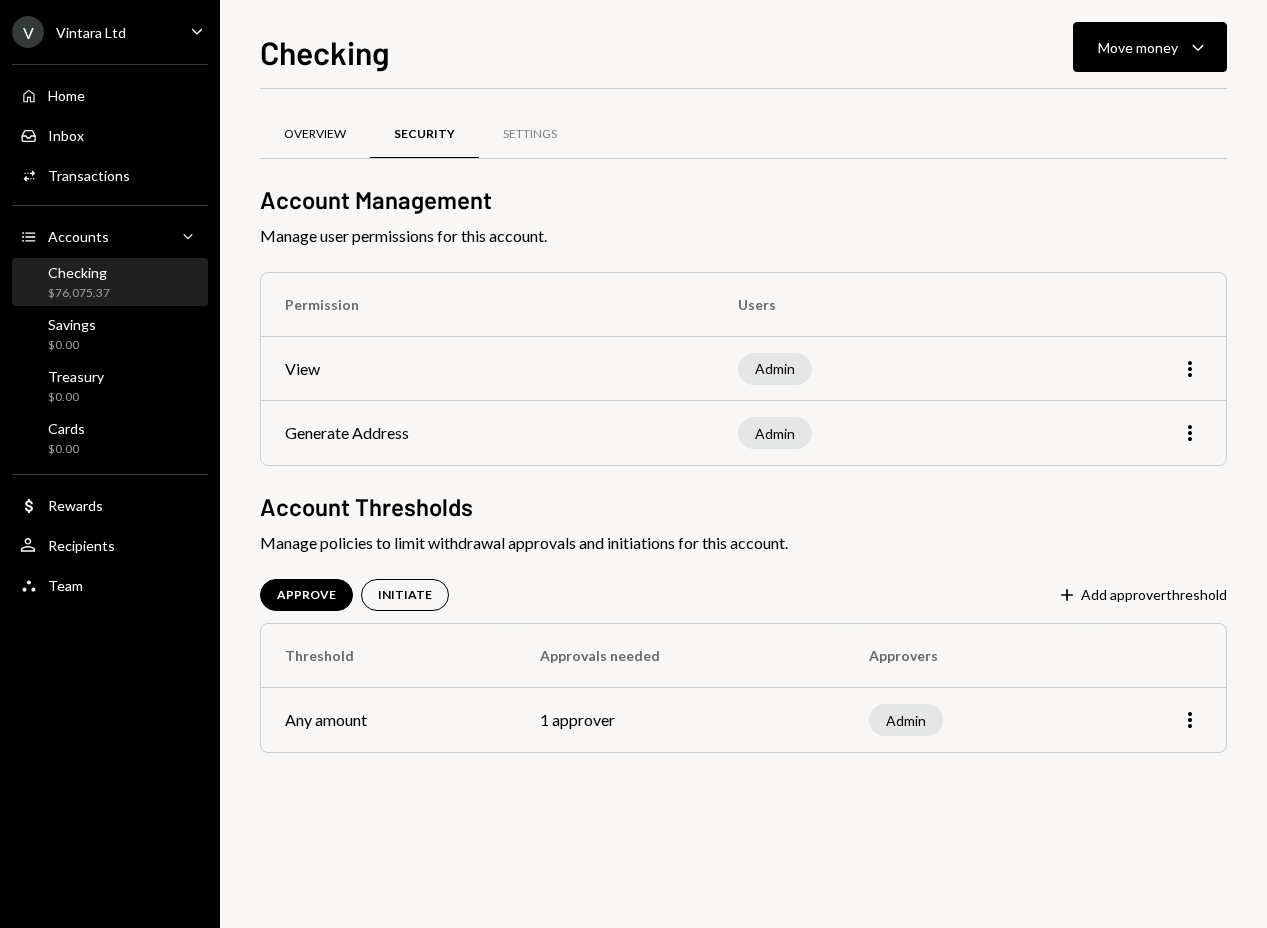 click on "Overview" at bounding box center (315, 135) 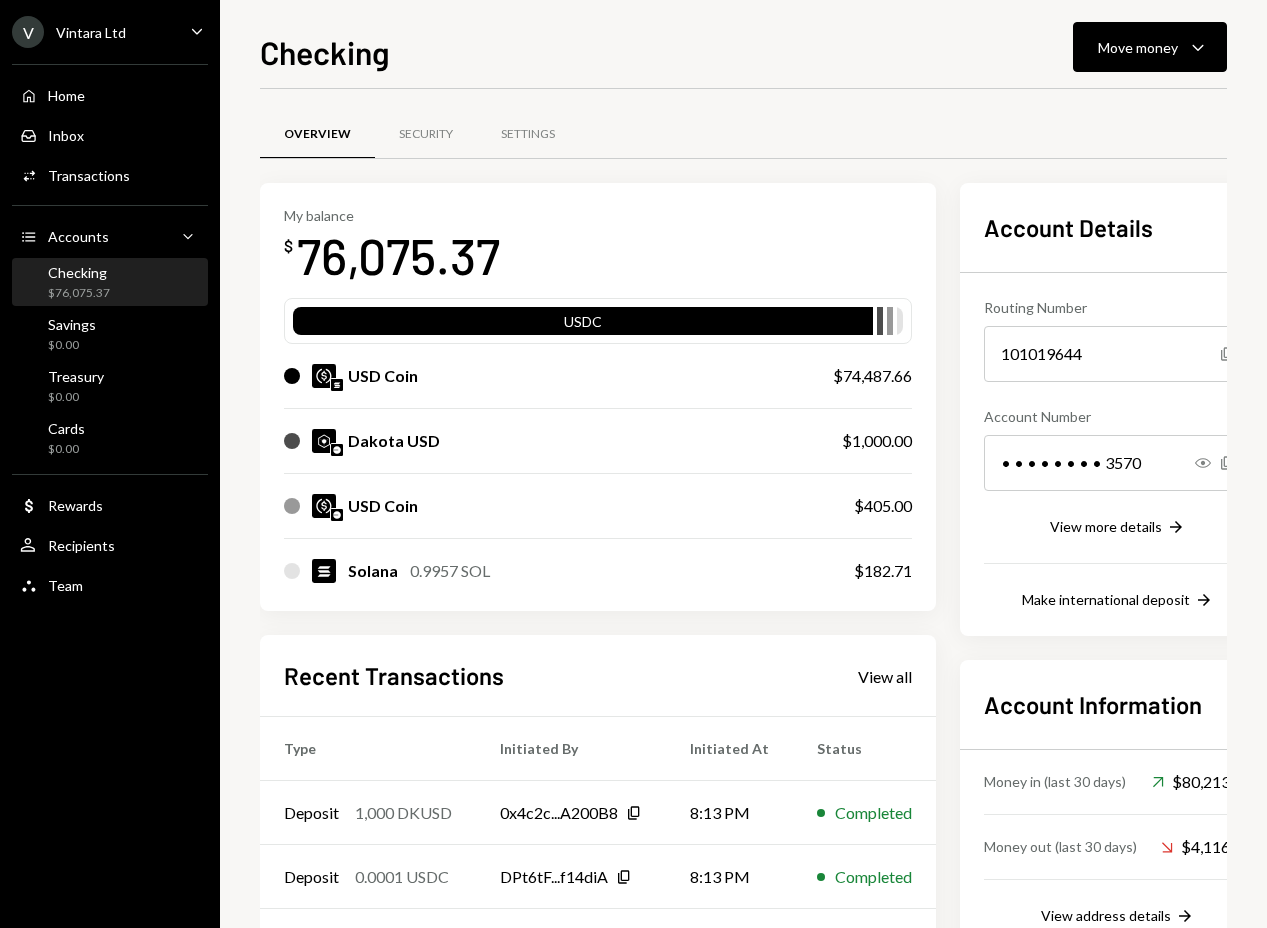 drag, startPoint x: 396, startPoint y: 441, endPoint x: 233, endPoint y: 383, distance: 173.01157 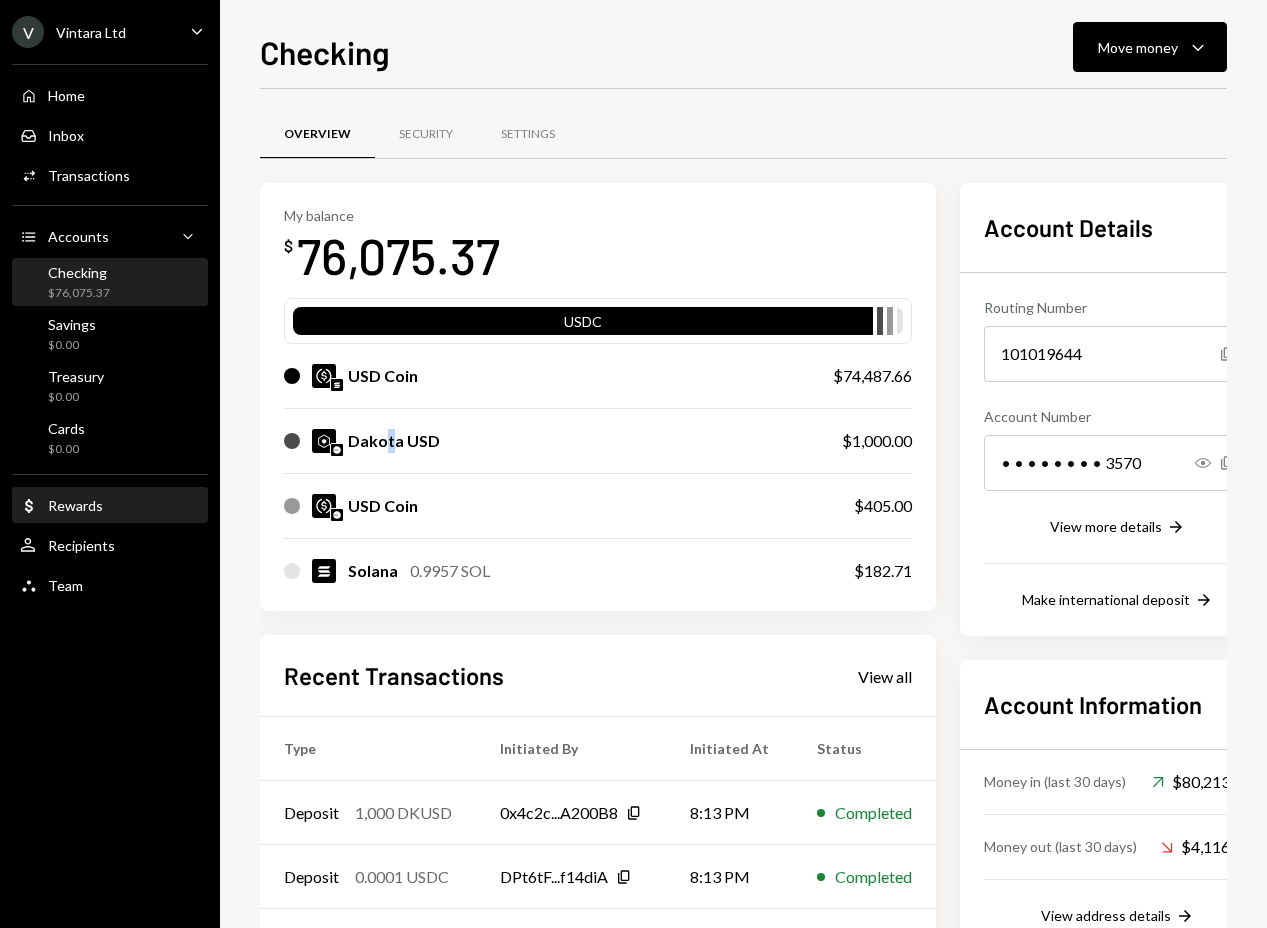 click on "Rewards" at bounding box center [75, 505] 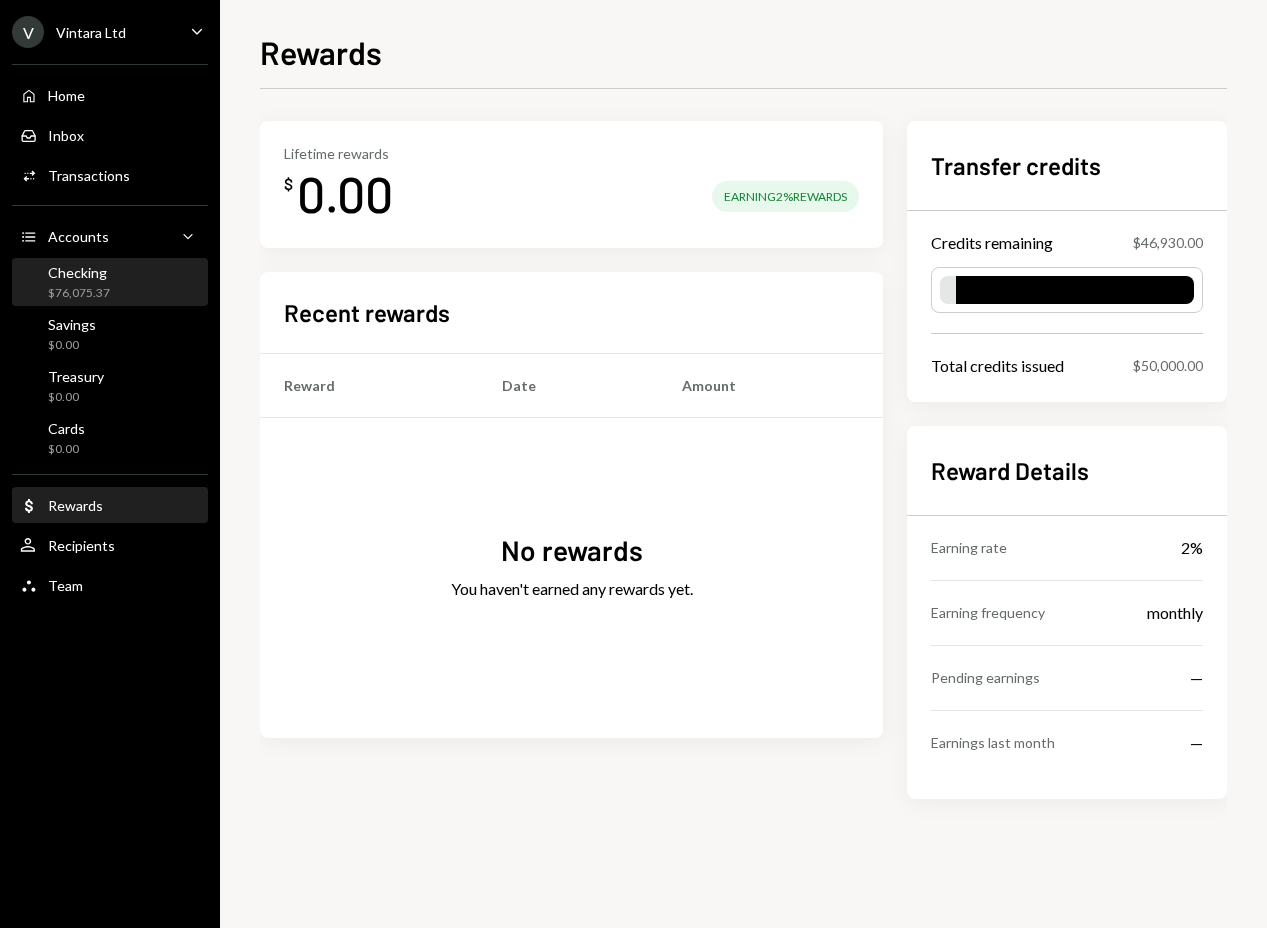 click on "$76,075.37" at bounding box center [79, 293] 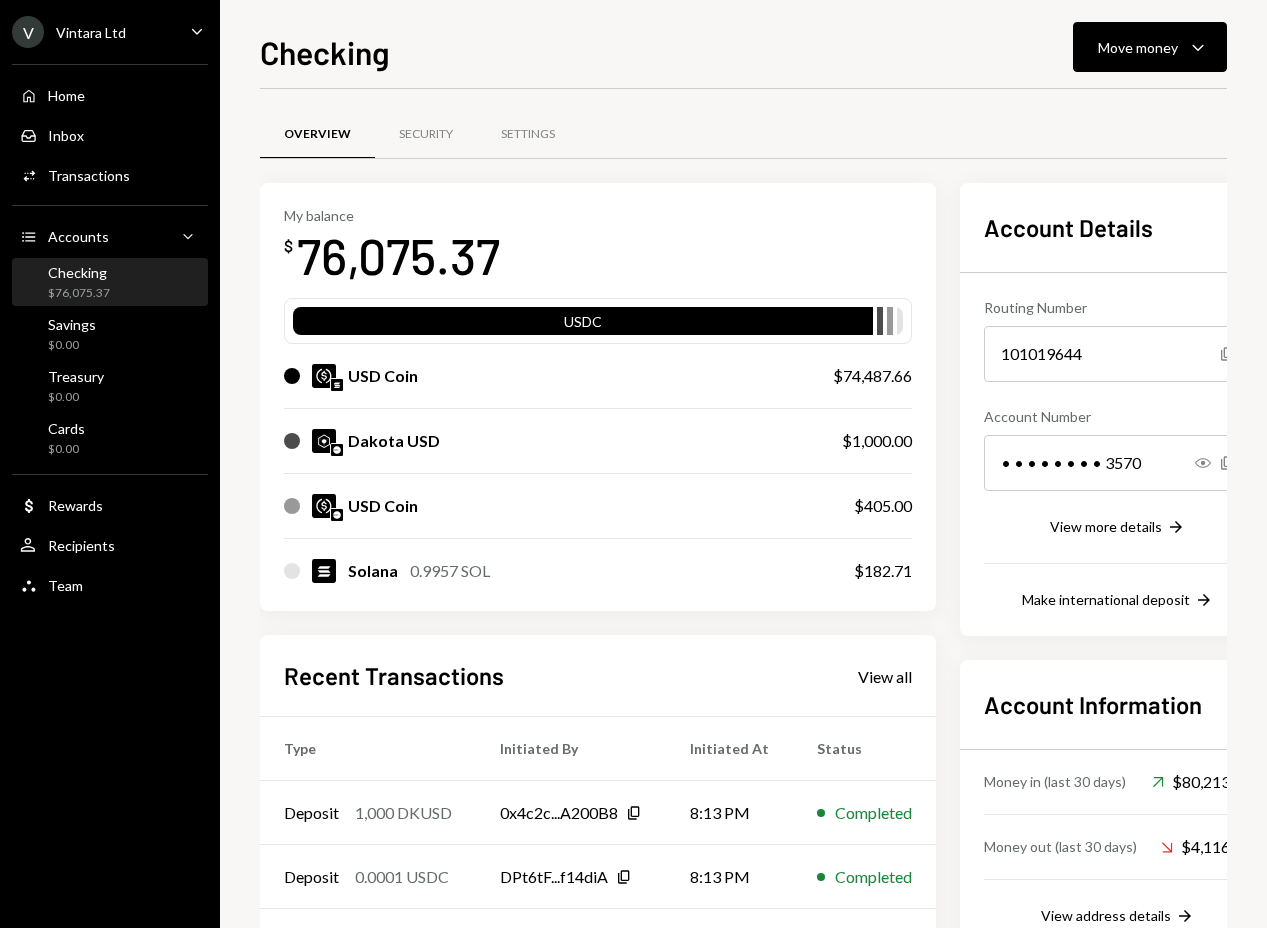 click on "Dakota USD $1,000.00" at bounding box center (598, 441) 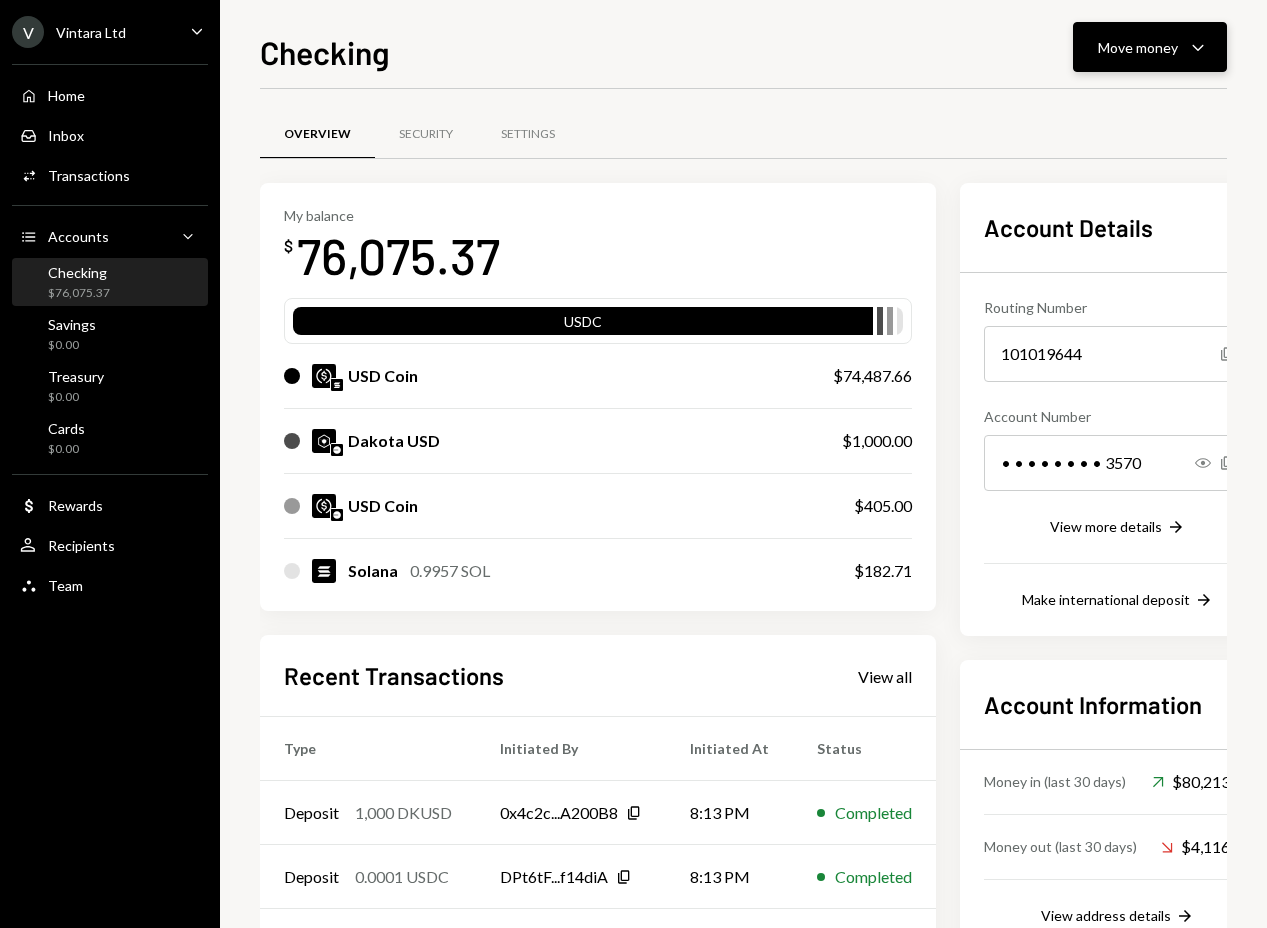 click on "Move money Caret Down" at bounding box center [1150, 47] 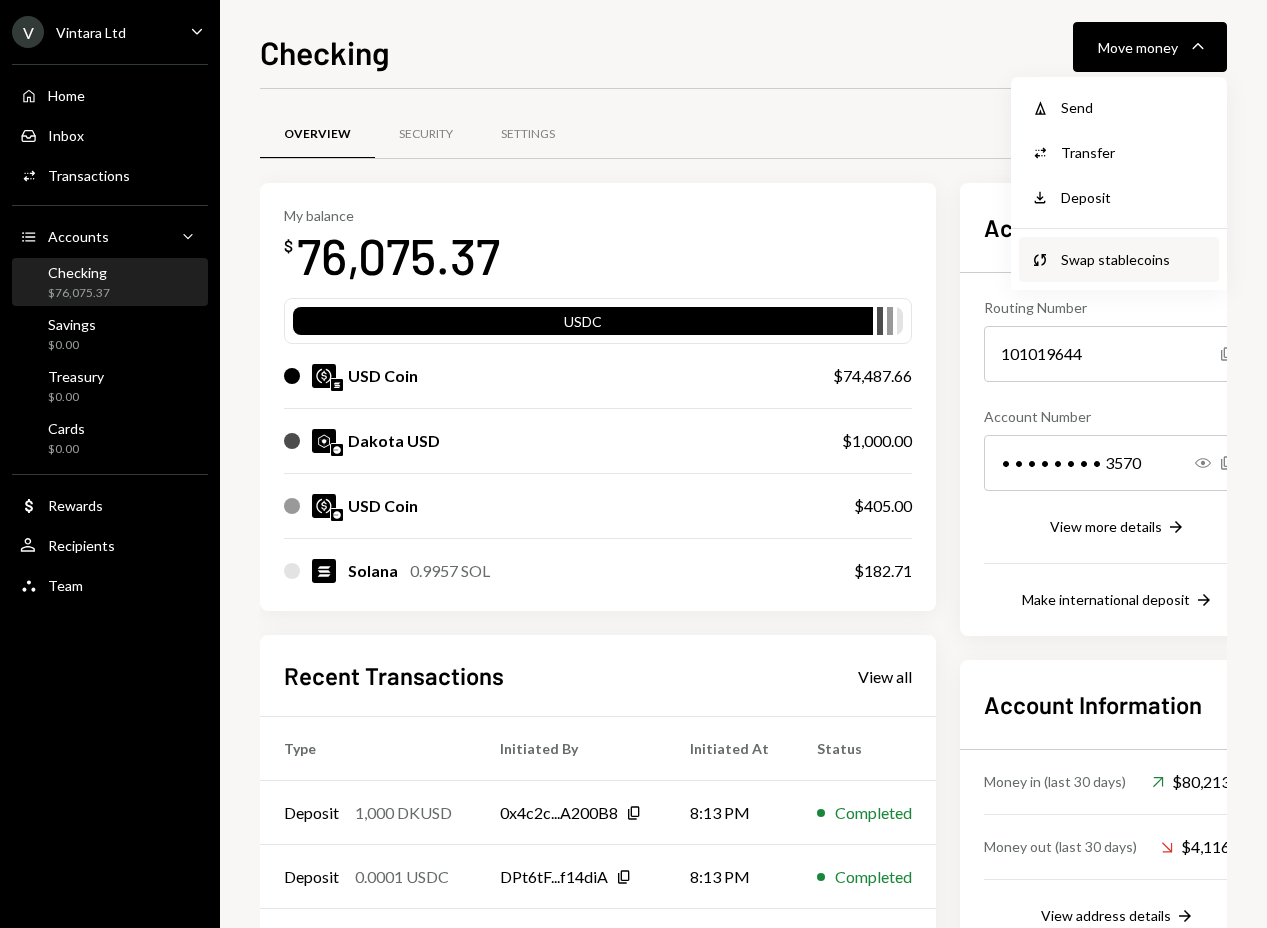 click on "Swap stablecoins" at bounding box center (1134, 259) 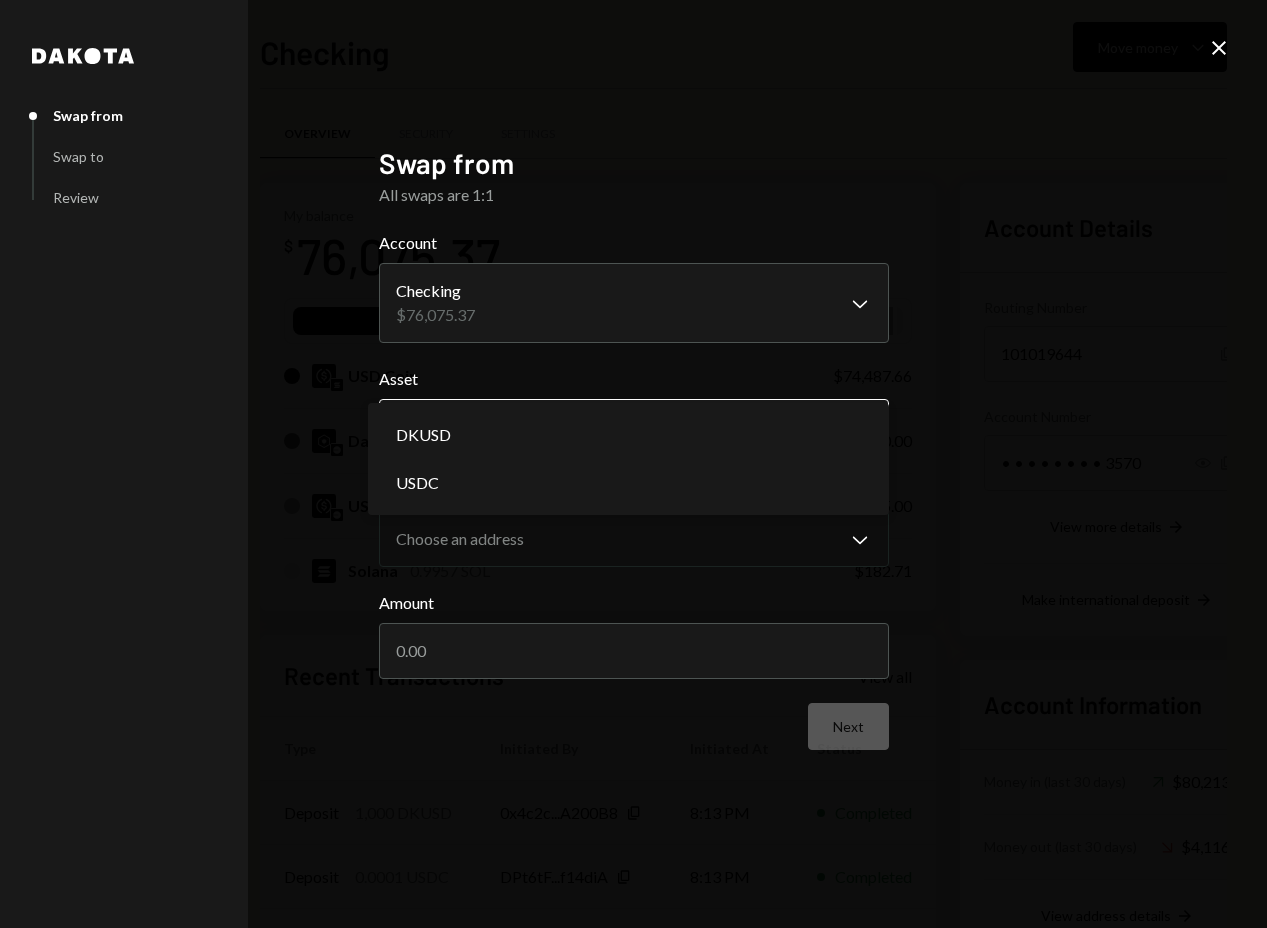 click on "V Vintara Ltd Caret Down Home Home Inbox Inbox Activities Transactions Accounts Accounts Caret Down Checking $76,075.37 Savings $0.00 Treasury $0.00 Cards $0.00 Dollar Rewards User Recipients Team Team Checking Move money Caret Down Overview Security Settings My balance $ 76,075.37 USDC USD Coin $74,487.66 Dakota USD $1,000.00 USD Coin $405.00 Solana 0.9957  SOL $182.71 Recent Transactions View all Type Initiated By Initiated At Status Deposit 1,000  DKUSD 0x4c2c...A200B8 Copy 8:13 PM Completed Deposit 0.0001  USDC DPt6tF...f14diA Copy 8:13 PM Completed Deposit 0.0000  SOL FLipG5...zxnwkR Copy 8:13 PM Completed Deposit 0.0000  SOL FLipge...rWiCR3 Copy 8:13 PM Completed Deposit 0.0000  SOL FLipG5...zxnwkR Copy 8:13 PM Completed Account Details Routing Number 101019644 Copy Account Number • • • • • • • •  3570 Show Copy View more details Right Arrow Make international deposit Right Arrow Account Information Money in (last 30 days) Up Right Arrow $80,213.25 Money out (last 30 days) $4,116.44 ****" at bounding box center (633, 464) 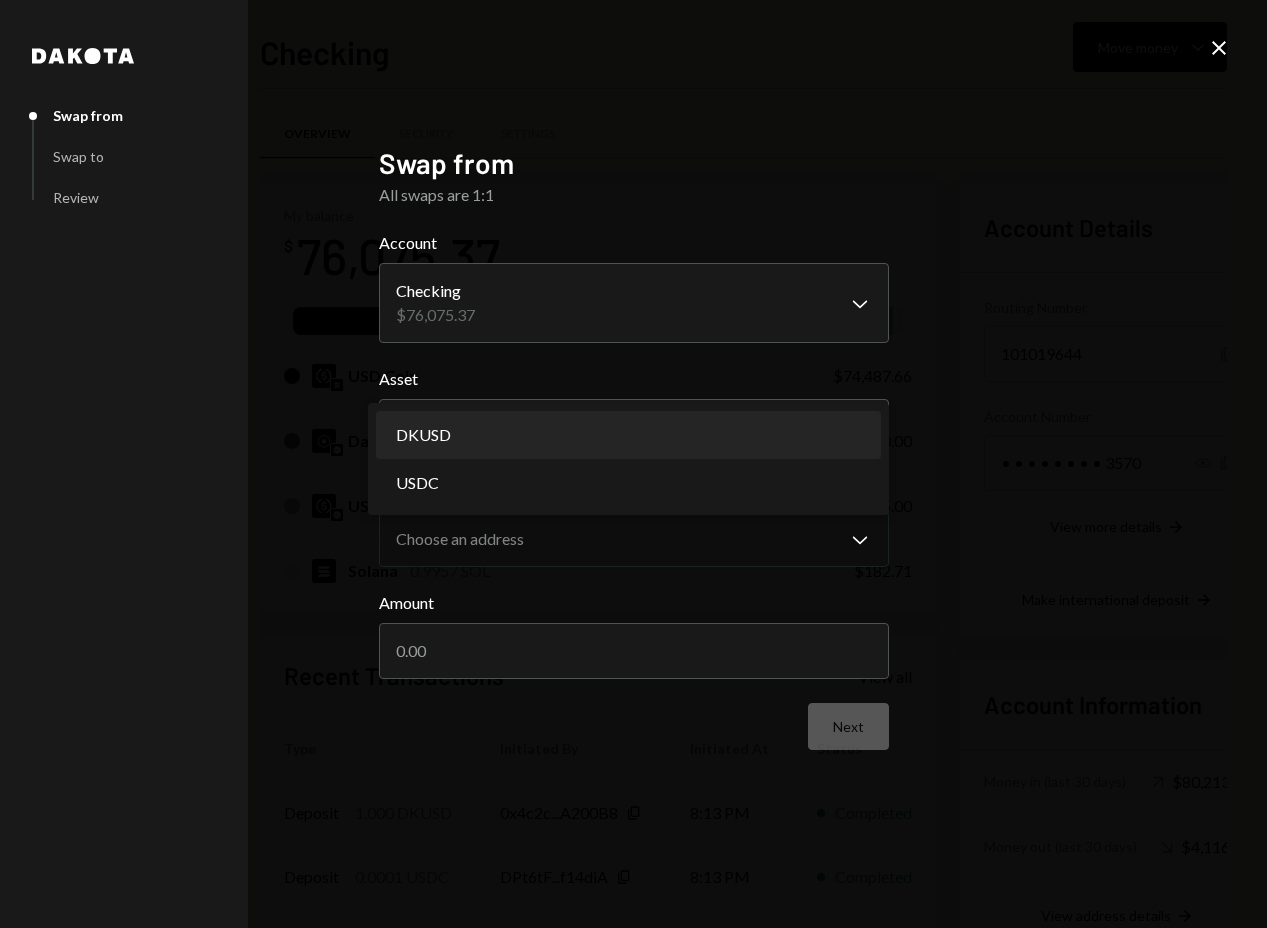 select on "*****" 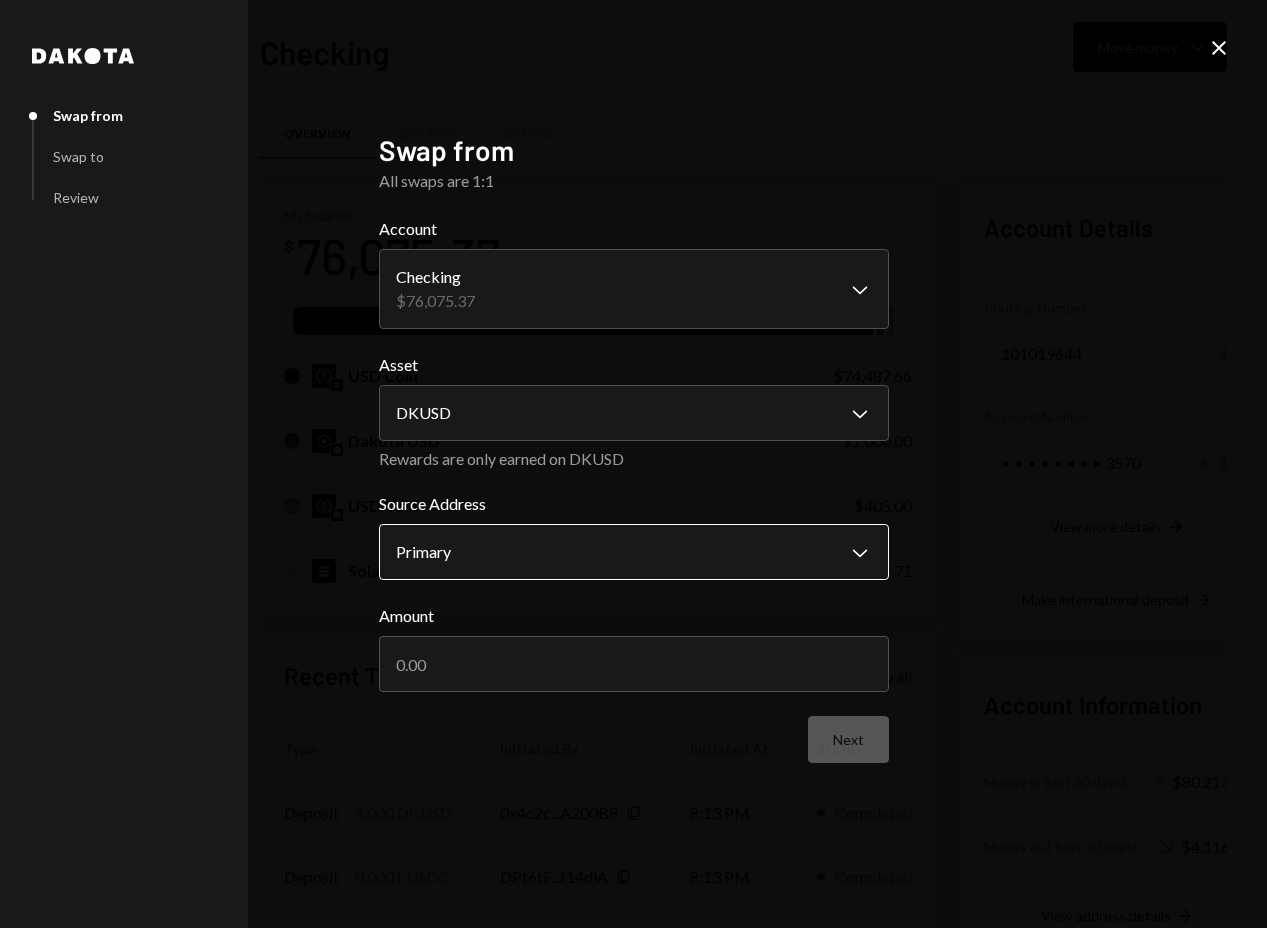 click on "V Vintara Ltd Caret Down Home Home Inbox Inbox Activities Transactions Accounts Accounts Caret Down Checking $76,075.37 Savings $0.00 Treasury $0.00 Cards $0.00 Dollar Rewards User Recipients Team Team Checking Move money Caret Down Overview Security Settings My balance $ 76,075.37 USDC USD Coin $74,487.66 Dakota USD $1,000.00 USD Coin $405.00 Solana 0.9957  SOL $182.71 Recent Transactions View all Type Initiated By Initiated At Status Deposit 1,000  DKUSD 0x4c2c...A200B8 Copy 8:13 PM Completed Deposit 0.0001  USDC DPt6tF...f14diA Copy 8:13 PM Completed Deposit 0.0000  SOL FLipG5...zxnwkR Copy 8:13 PM Completed Deposit 0.0000  SOL FLipge...rWiCR3 Copy 8:13 PM Completed Deposit 0.0000  SOL FLipG5...zxnwkR Copy 8:13 PM Completed Account Details Routing Number 101019644 Copy Account Number • • • • • • • •  3570 Show Copy View more details Right Arrow Make international deposit Right Arrow Account Information Money in (last 30 days) Up Right Arrow $80,213.25 Money out (last 30 days) $4,116.44 ****" at bounding box center [633, 464] 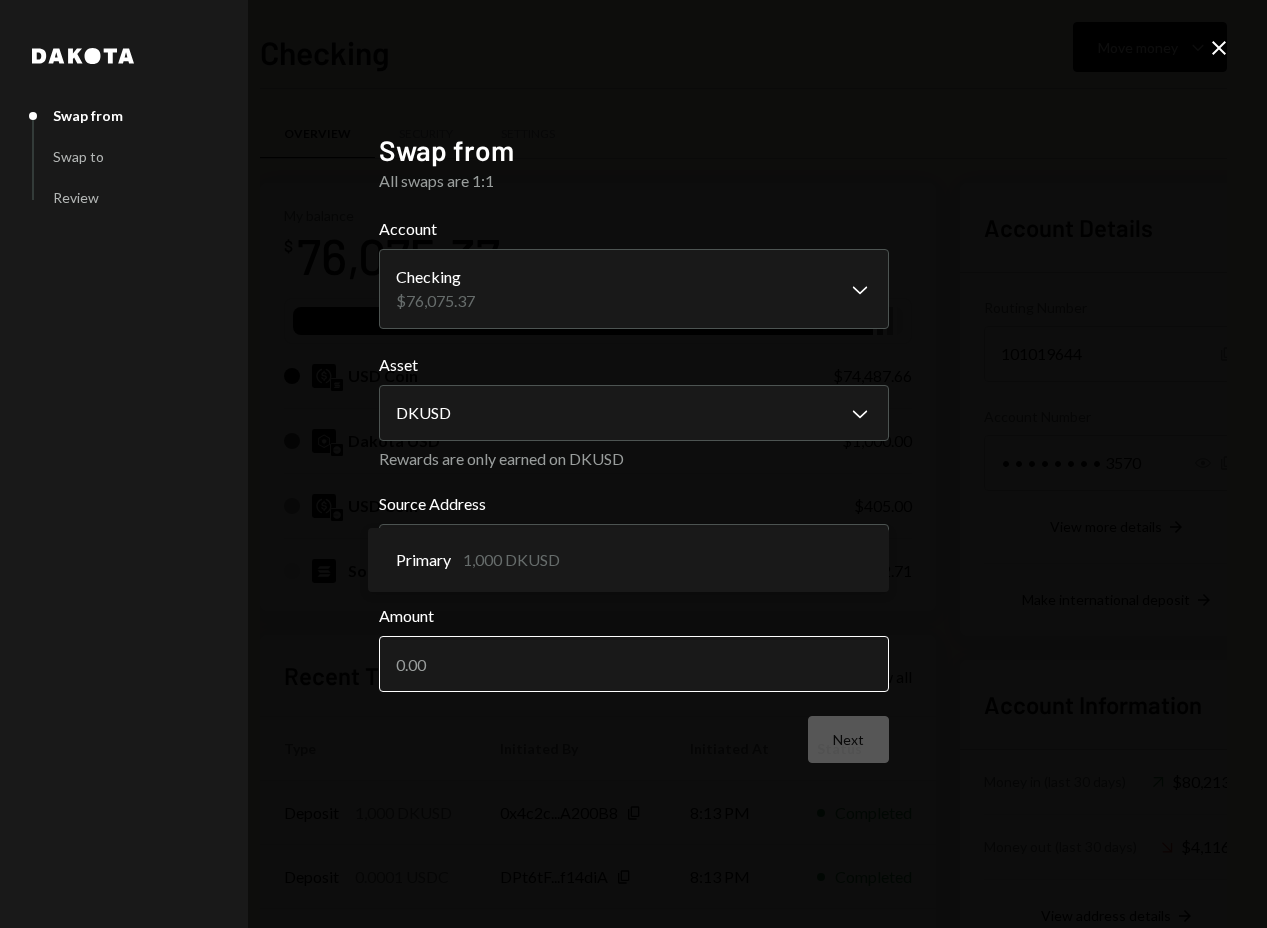 click on "Amount" at bounding box center [634, 664] 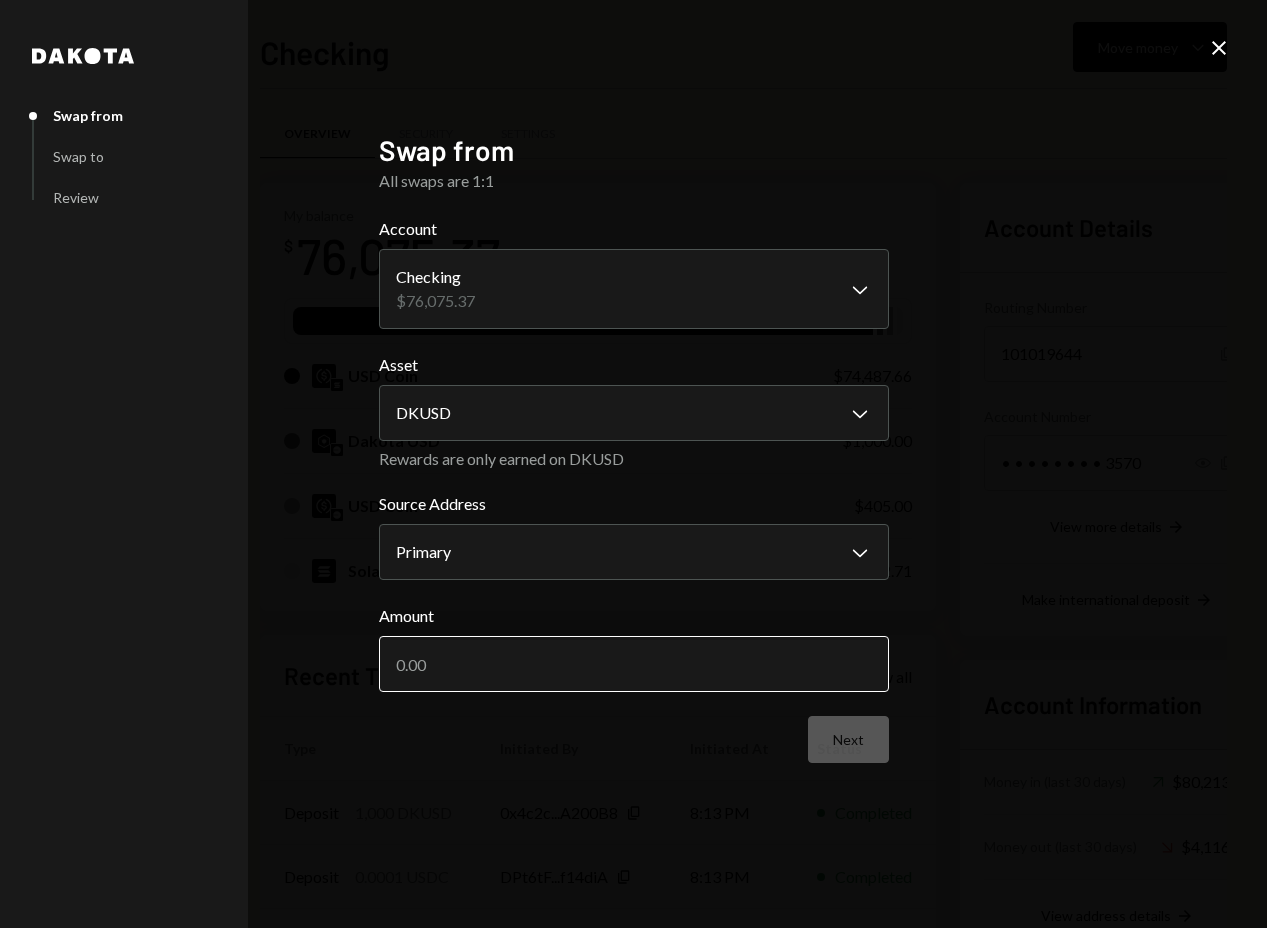 click on "Amount" at bounding box center (634, 664) 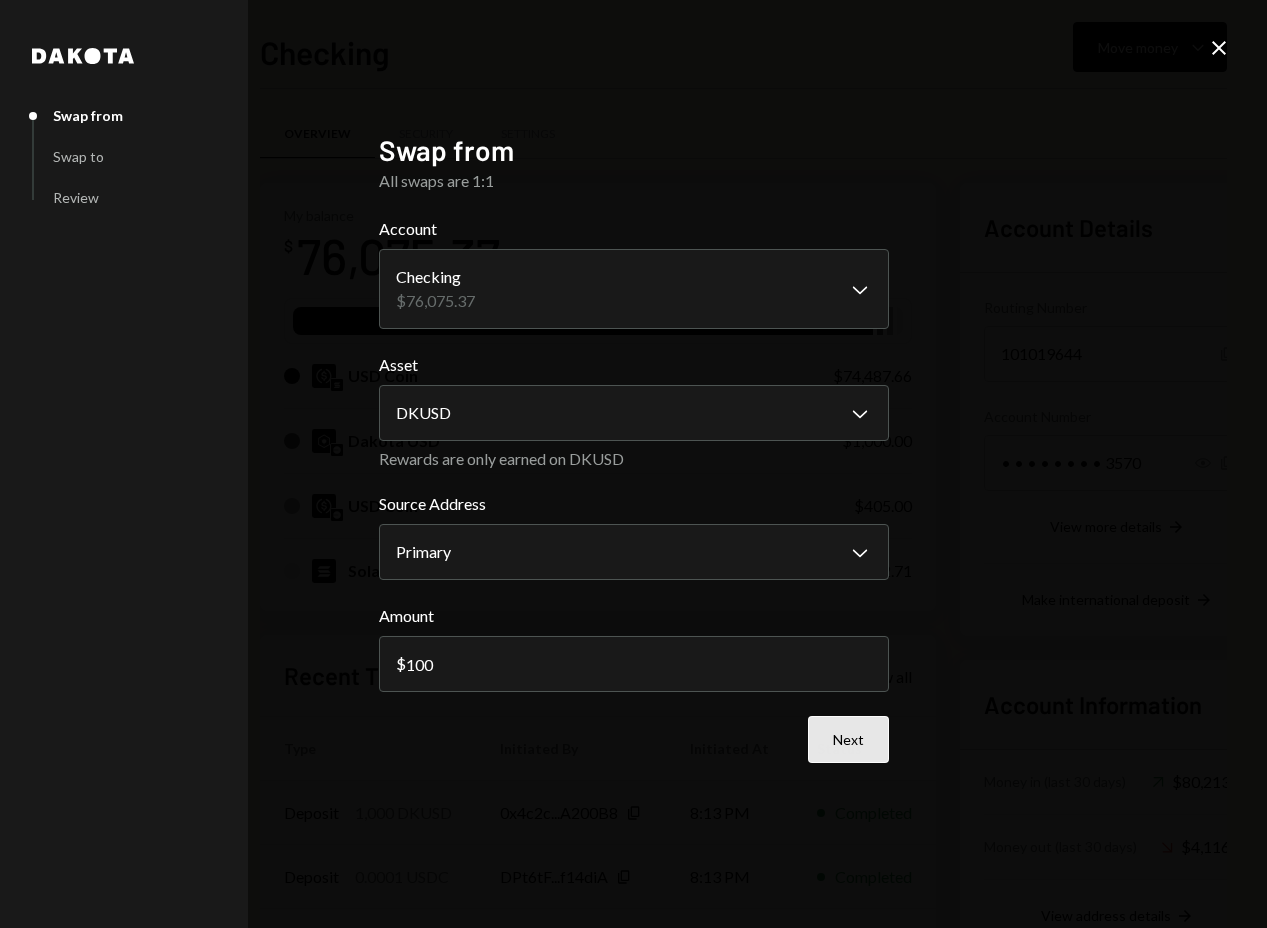 type on "100" 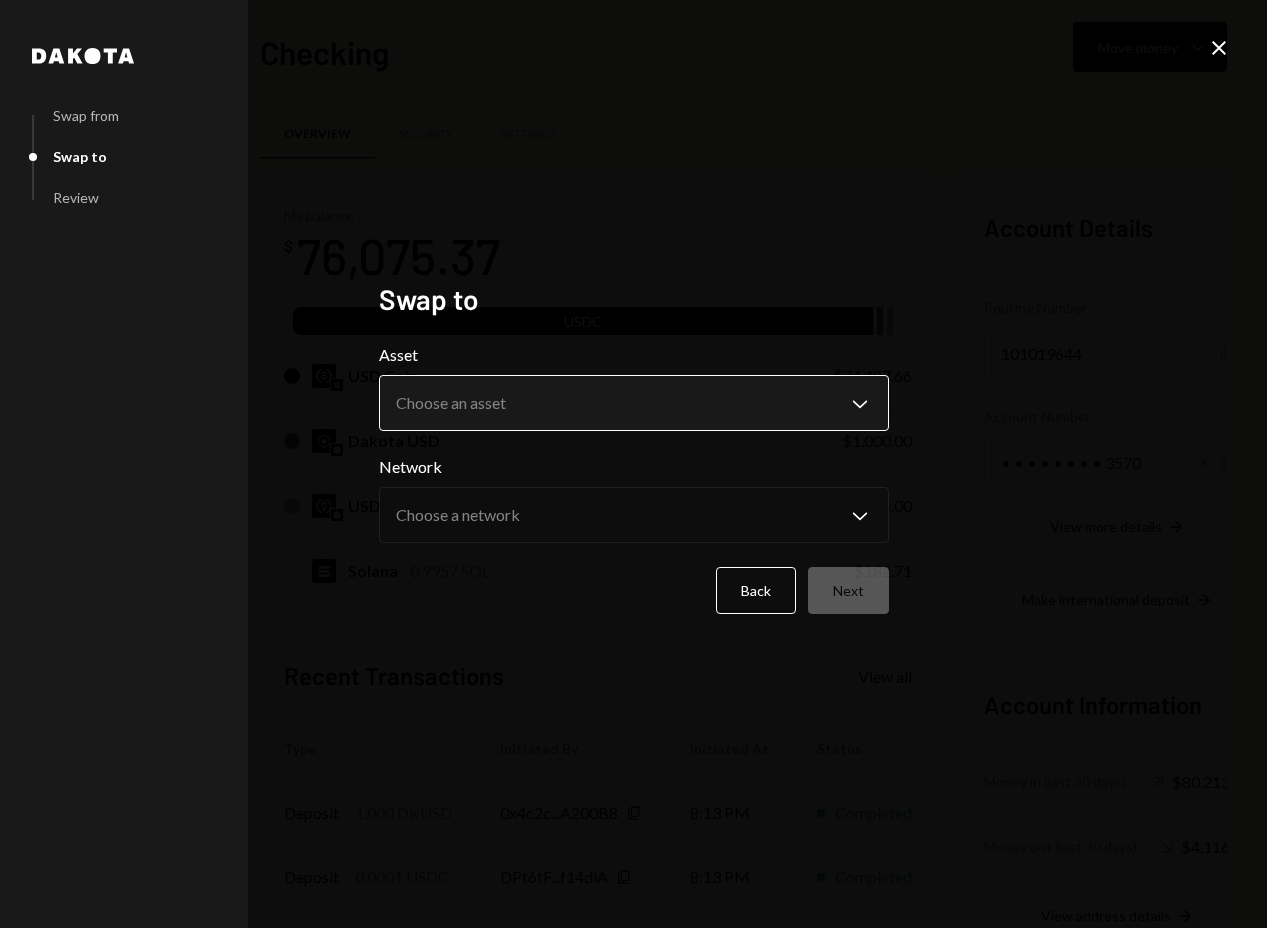 click on "Choose an asset Chevron Down" at bounding box center [634, 403] 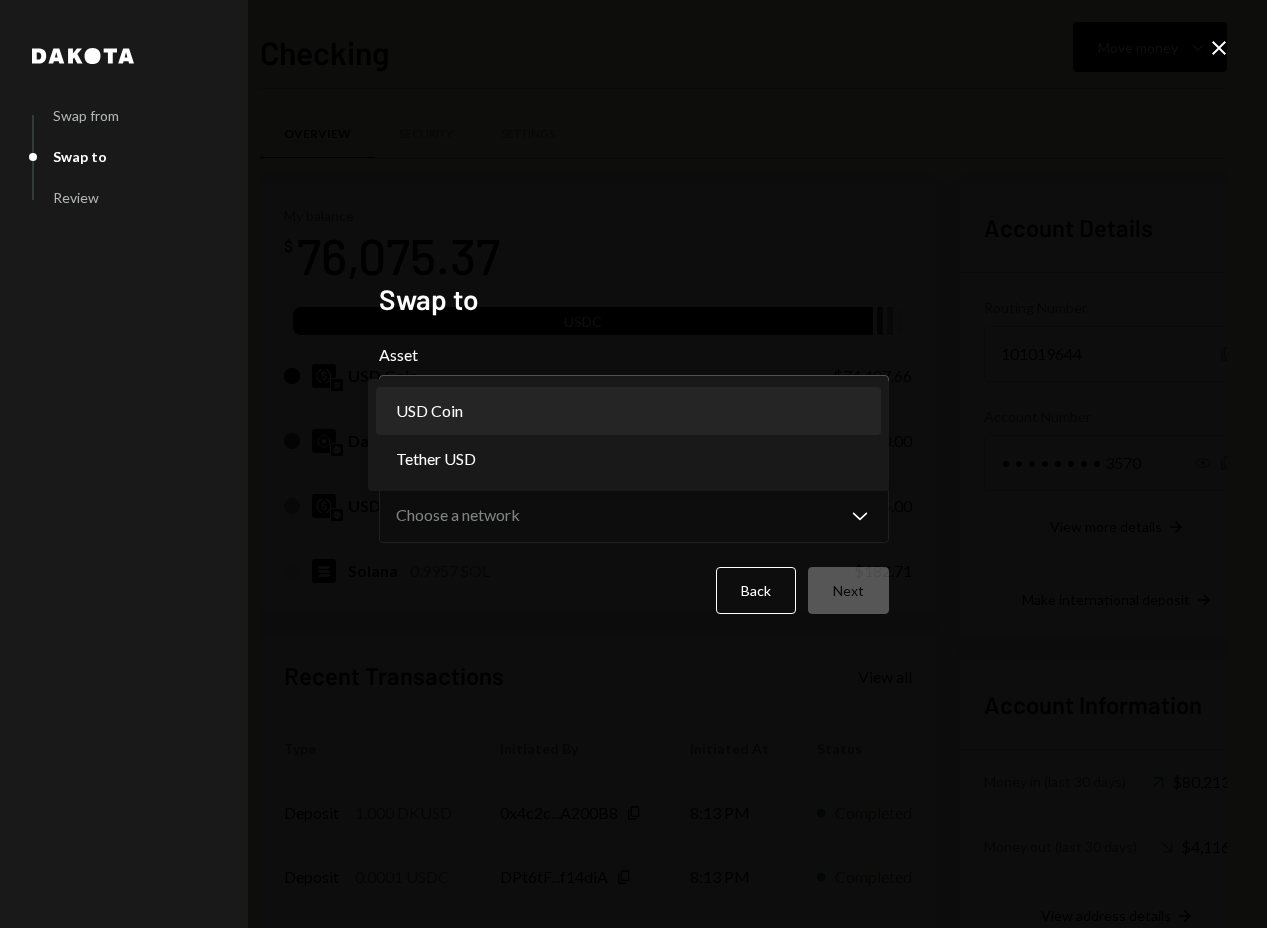 select on "****" 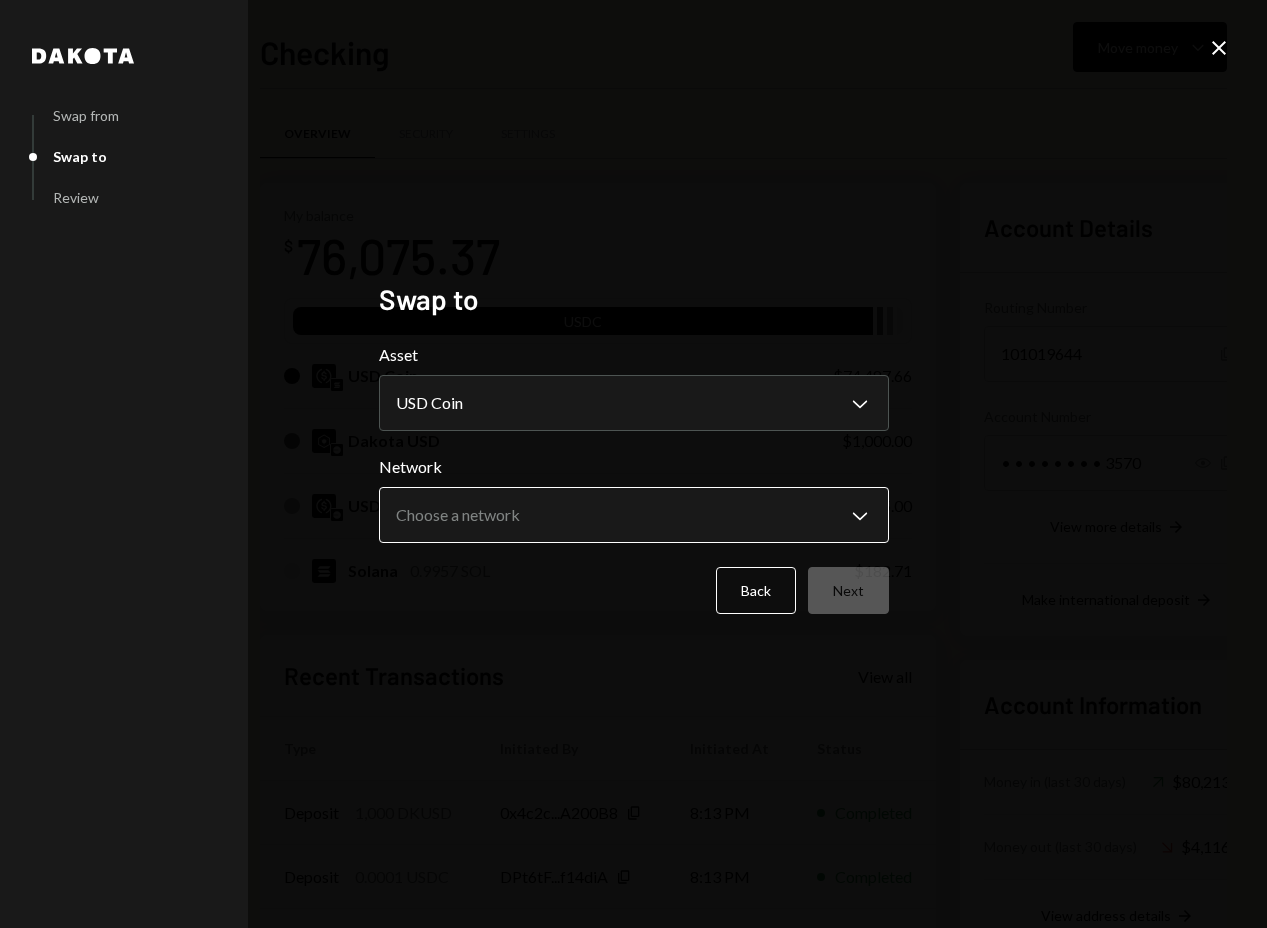 click on "V Vintara Ltd Caret Down Home Home Inbox Inbox Activities Transactions Accounts Accounts Caret Down Checking $76,075.37 Savings $0.00 Treasury $0.00 Cards $0.00 Dollar Rewards User Recipients Team Team Checking Move money Caret Down Overview Security Settings My balance $ 76,075.37 USDC USD Coin $74,487.66 Dakota USD $1,000.00 USD Coin $405.00 Solana 0.9957  SOL $182.71 Recent Transactions View all Type Initiated By Initiated At Status Deposit 1,000  DKUSD 0x4c2c...A200B8 Copy 8:13 PM Completed Deposit 0.0001  USDC DPt6tF...f14diA Copy 8:13 PM Completed Deposit 0.0000  SOL FLipG5...zxnwkR Copy 8:13 PM Completed Deposit 0.0000  SOL FLipge...rWiCR3 Copy 8:13 PM Completed Deposit 0.0000  SOL FLipG5...zxnwkR Copy 8:13 PM Completed Account Details Routing Number 101019644 Copy Account Number • • • • • • • •  3570 Show Copy View more details Right Arrow Make international deposit Right Arrow Account Information Money in (last 30 days) Up Right Arrow $80,213.25 Money out (last 30 days) $4,116.44 ****" at bounding box center (633, 464) 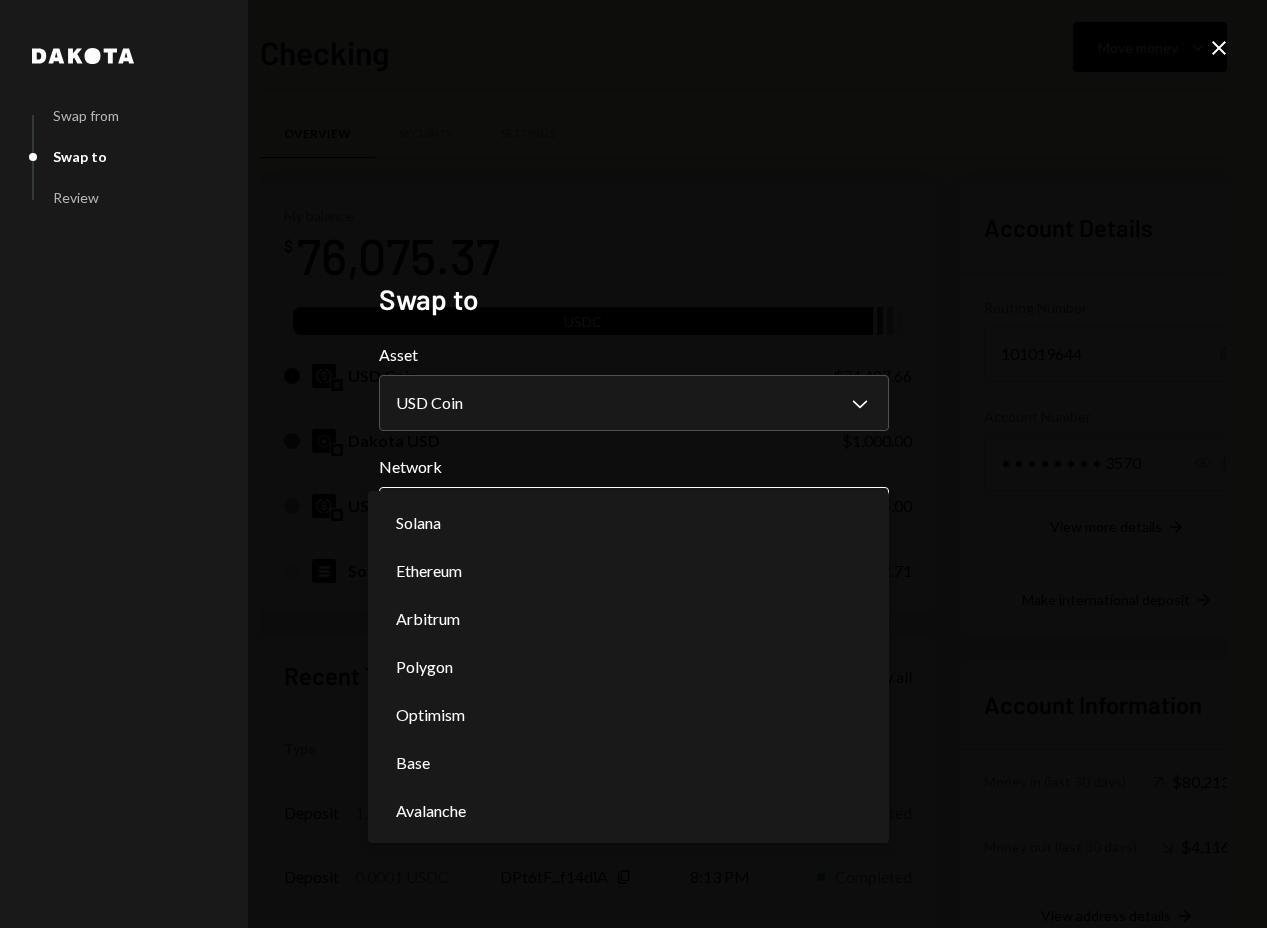 select on "**********" 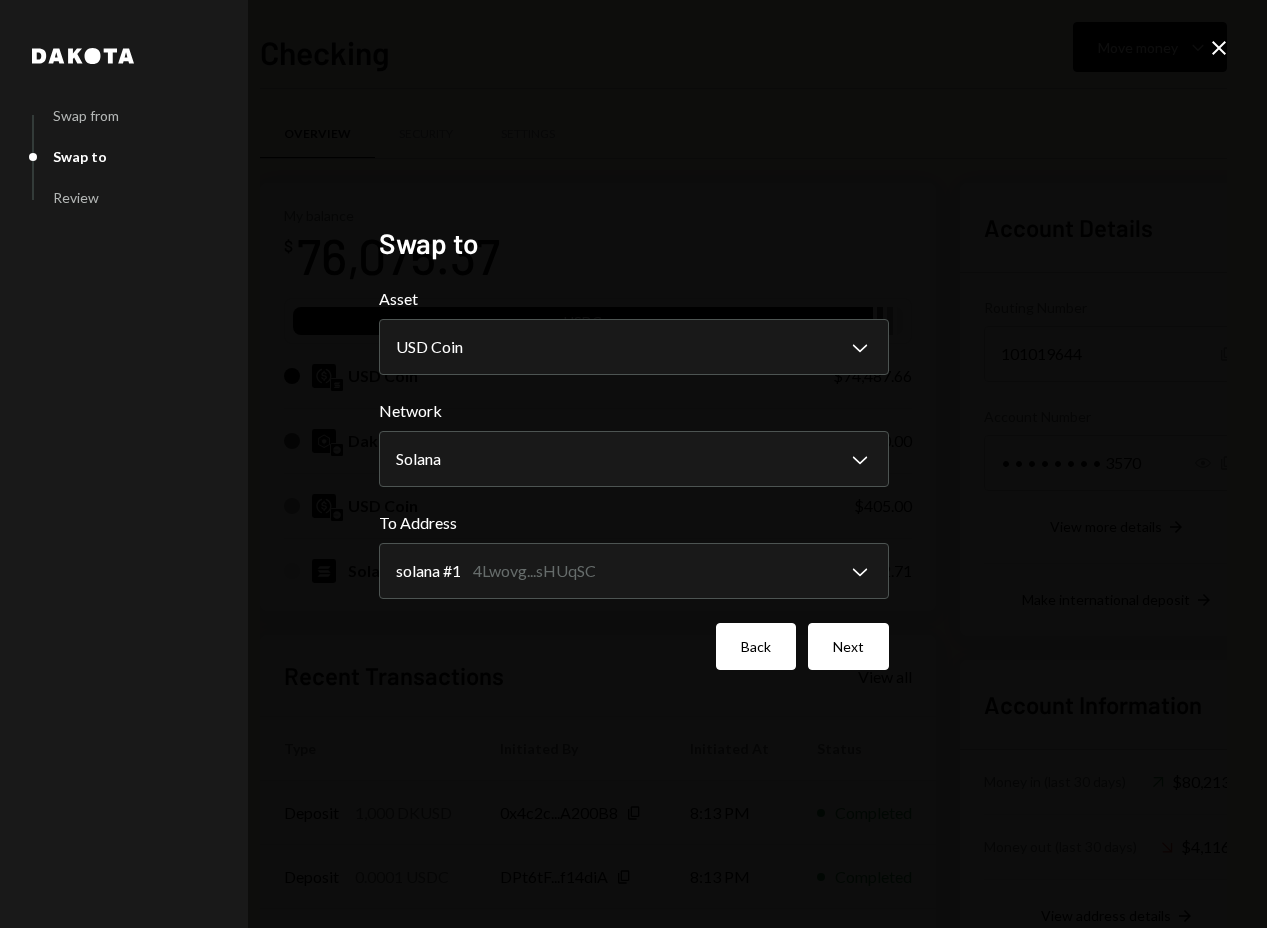 scroll, scrollTop: 0, scrollLeft: 0, axis: both 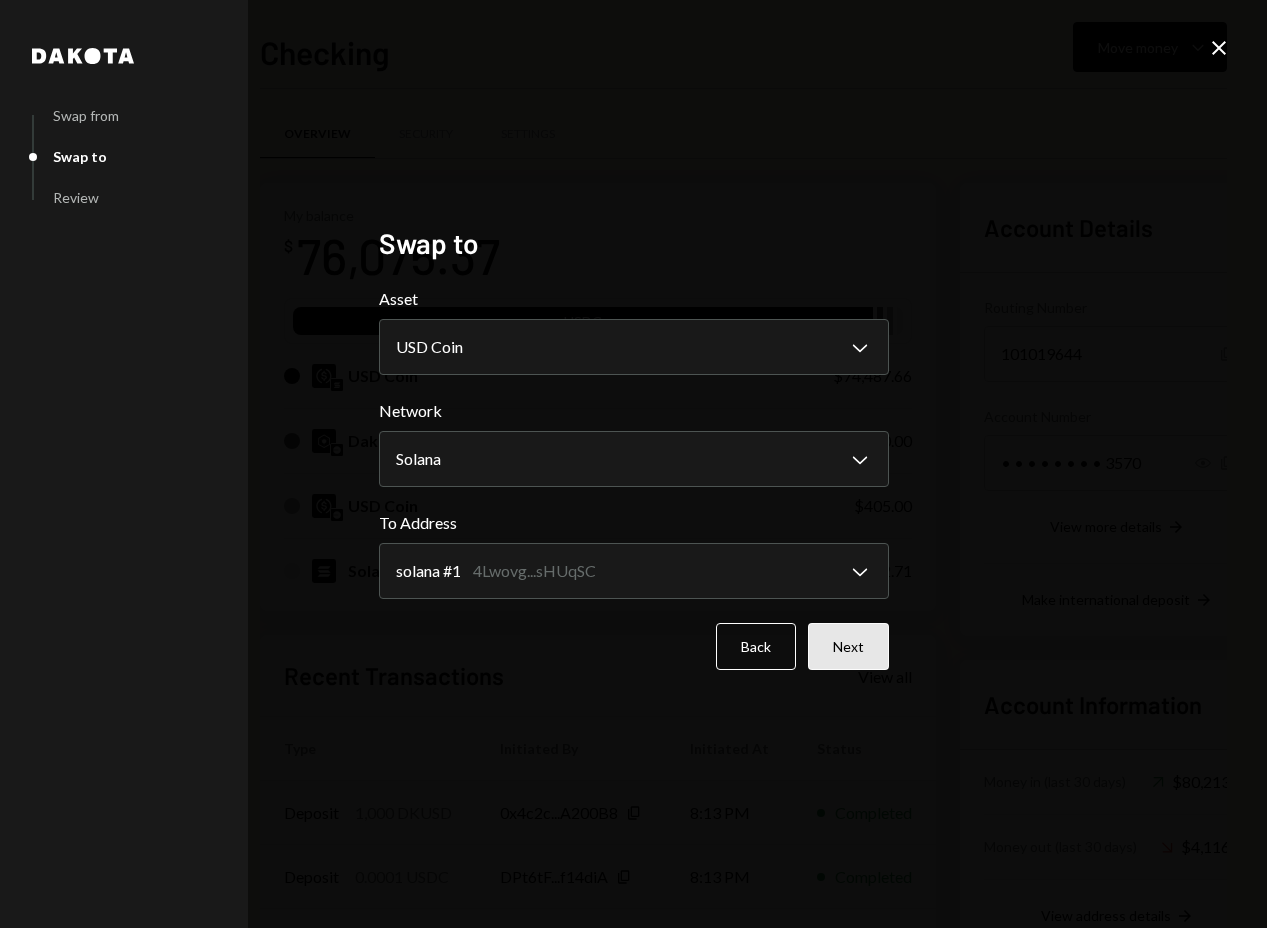 click on "Next" at bounding box center (848, 646) 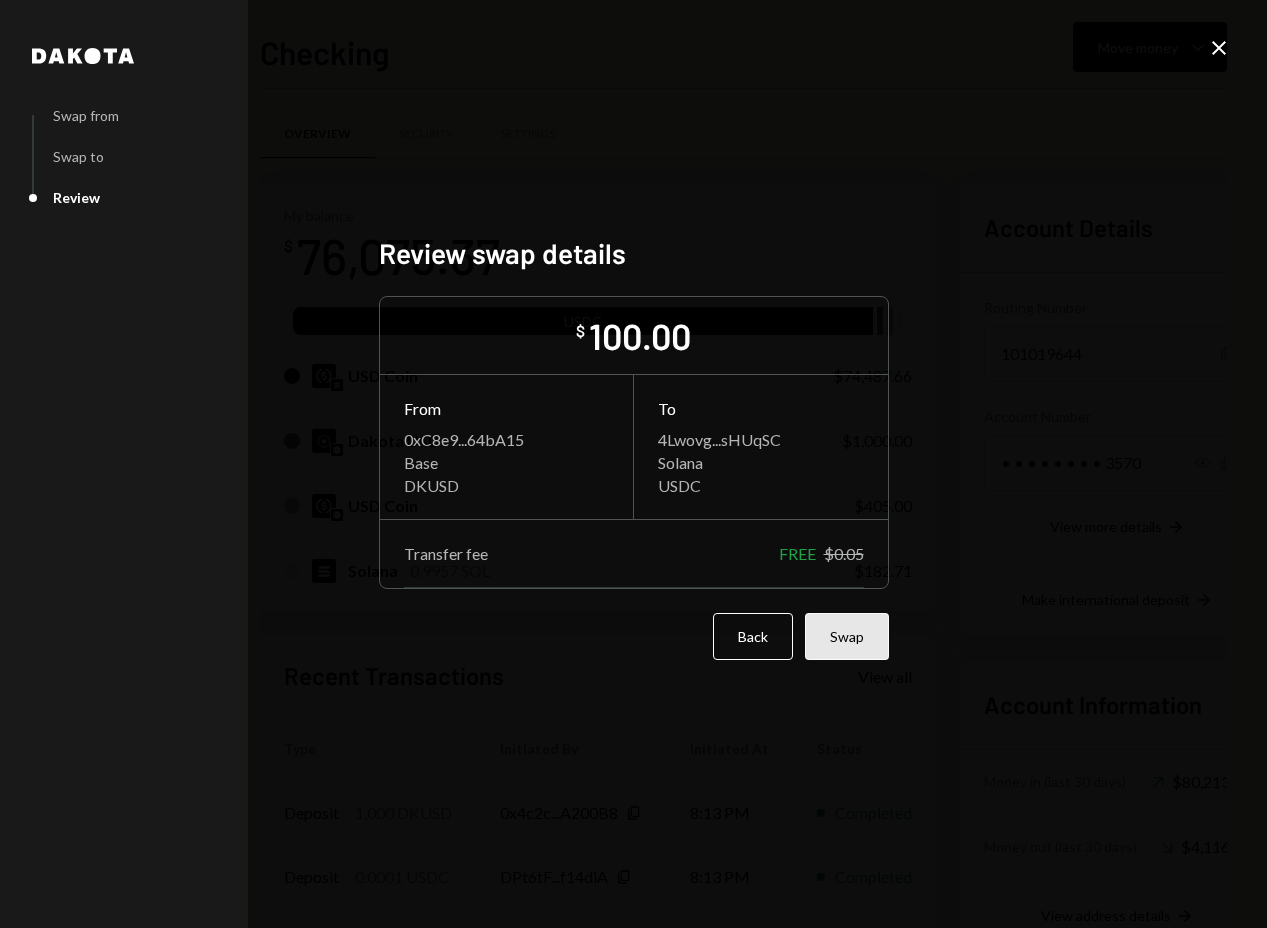 click on "Swap" at bounding box center (847, 636) 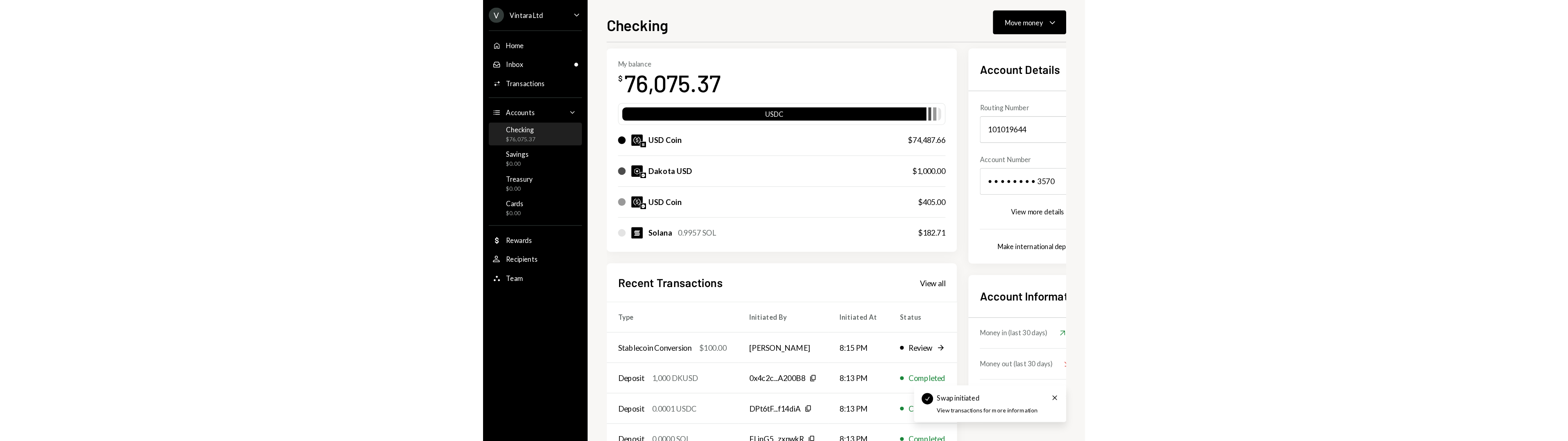 scroll, scrollTop: 74, scrollLeft: 0, axis: vertical 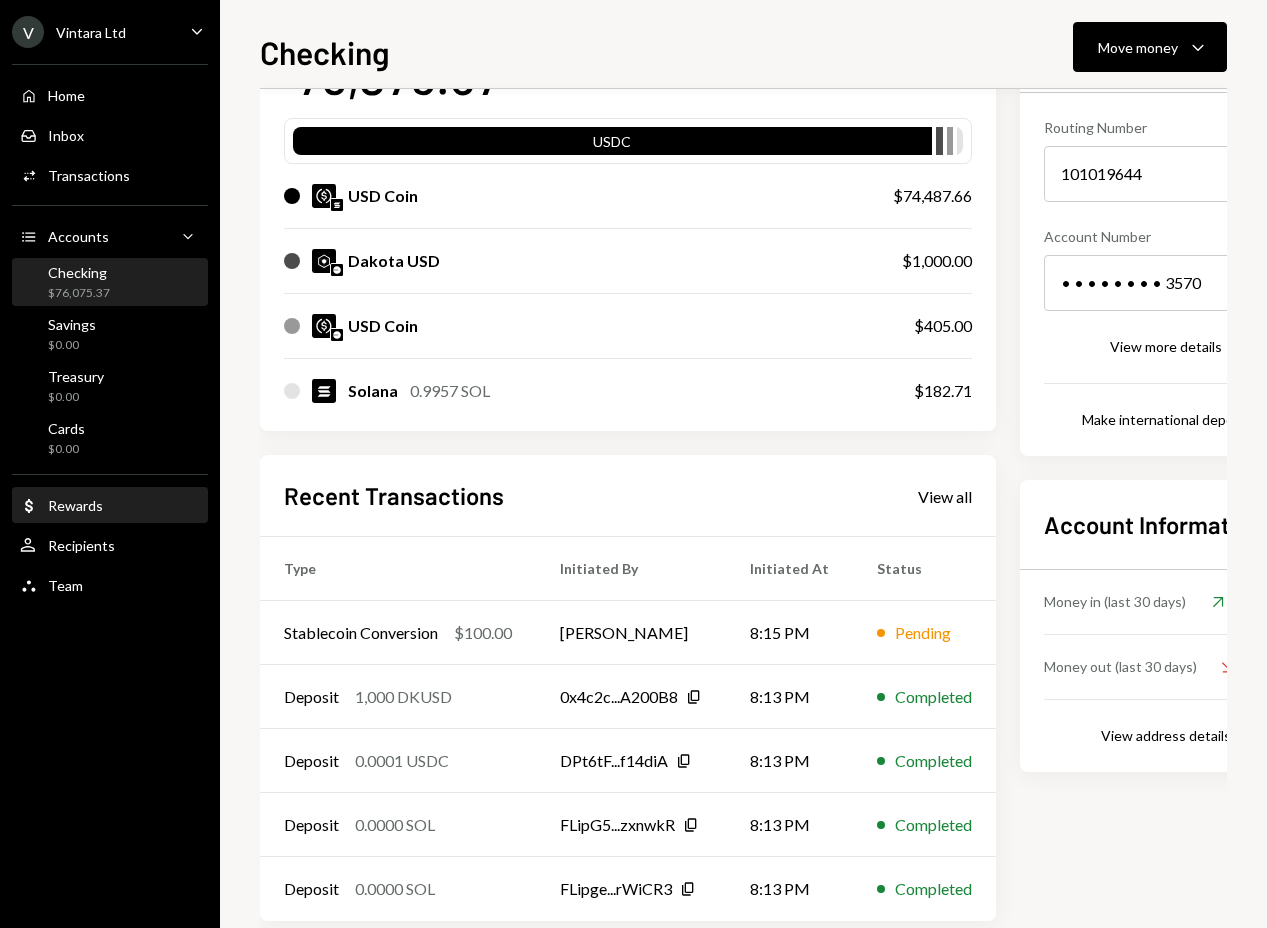 click on "Dollar Rewards" at bounding box center [110, 506] 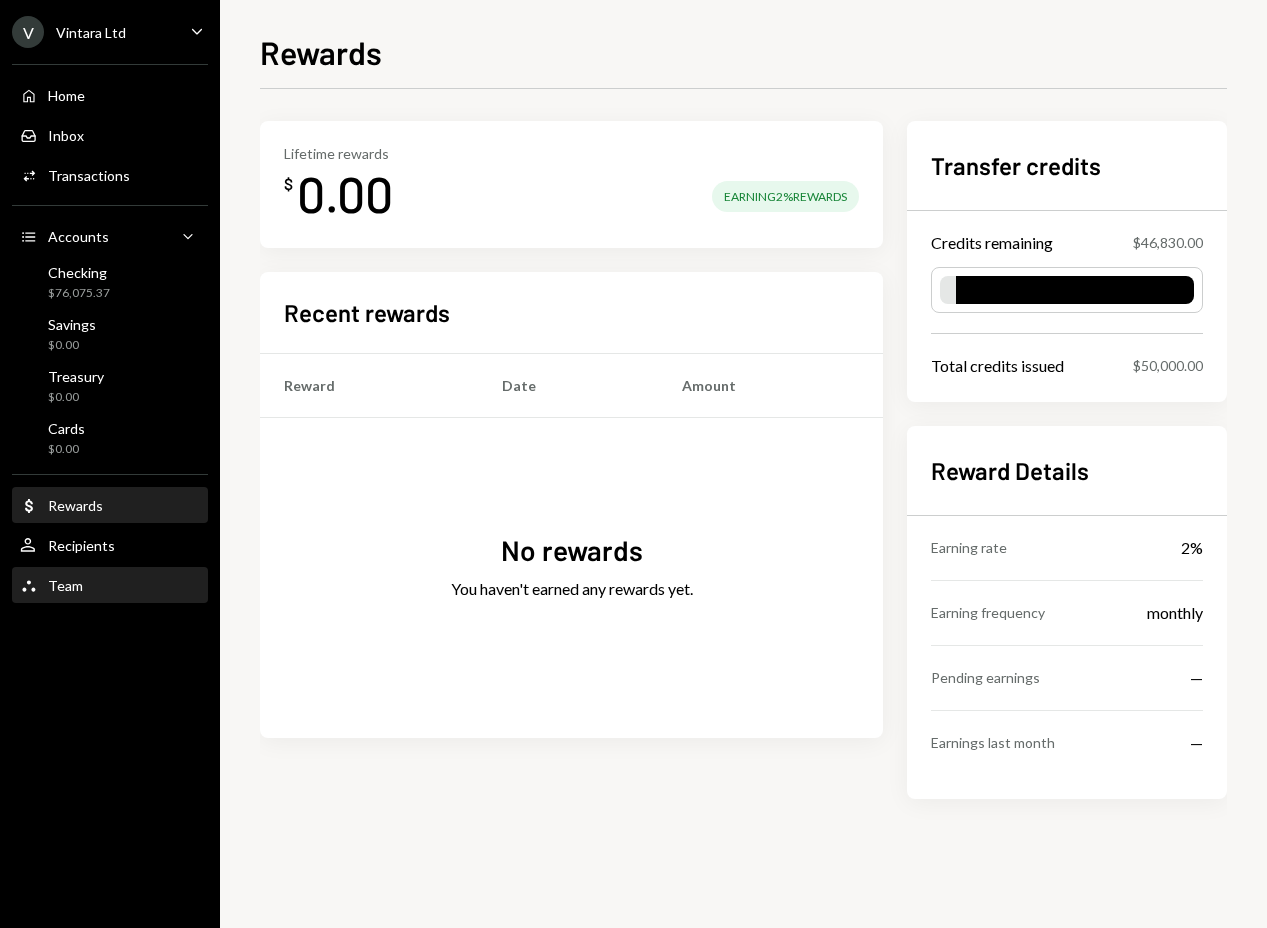 click on "Team Team" at bounding box center (110, 586) 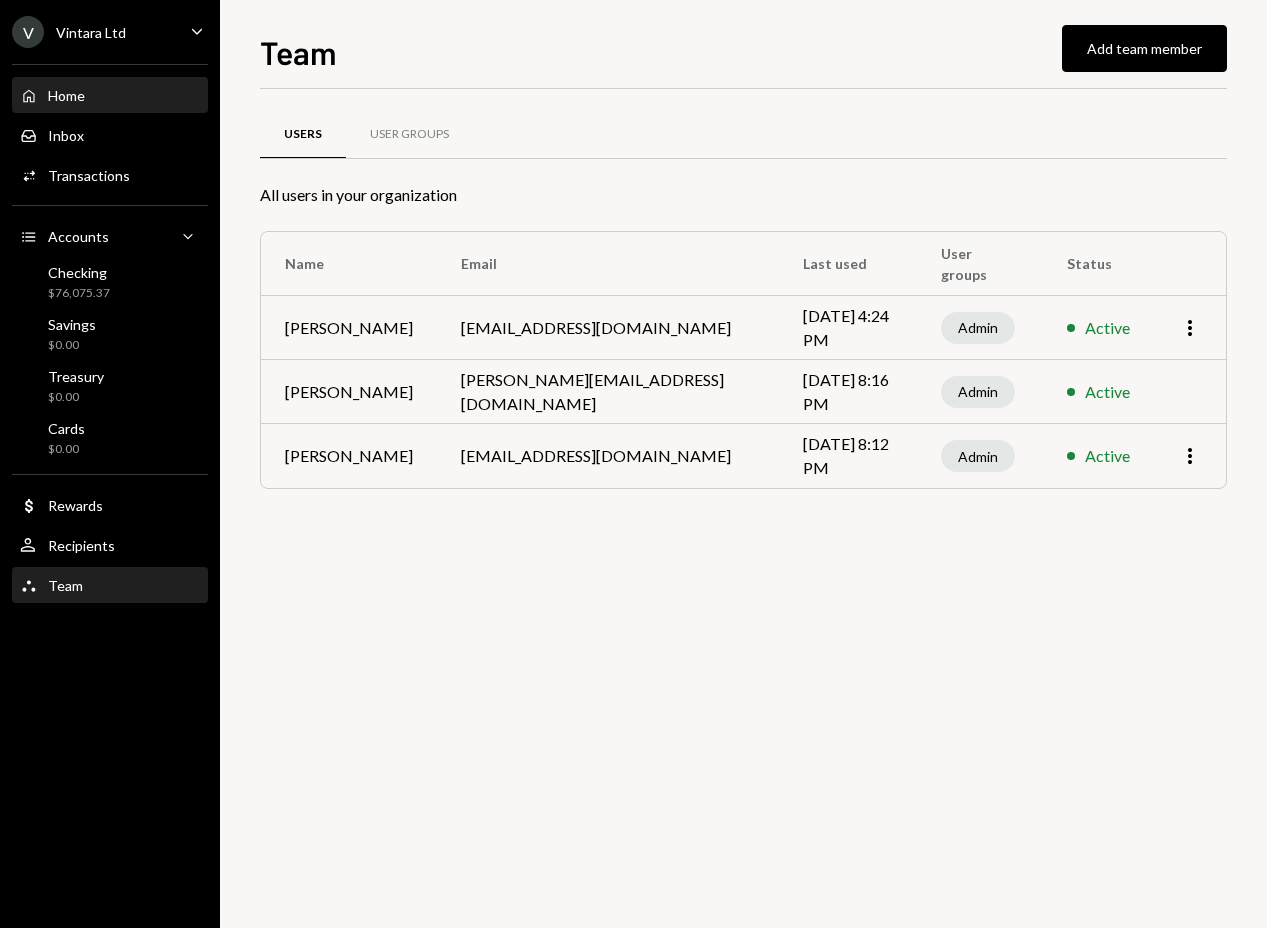 click on "Home Home" at bounding box center [52, 96] 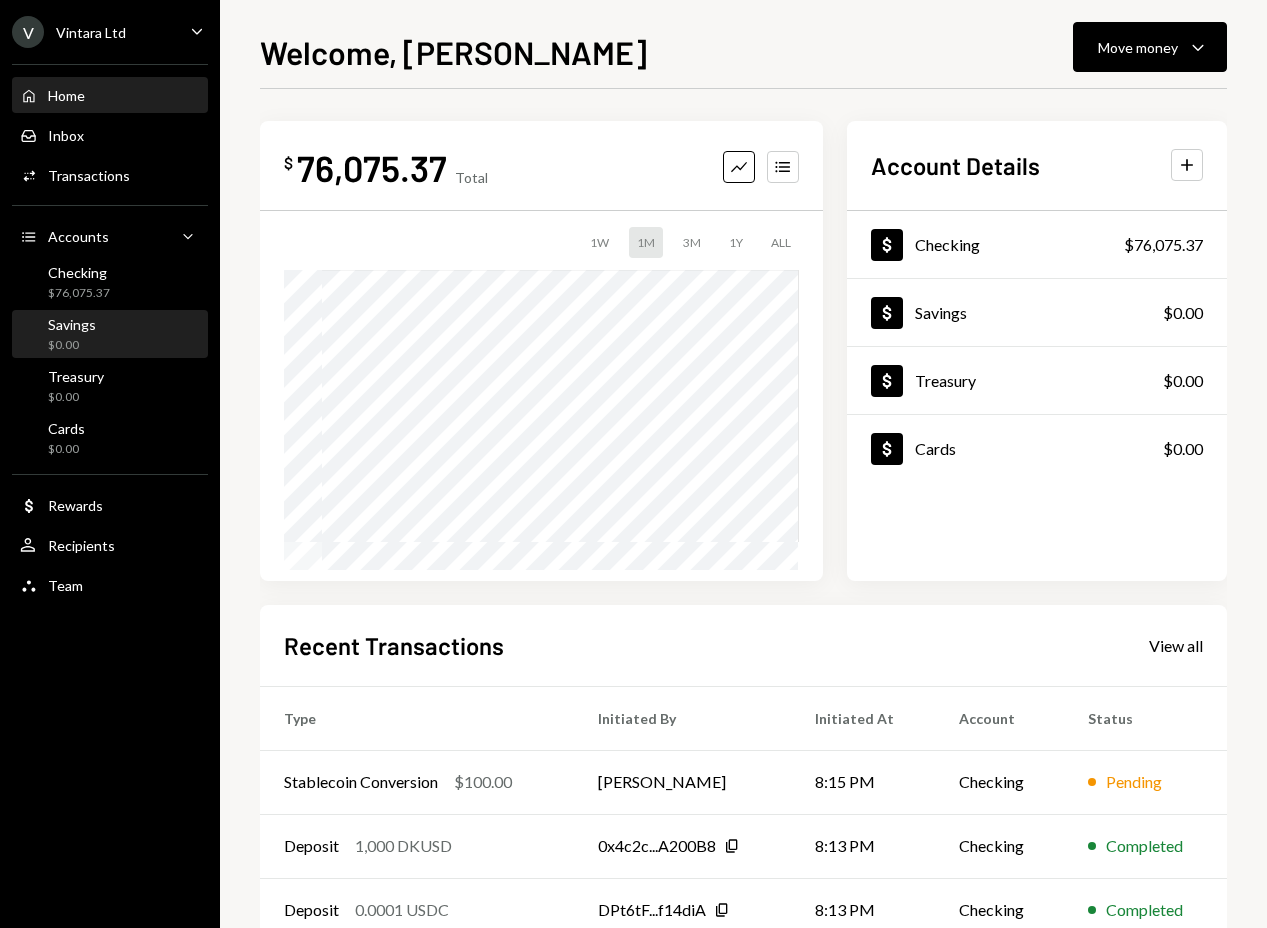 click on "Savings $0.00" at bounding box center (110, 334) 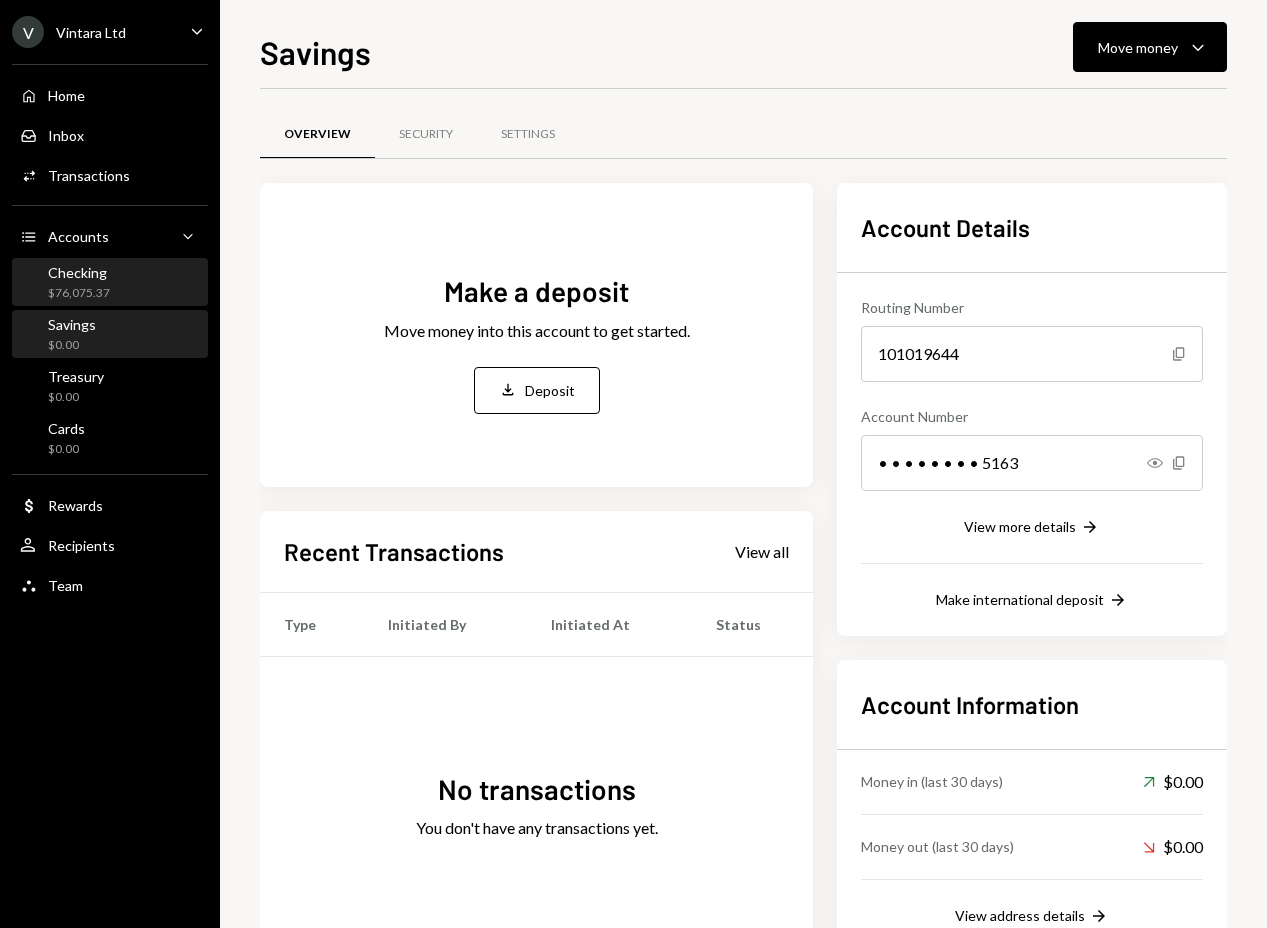click on "Checking $76,075.37" at bounding box center [79, 283] 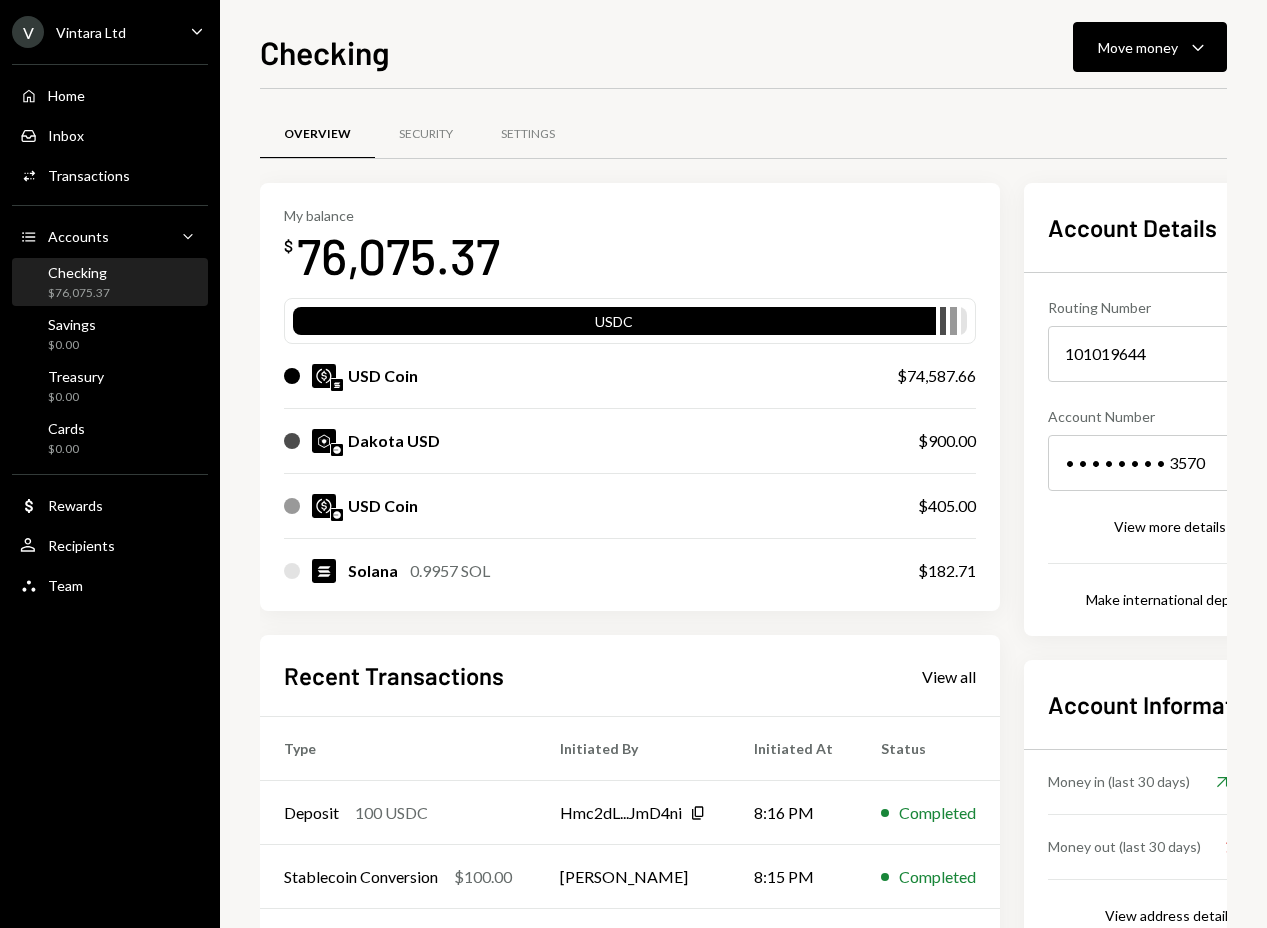 click on "My balance $ 76,075.37" at bounding box center [630, 247] 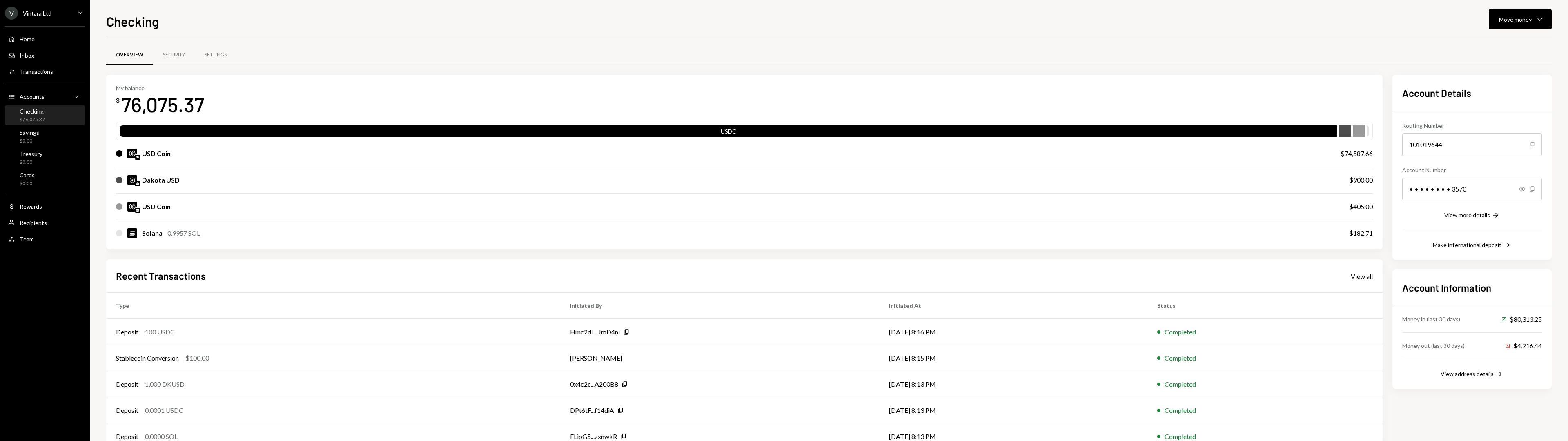 click on "$74,587.66" at bounding box center [1356, 154] 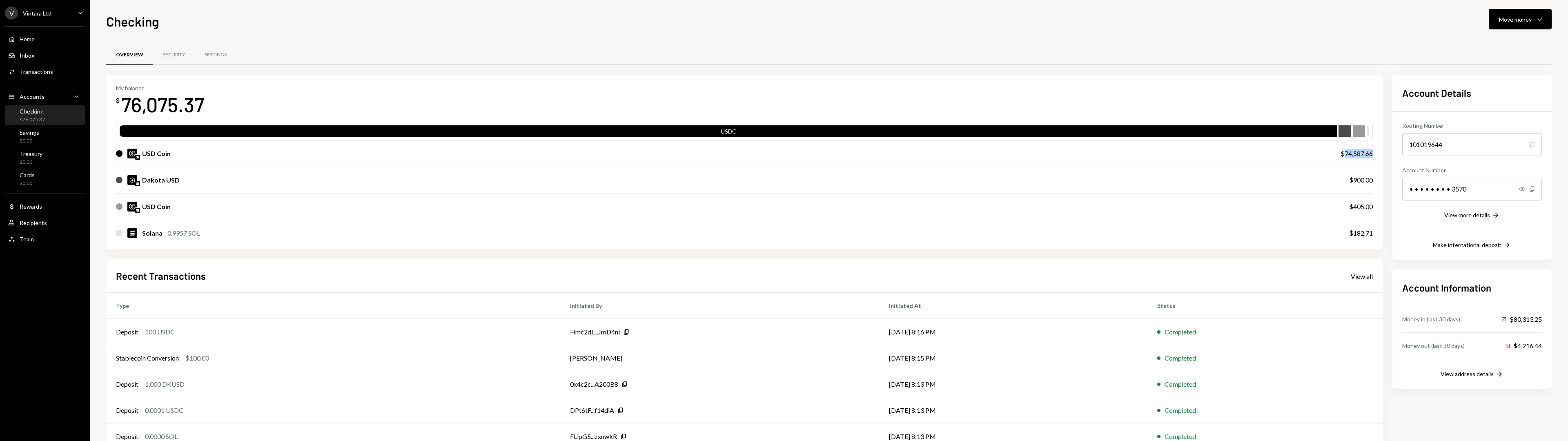 click on "$74,587.66" at bounding box center [1356, 154] 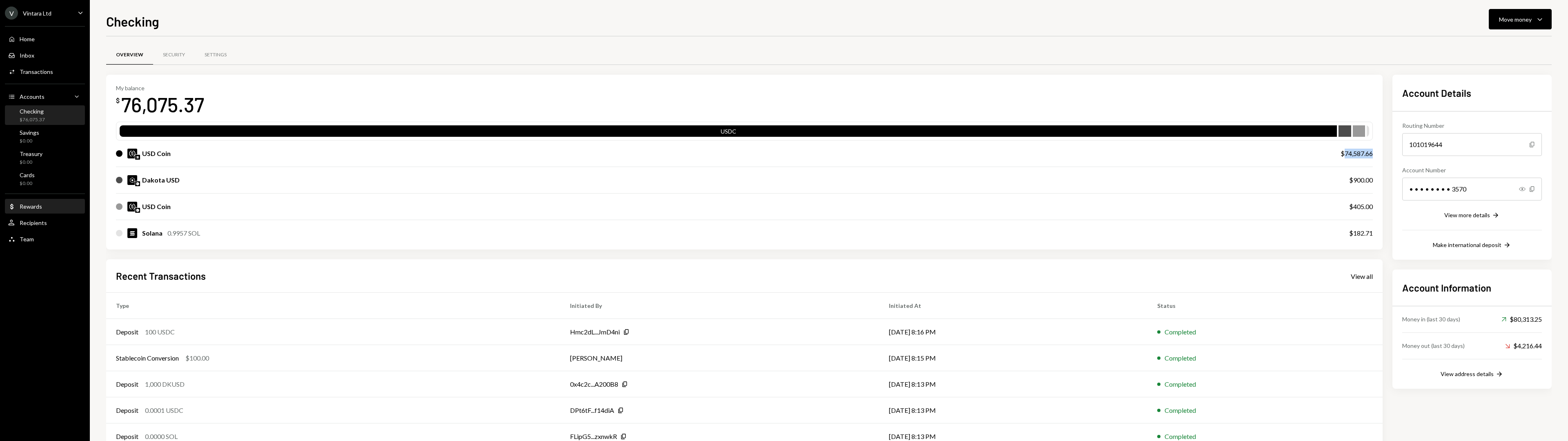 click on "Dollar Rewards" at bounding box center [45, 207] 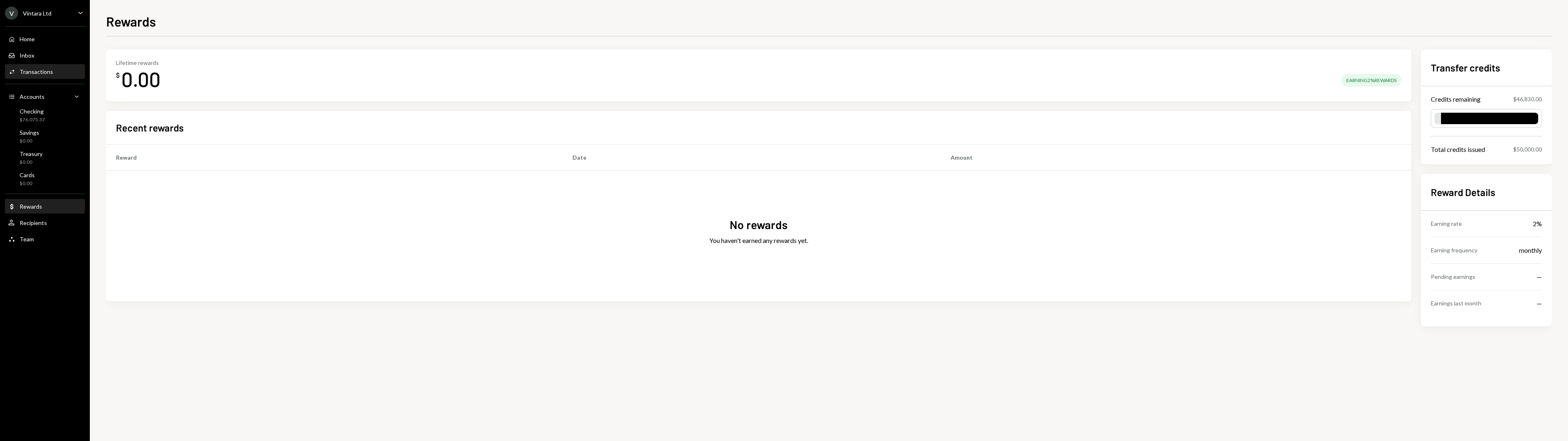click on "Transactions" at bounding box center (36, 71) 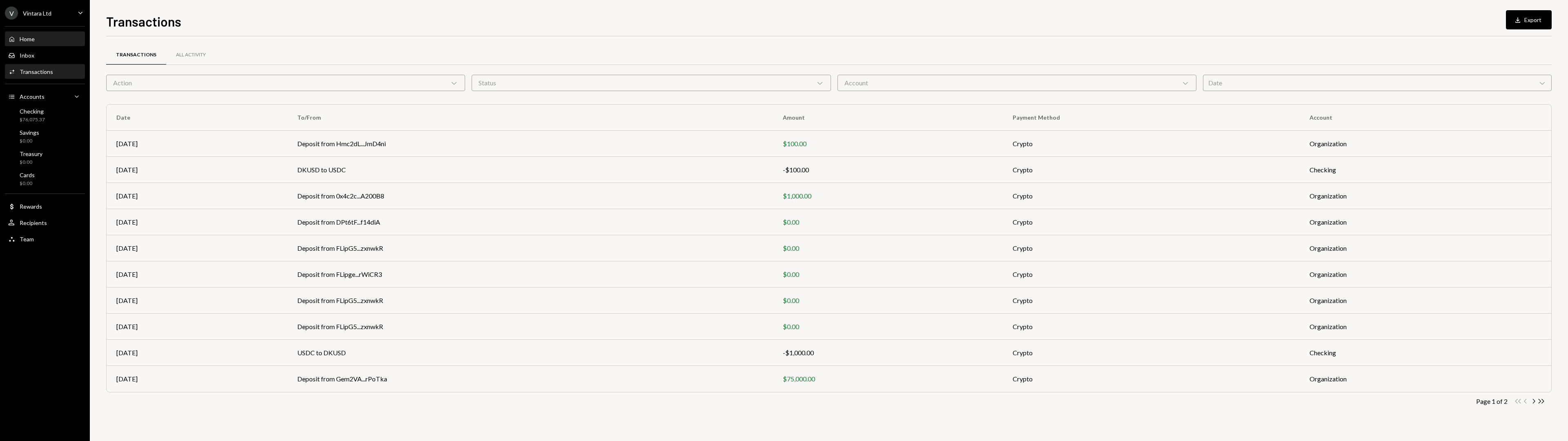 click on "Home Home" at bounding box center [45, 39] 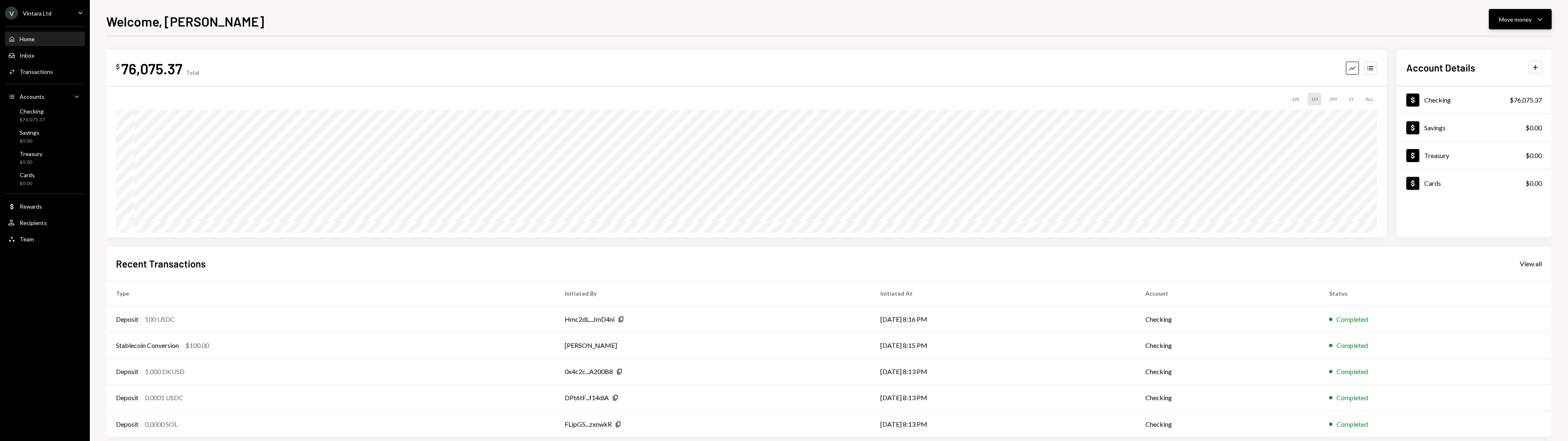 click on "Move money Caret Down" at bounding box center [1520, 19] 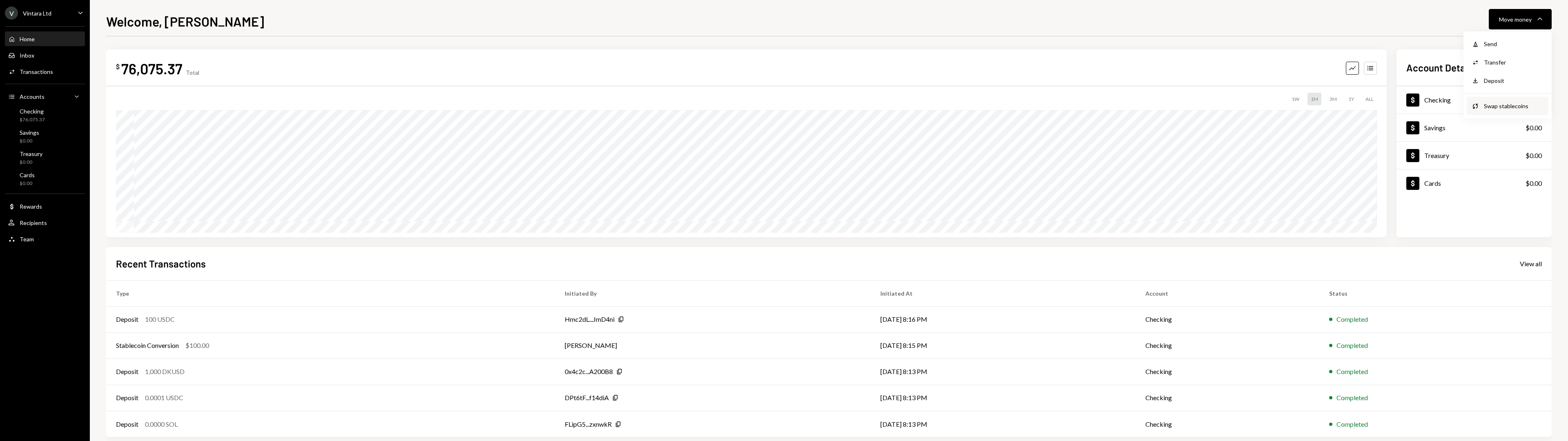 click on "Swap Swap stablecoins" at bounding box center (1508, 106) 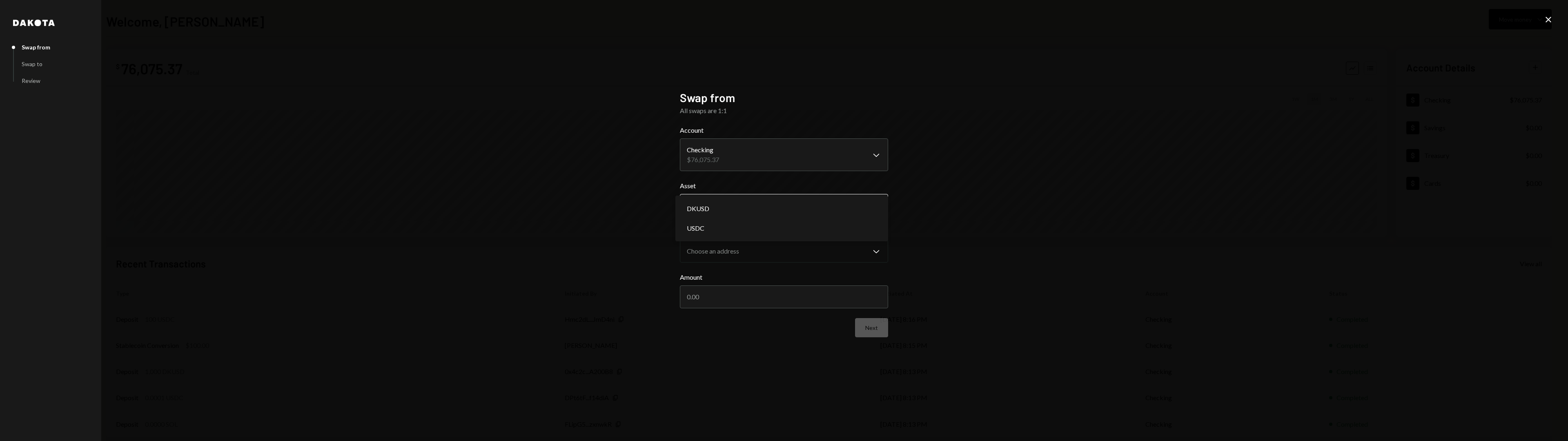 click on "**********" at bounding box center [784, 220] 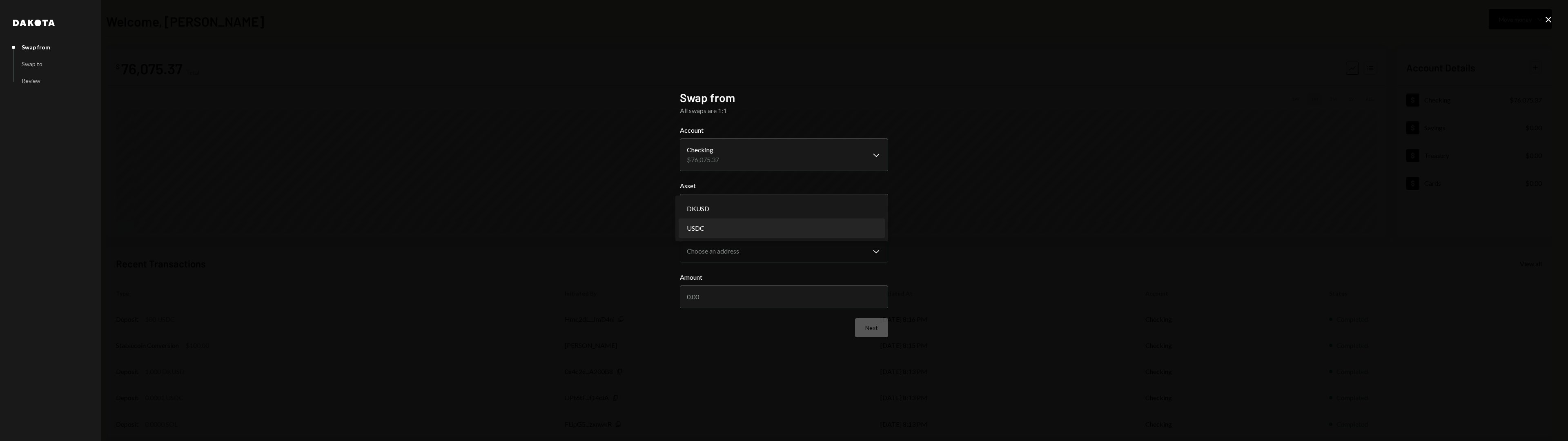 select on "****" 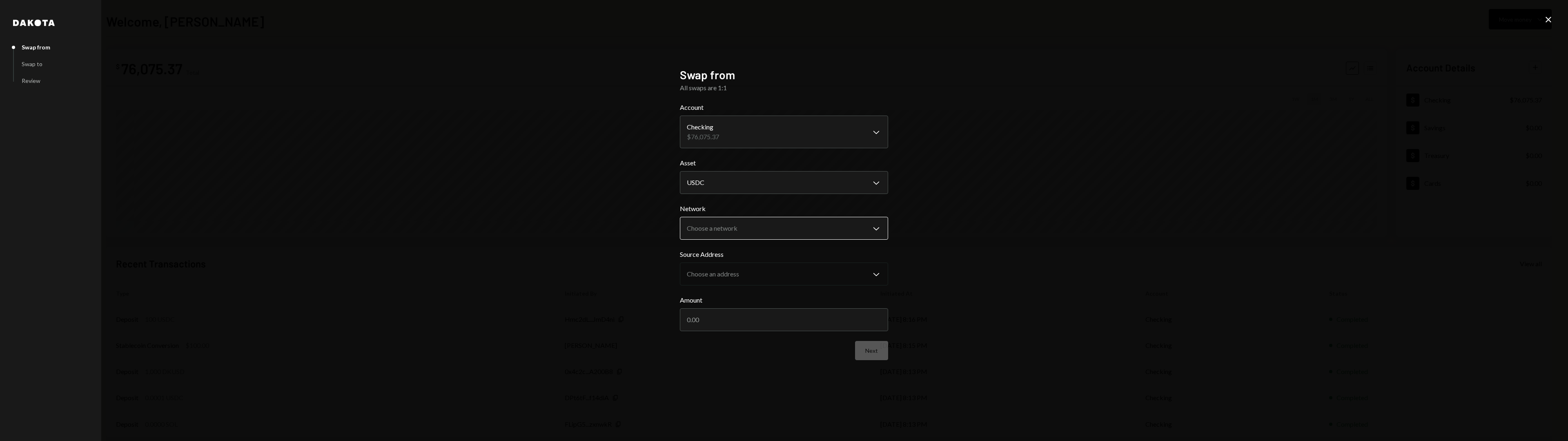 click on "**********" at bounding box center (784, 220) 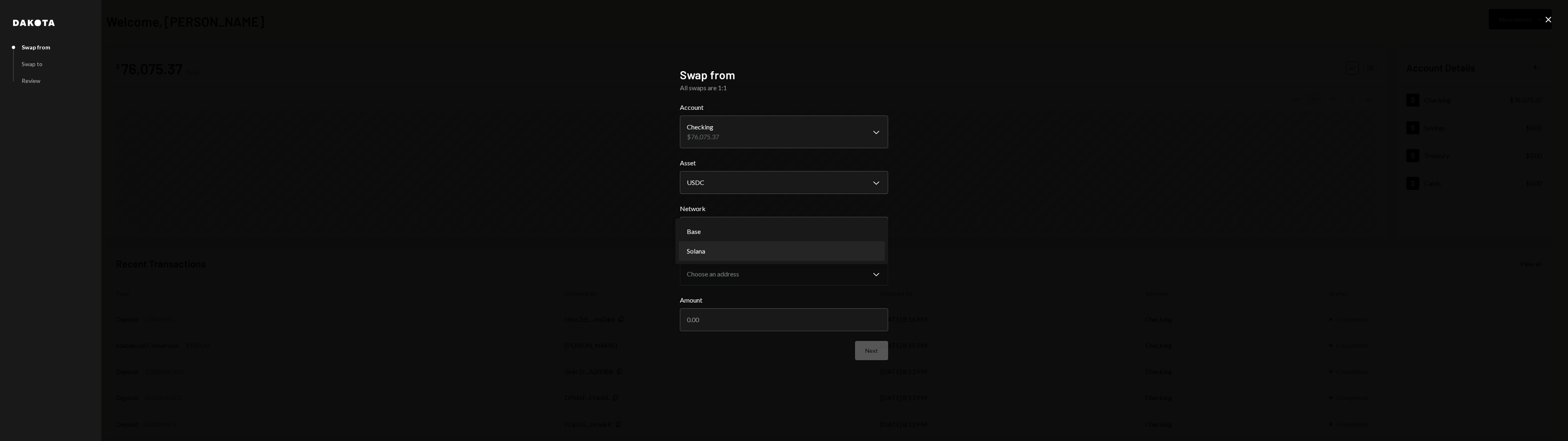 select on "**********" 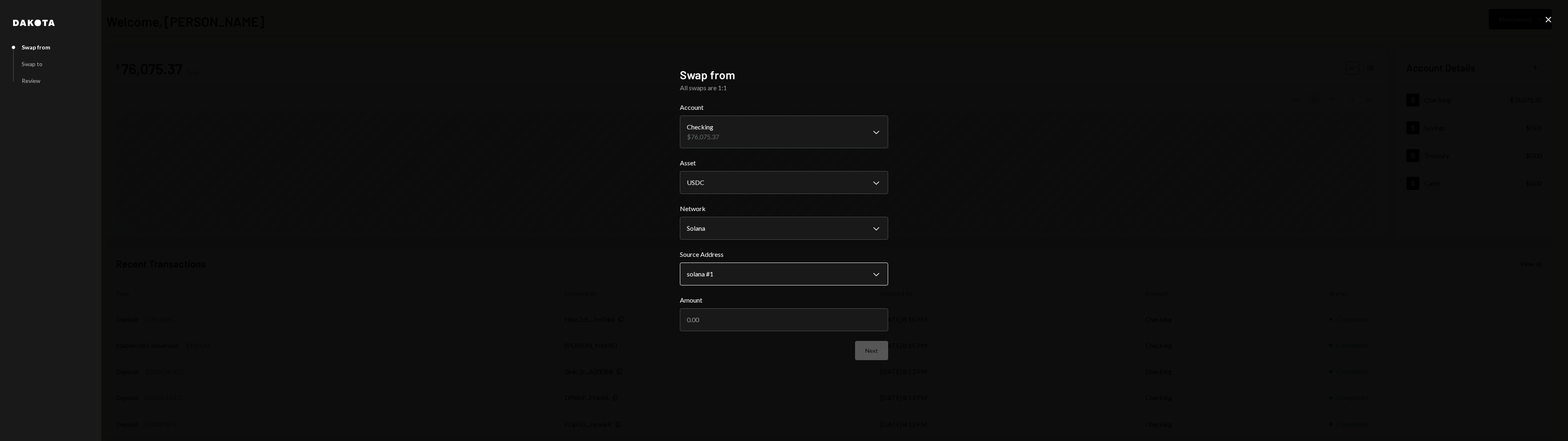click on "**********" at bounding box center (784, 220) 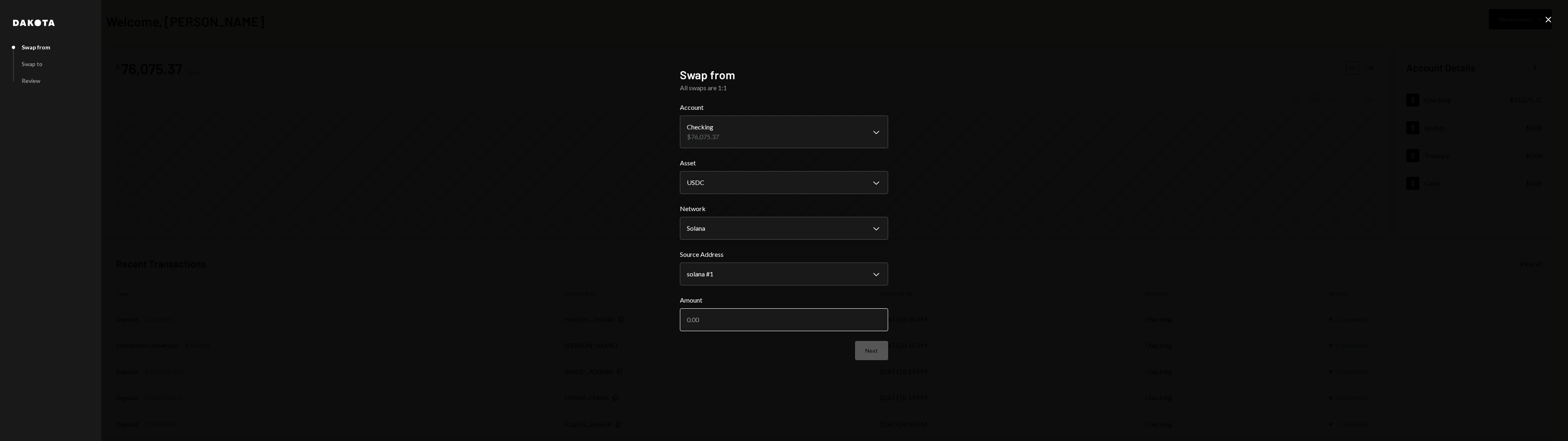click on "Amount" at bounding box center (784, 320) 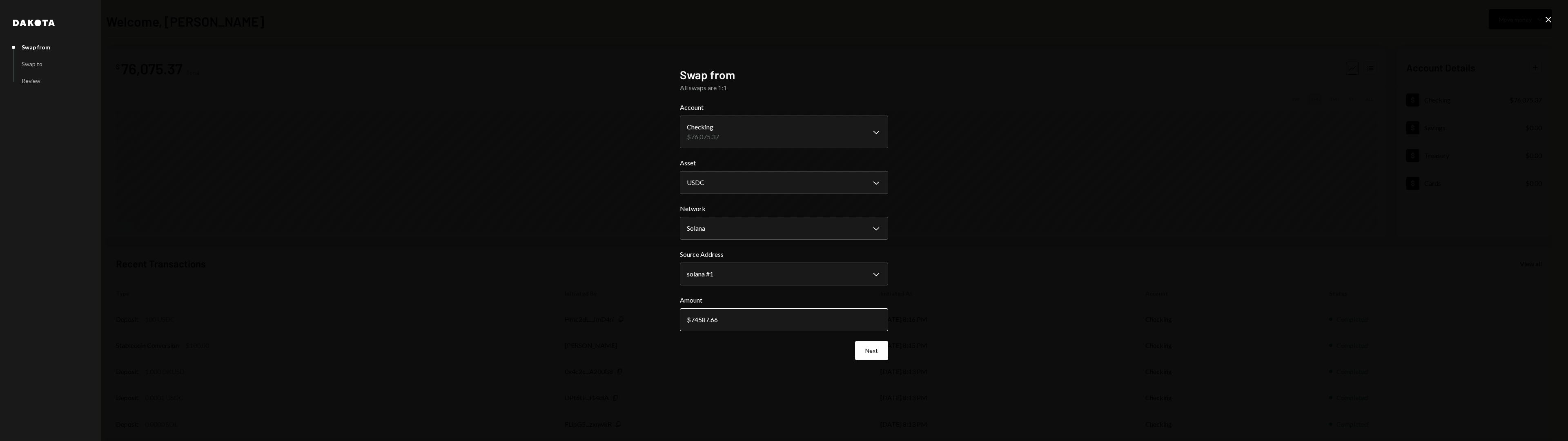 click on "74587.66" at bounding box center [784, 320] 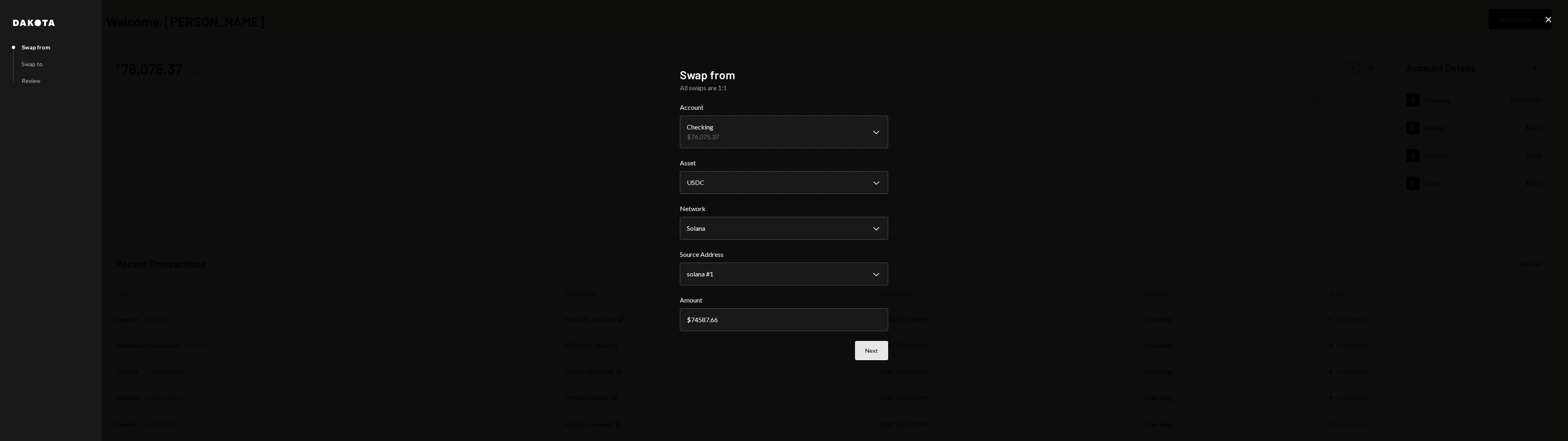 type on "74587.66" 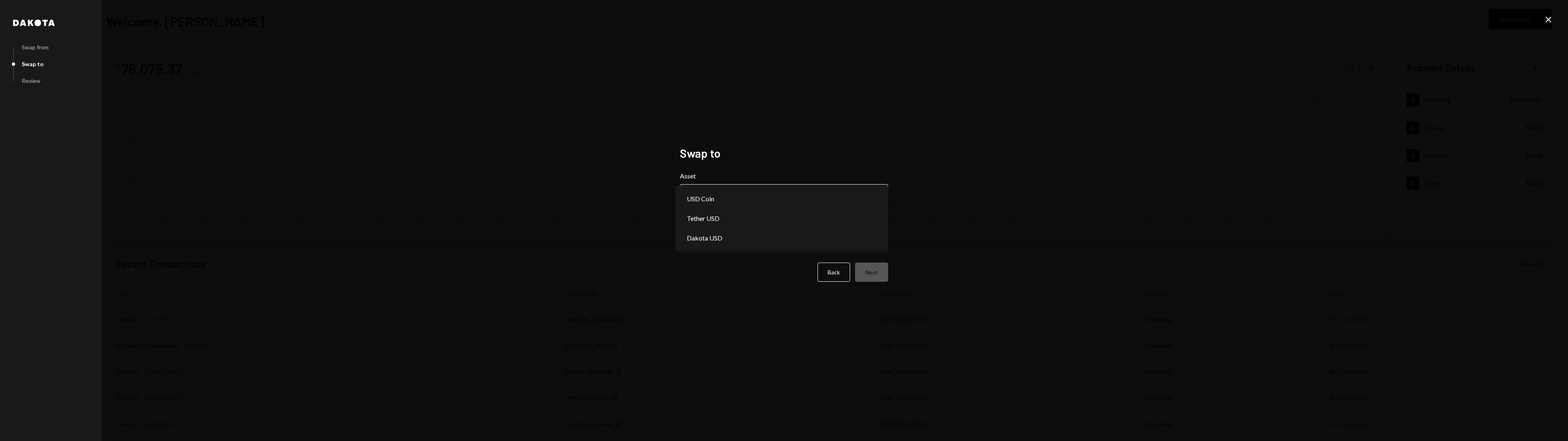 click on "**********" at bounding box center [784, 220] 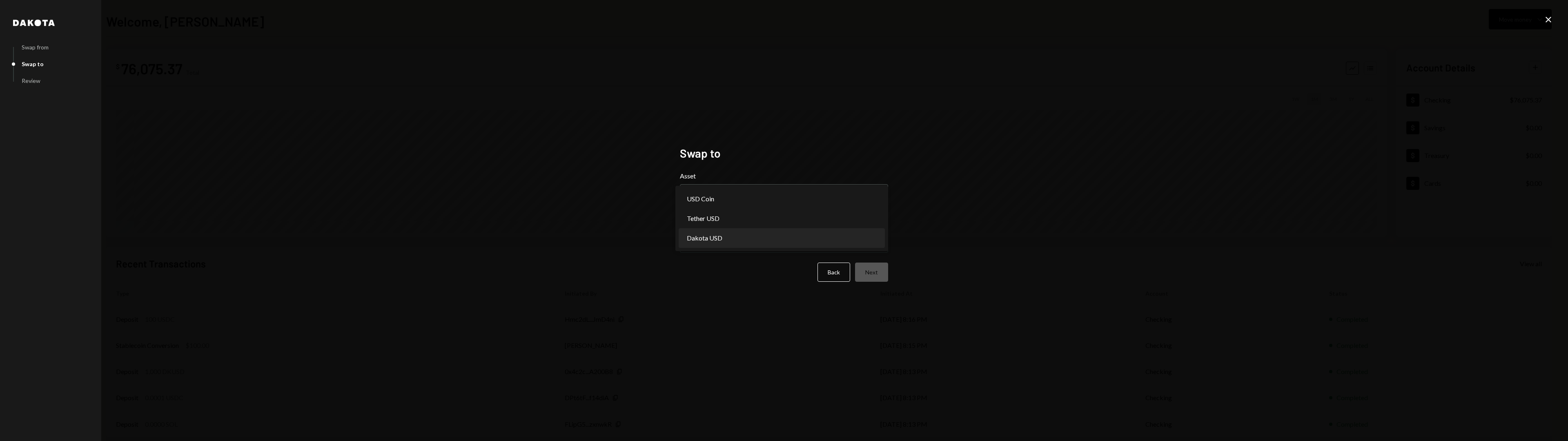 select on "*****" 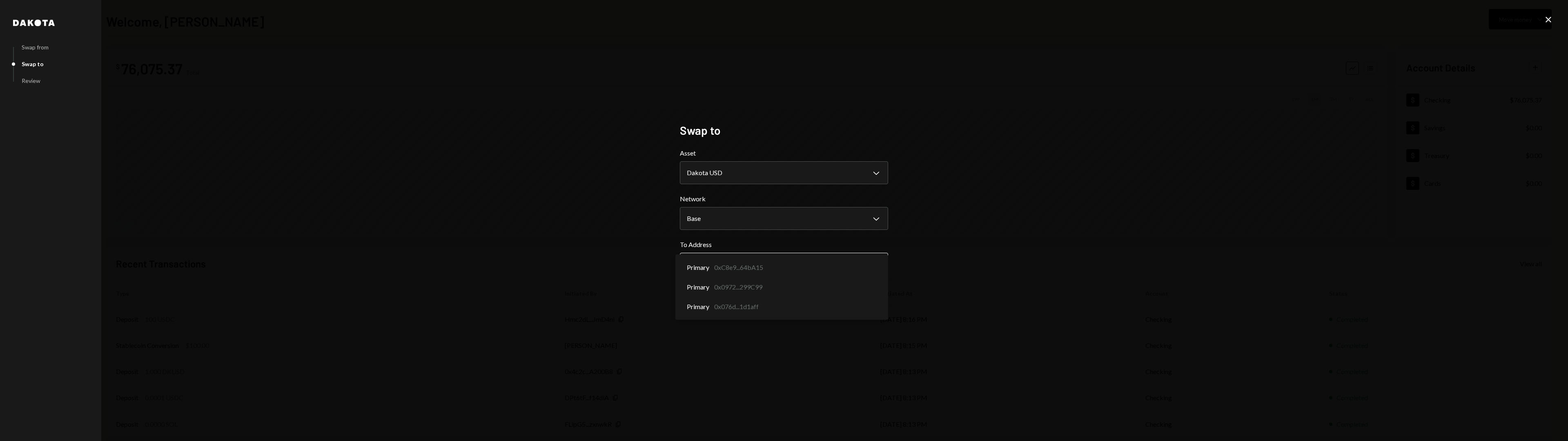 click on "**********" at bounding box center (784, 220) 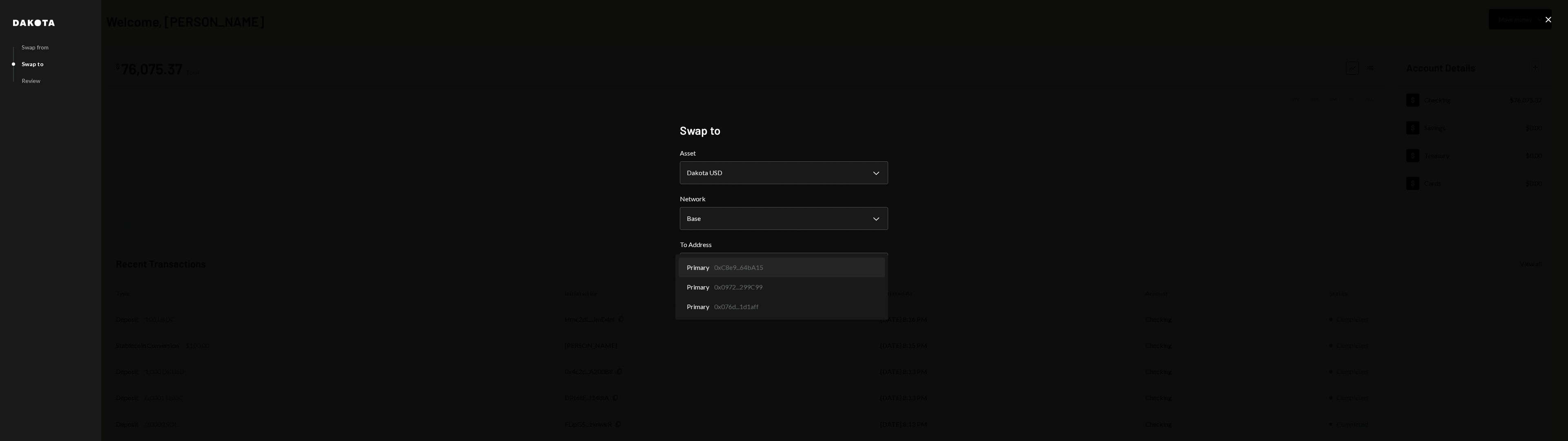 select on "**********" 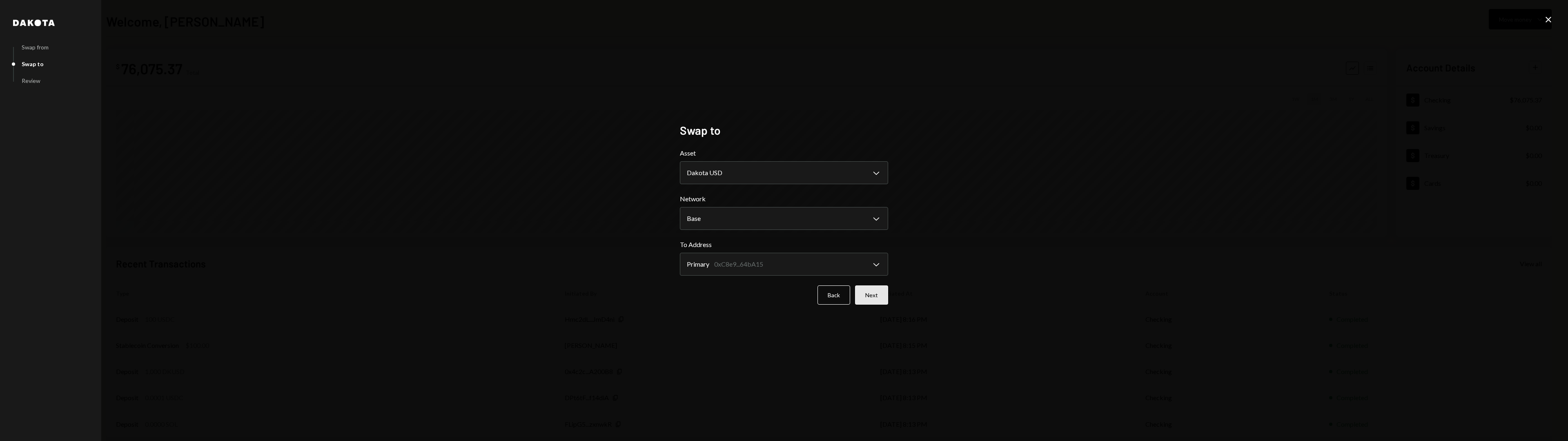 click on "Next" at bounding box center [871, 295] 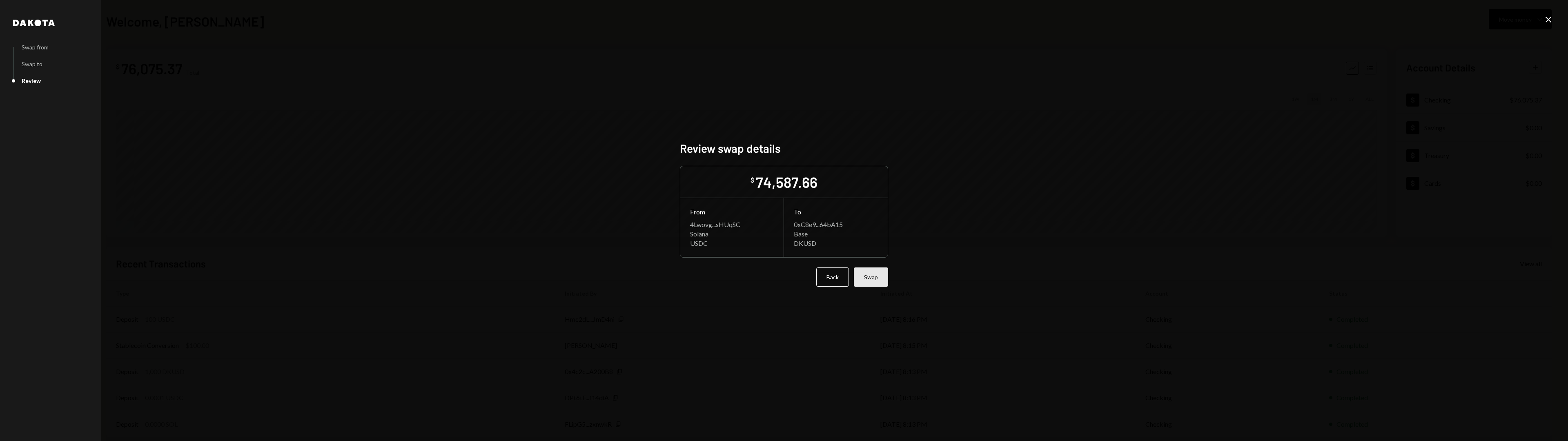 click on "Swap" at bounding box center (871, 277) 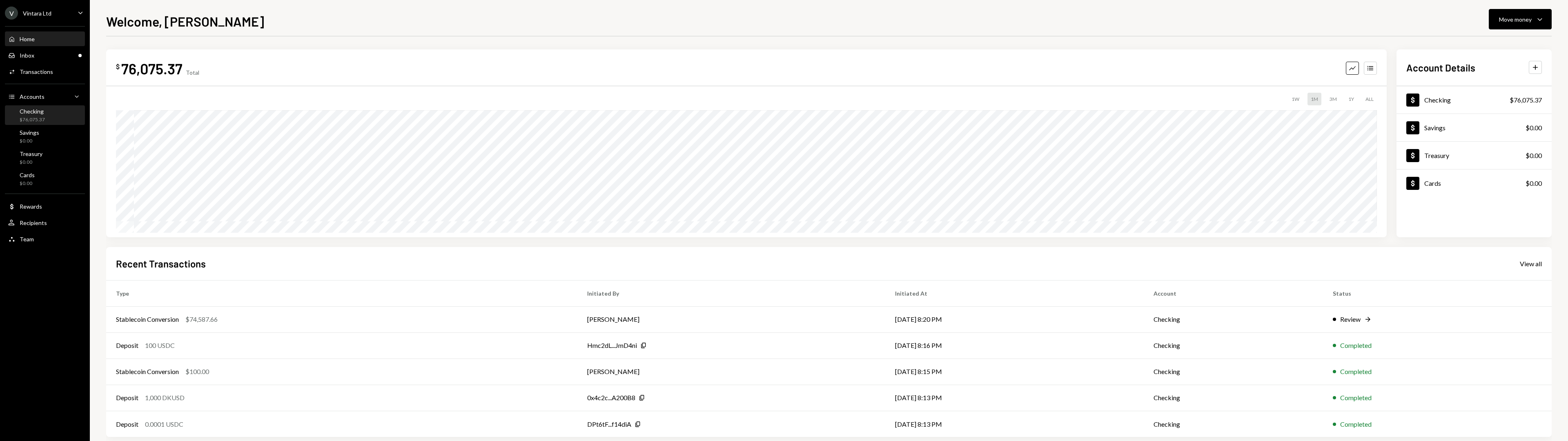 click on "$76,075.37" at bounding box center [32, 120] 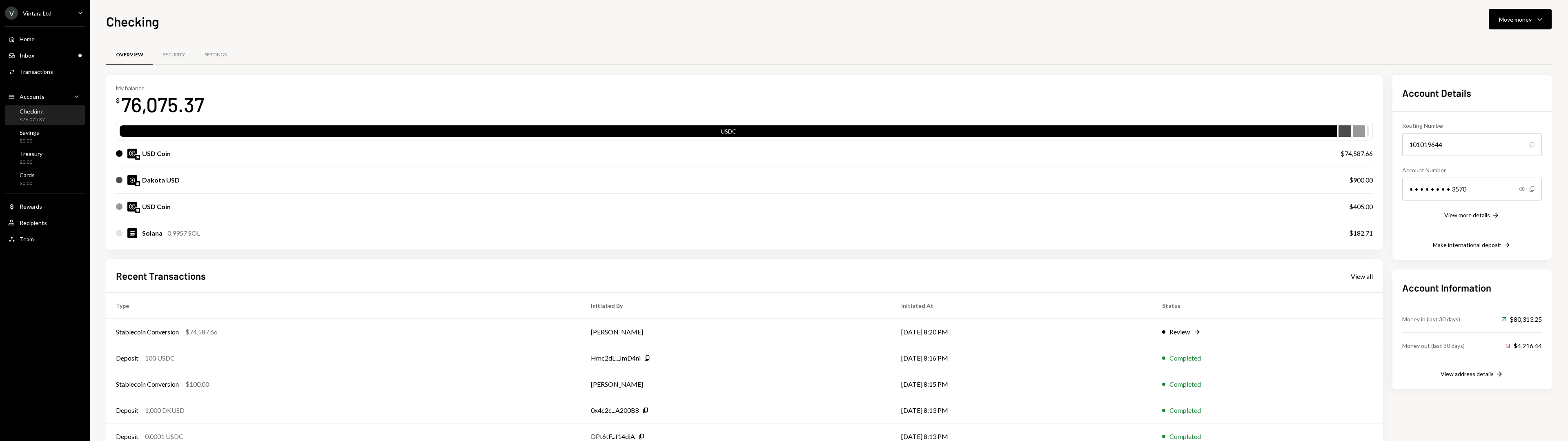 click on "My balance $ 76,075.37 USDC USD Coin $74,587.66 Dakota USD $900.00 USD Coin $405.00 Solana 0.9957  SOL $182.71 Recent Transactions View all Type Initiated By Initiated At Status Stablecoin Conversion $74,587.66 Oliver Chalk 07/28/25 8:20 PM Review Right Arrow Deposit 100  USDC Hmc2dL...JmD4ni Copy 07/28/25 8:16 PM Completed Stablecoin Conversion $100.00 Oliver Chalk 07/28/25 8:15 PM Completed Deposit 1,000  DKUSD 0x4c2c...A200B8 Copy 07/28/25 8:13 PM Completed Deposit 0.0001  USDC DPt6tF...f14diA Copy 07/28/25 8:13 PM Completed" at bounding box center [744, 262] 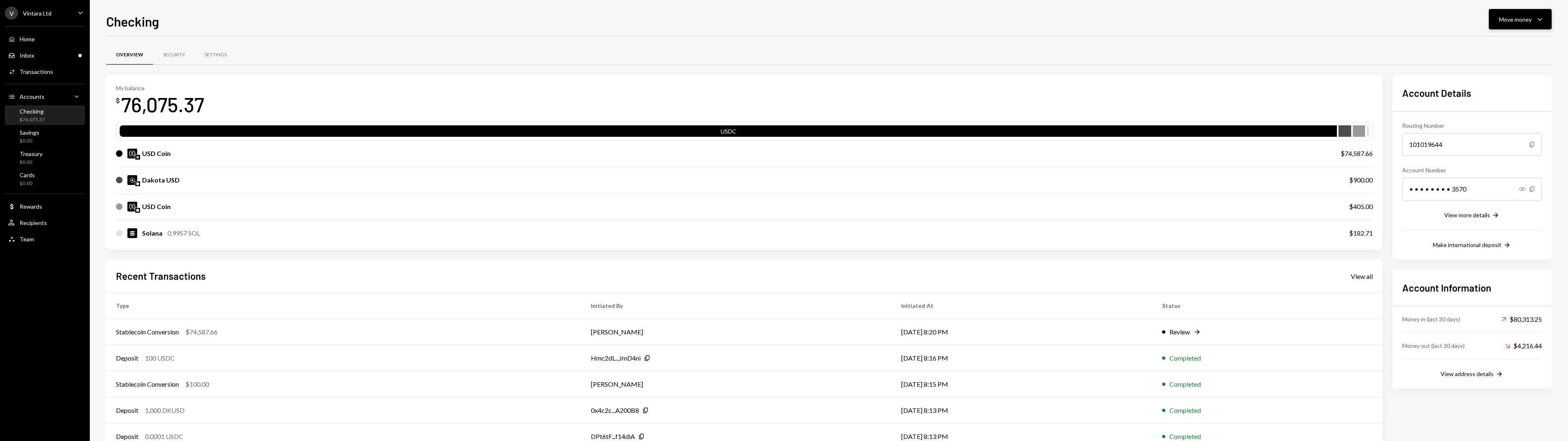 click on "Move money Caret Down" at bounding box center (1520, 19) 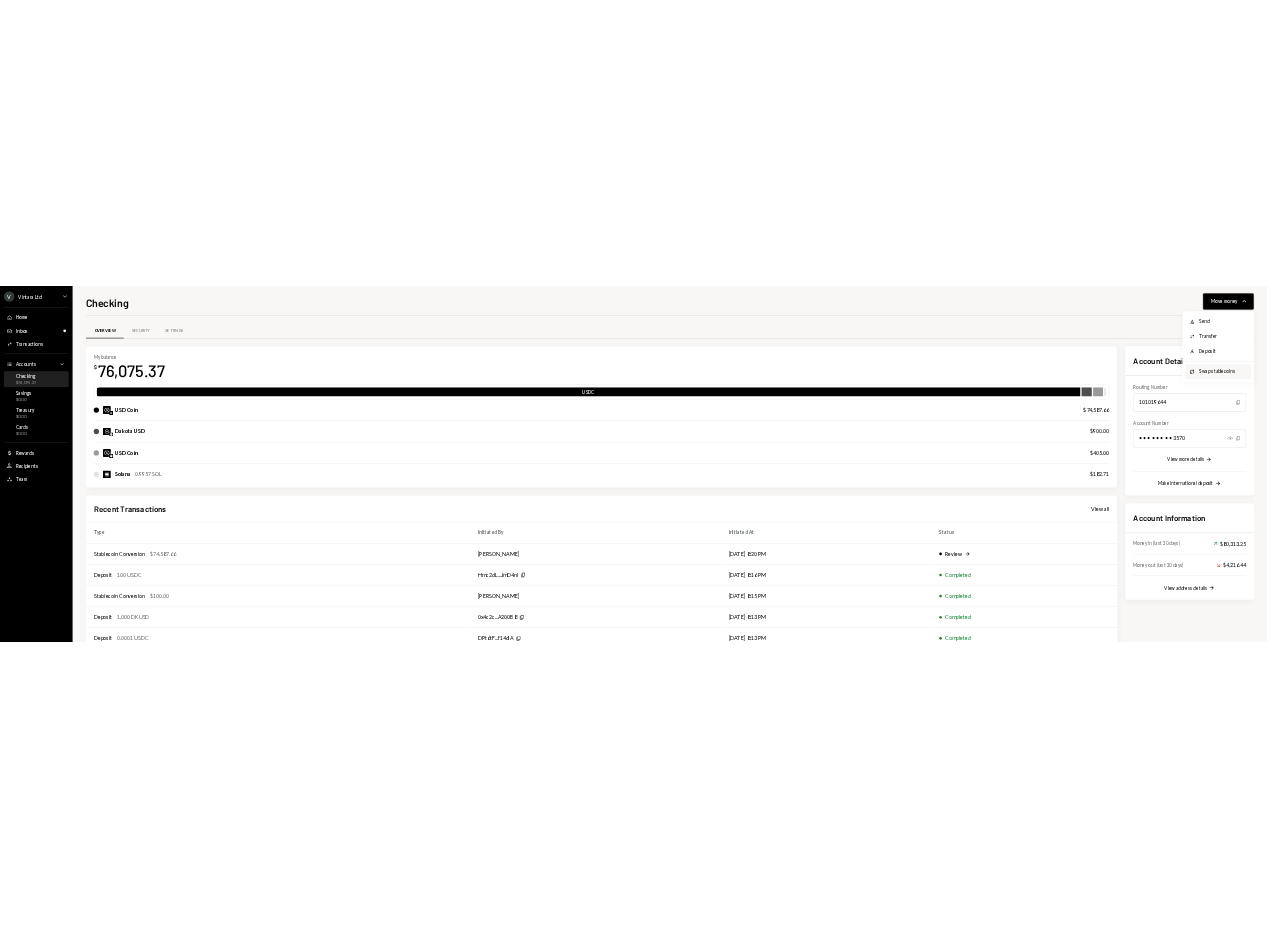 scroll, scrollTop: 0, scrollLeft: 0, axis: both 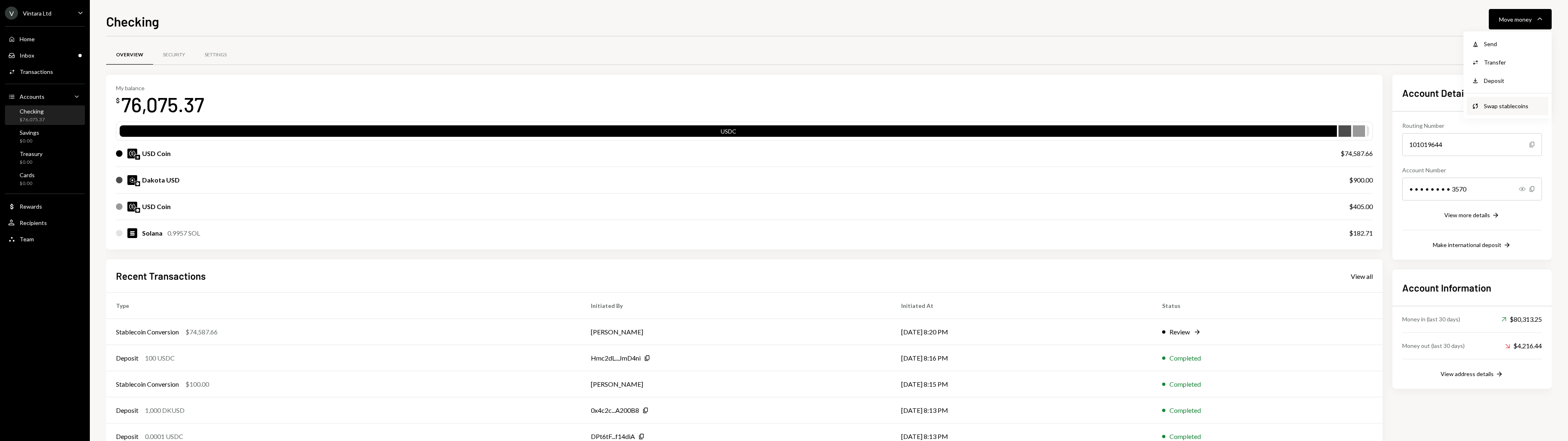 click on "Swap Swap stablecoins" at bounding box center [1508, 106] 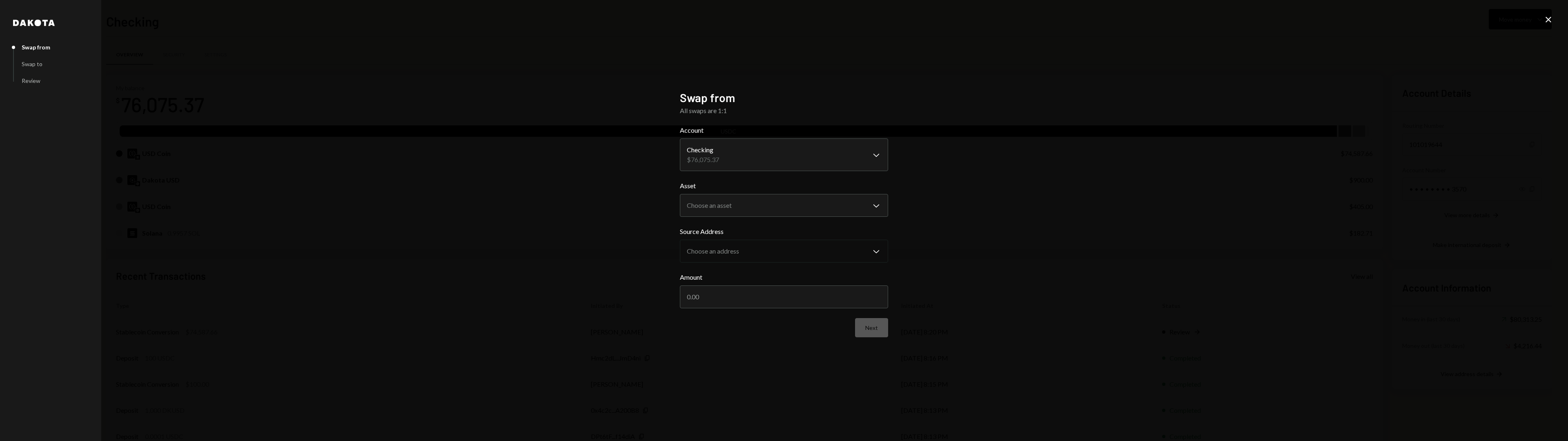 click 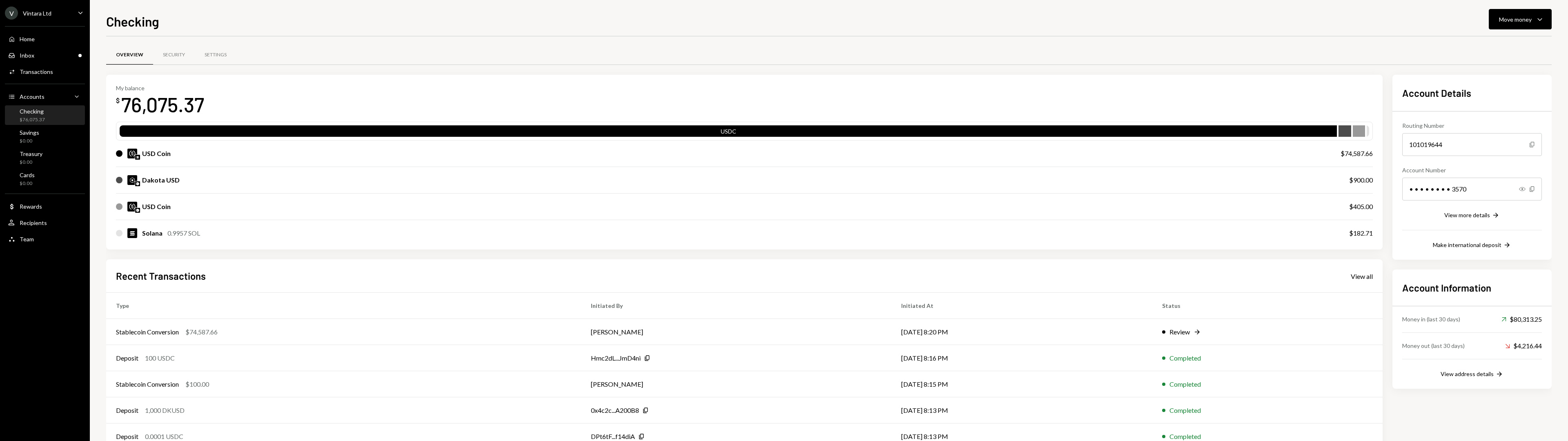 click on "$405.00" at bounding box center [1361, 207] 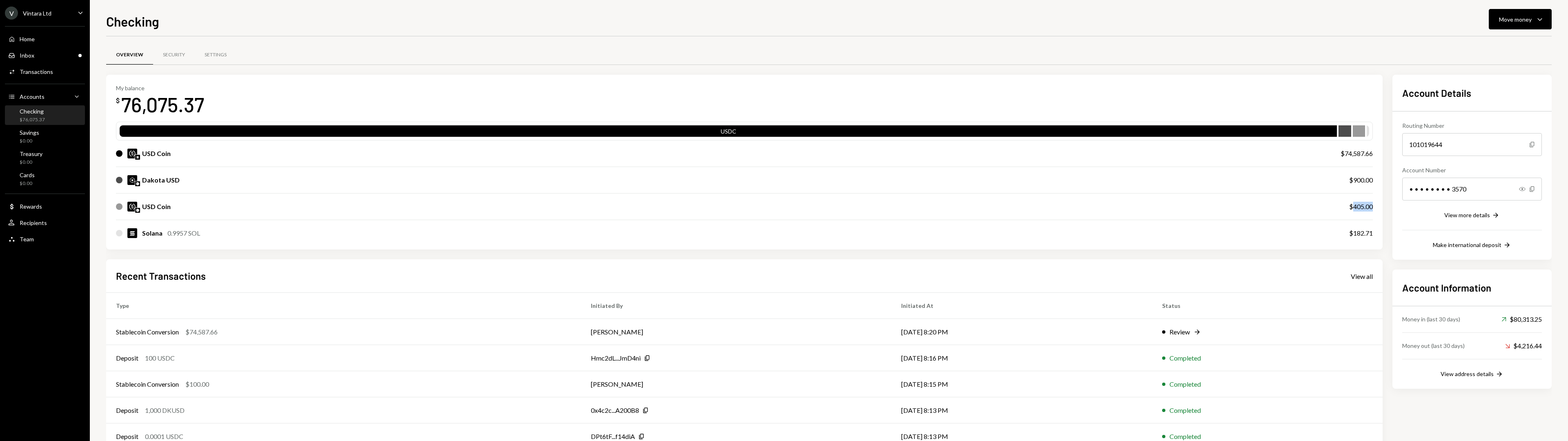 click on "$405.00" at bounding box center [1361, 207] 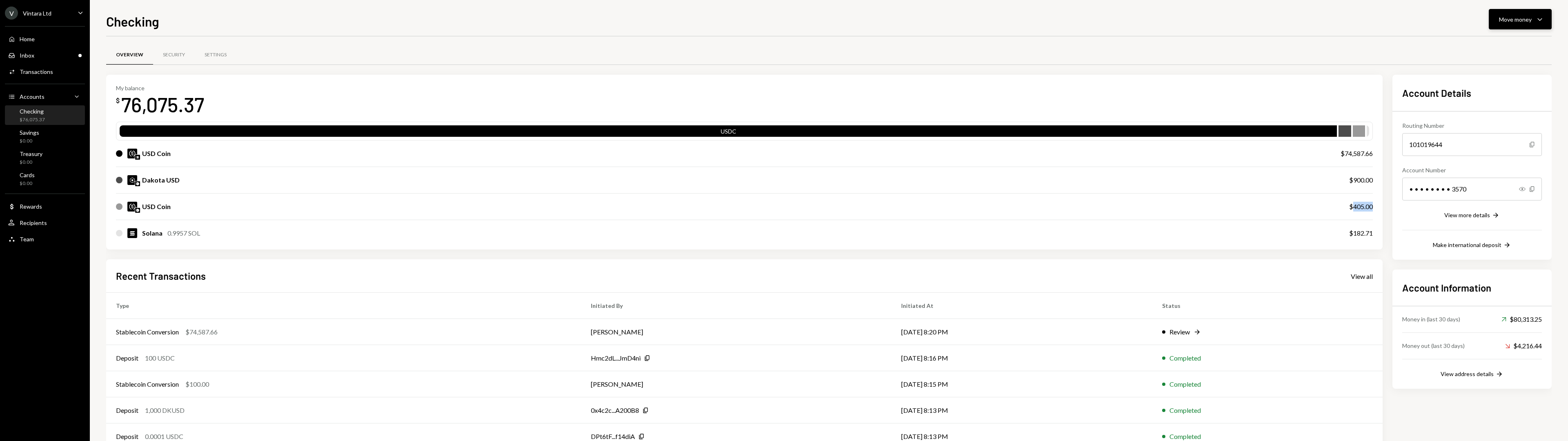 click on "Move money Caret Down" at bounding box center (1520, 19) 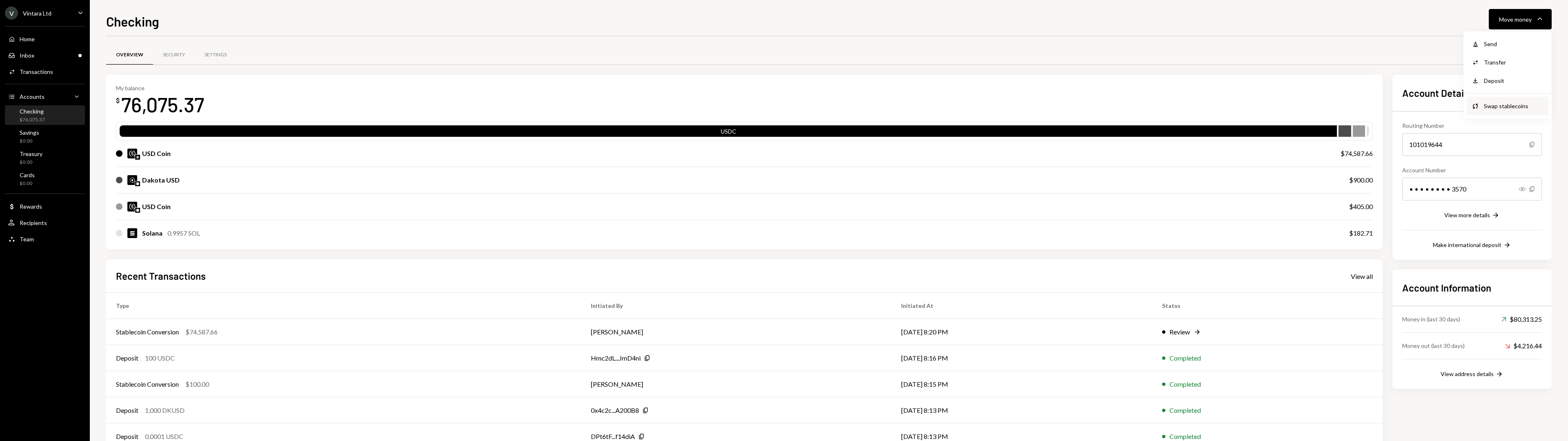 click on "Swap stablecoins" at bounding box center (1514, 106) 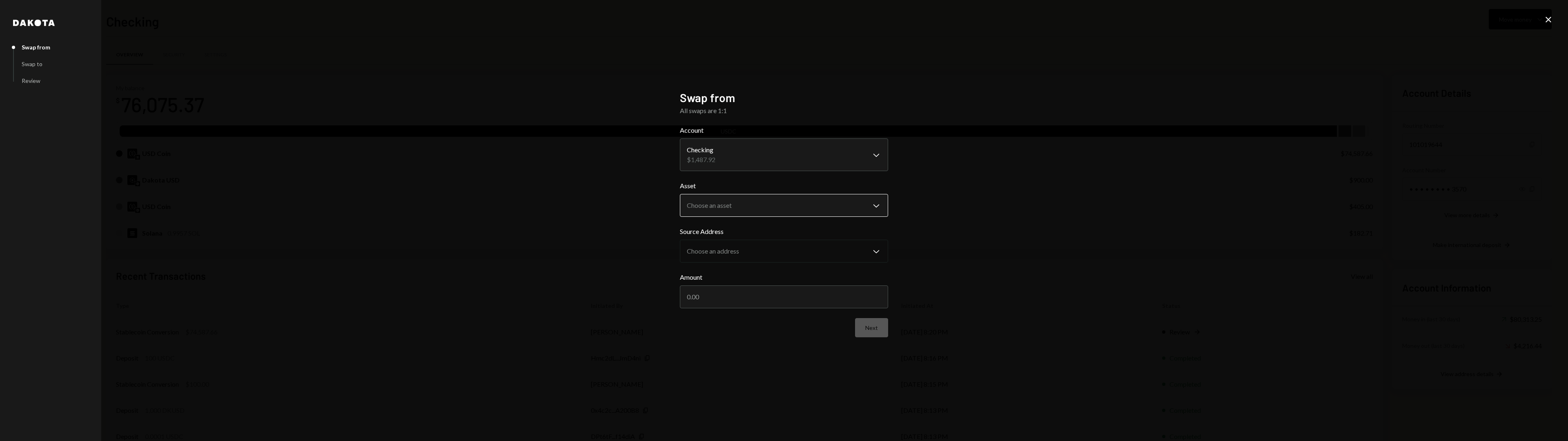 click on "V Vintara Ltd Caret Down Home Home Inbox Inbox Activities Transactions Accounts Accounts Caret Down Checking $76,075.37 Savings $0.00 Treasury $0.00 Cards $0.00 Dollar Rewards User Recipients Team Team Checking Move money Caret Down Overview Security Settings My balance $ 76,075.37 USDC USD Coin $74,587.66 Dakota USD $900.00 USD Coin $405.00 Solana 0.9957  SOL $182.71 Recent Transactions View all Type Initiated By Initiated At Status Stablecoin Conversion $74,587.66 Oliver Chalk 07/28/25 8:20 PM Review Right Arrow Deposit 100  USDC Hmc2dL...JmD4ni Copy 07/28/25 8:16 PM Completed Stablecoin Conversion $100.00 Oliver Chalk 07/28/25 8:15 PM Completed Deposit 1,000  DKUSD 0x4c2c...A200B8 Copy 07/28/25 8:13 PM Completed Deposit 0.0001  USDC DPt6tF...f14diA Copy 07/28/25 8:13 PM Completed Account Details Routing Number 101019644 Copy Account Number • • • • • • • •  3570 Show Copy View more details Right Arrow Make international deposit Right Arrow Account Information Money in (last 30 days) Dakota" at bounding box center (784, 220) 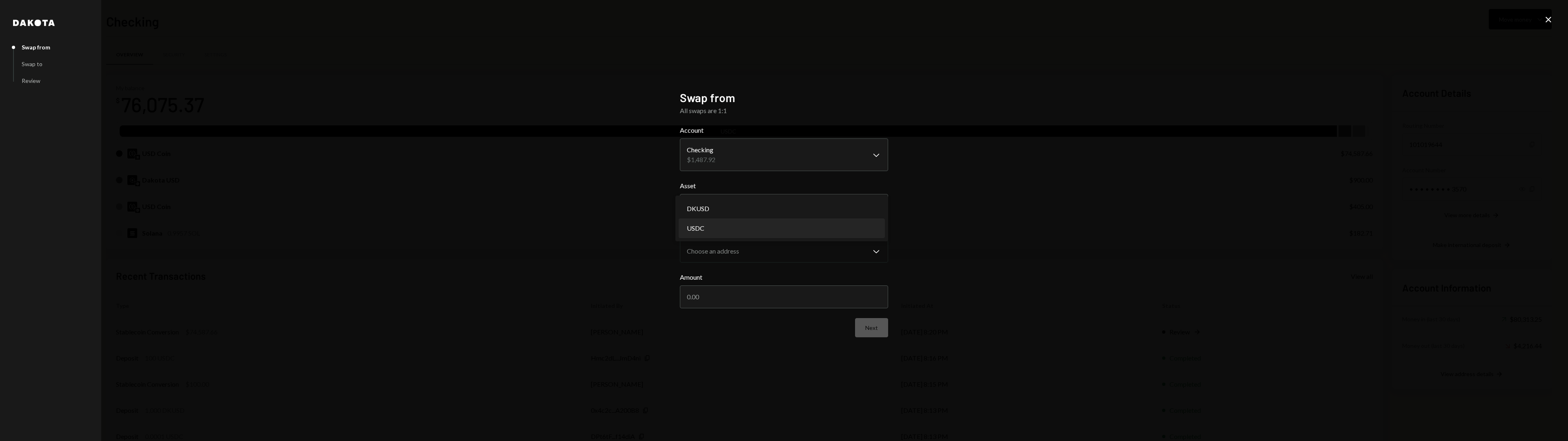select on "****" 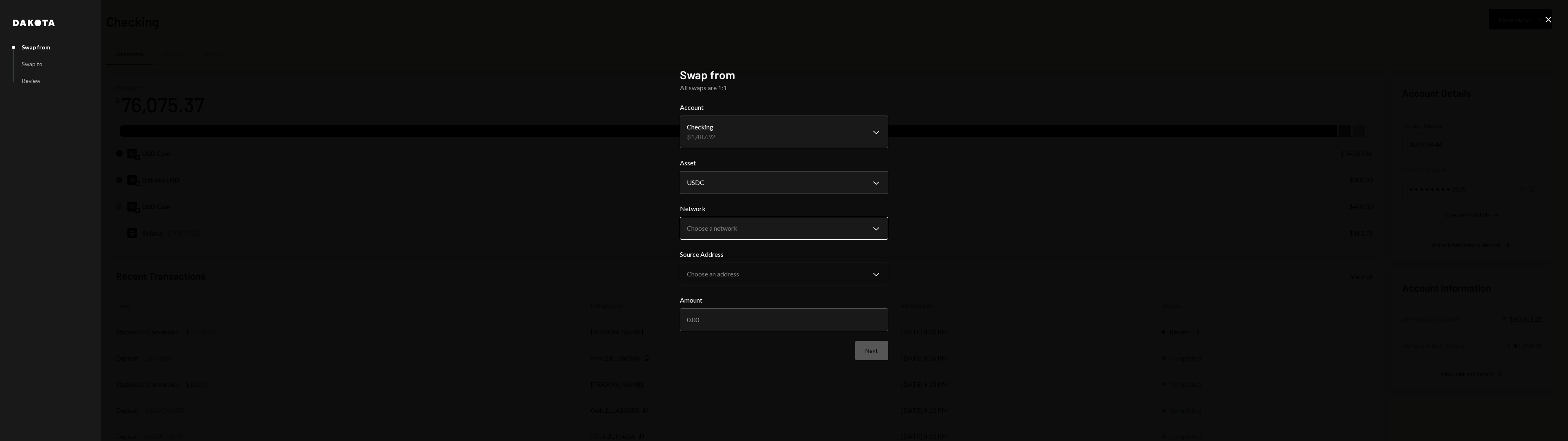click on "V Vintara Ltd Caret Down Home Home Inbox Inbox Activities Transactions Accounts Accounts Caret Down Checking $76,075.37 Savings $0.00 Treasury $0.00 Cards $0.00 Dollar Rewards User Recipients Team Team Checking Move money Caret Down Overview Security Settings My balance $ 76,075.37 USDC USD Coin $74,587.66 Dakota USD $900.00 USD Coin $405.00 Solana 0.9957  SOL $182.71 Recent Transactions View all Type Initiated By Initiated At Status Stablecoin Conversion $74,587.66 Oliver Chalk 07/28/25 8:20 PM Review Right Arrow Deposit 100  USDC Hmc2dL...JmD4ni Copy 07/28/25 8:16 PM Completed Stablecoin Conversion $100.00 Oliver Chalk 07/28/25 8:15 PM Completed Deposit 1,000  DKUSD 0x4c2c...A200B8 Copy 07/28/25 8:13 PM Completed Deposit 0.0001  USDC DPt6tF...f14diA Copy 07/28/25 8:13 PM Completed Account Details Routing Number 101019644 Copy Account Number • • • • • • • •  3570 Show Copy View more details Right Arrow Make international deposit Right Arrow Account Information Money in (last 30 days) Dakota" at bounding box center [784, 220] 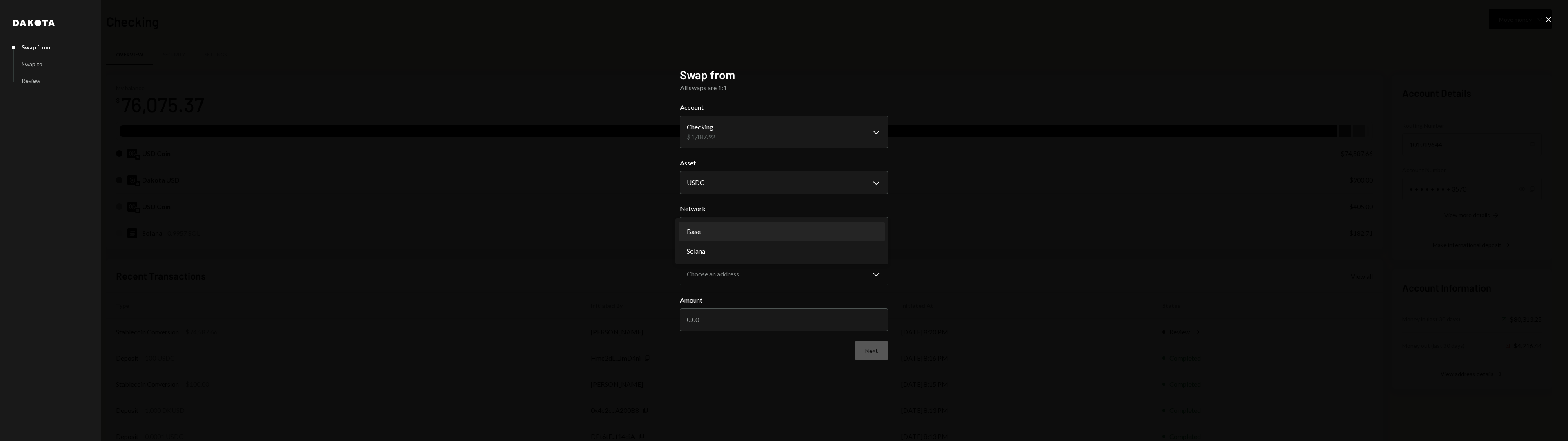 select on "**********" 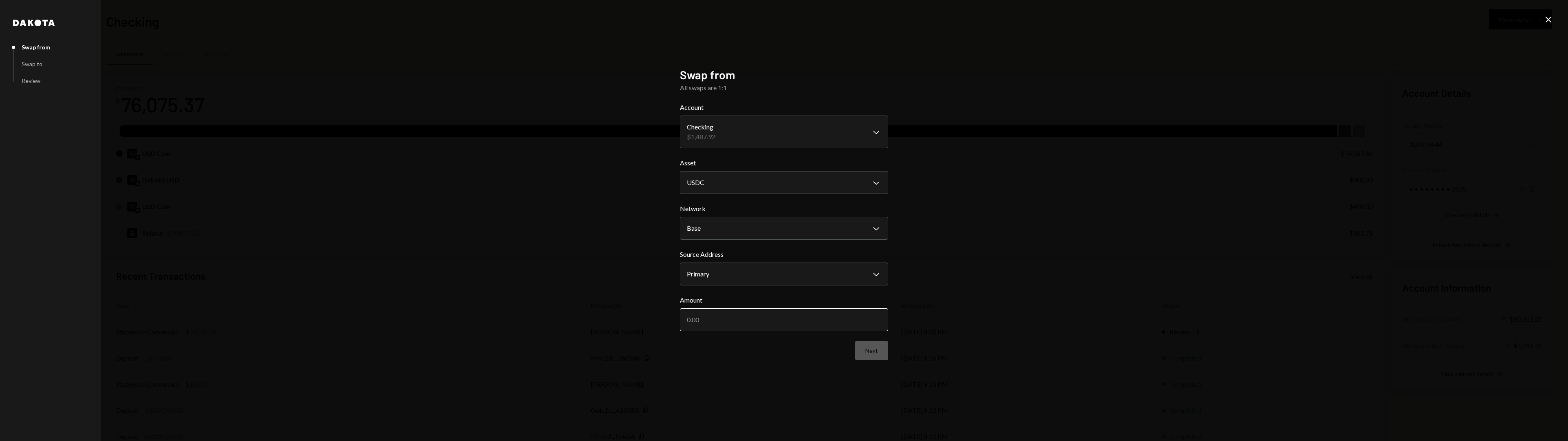 click on "Amount" at bounding box center (784, 320) 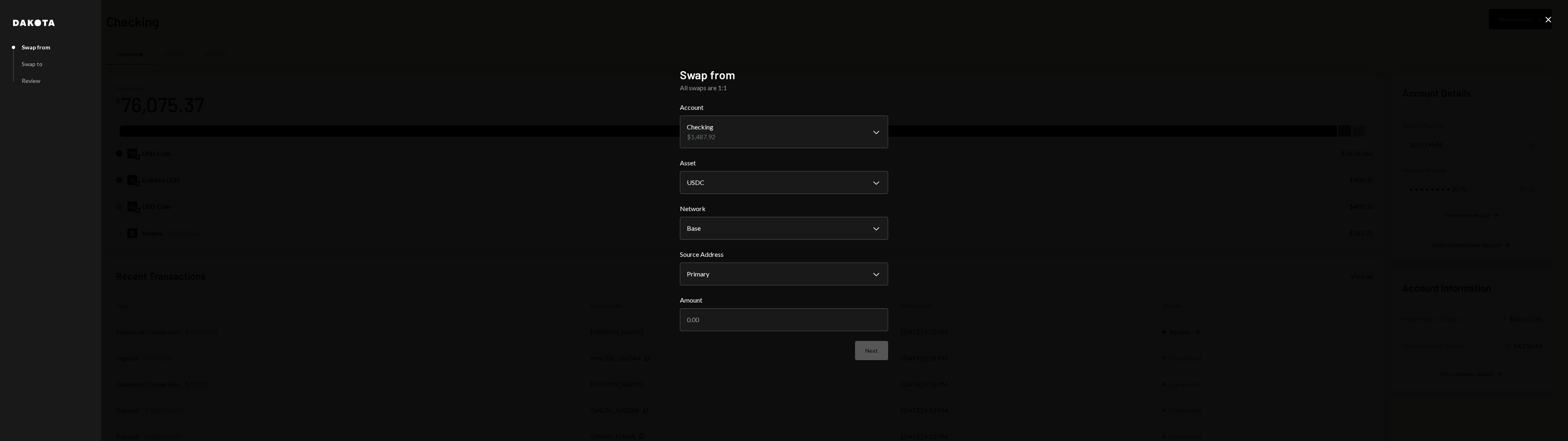 paste on "405.00" 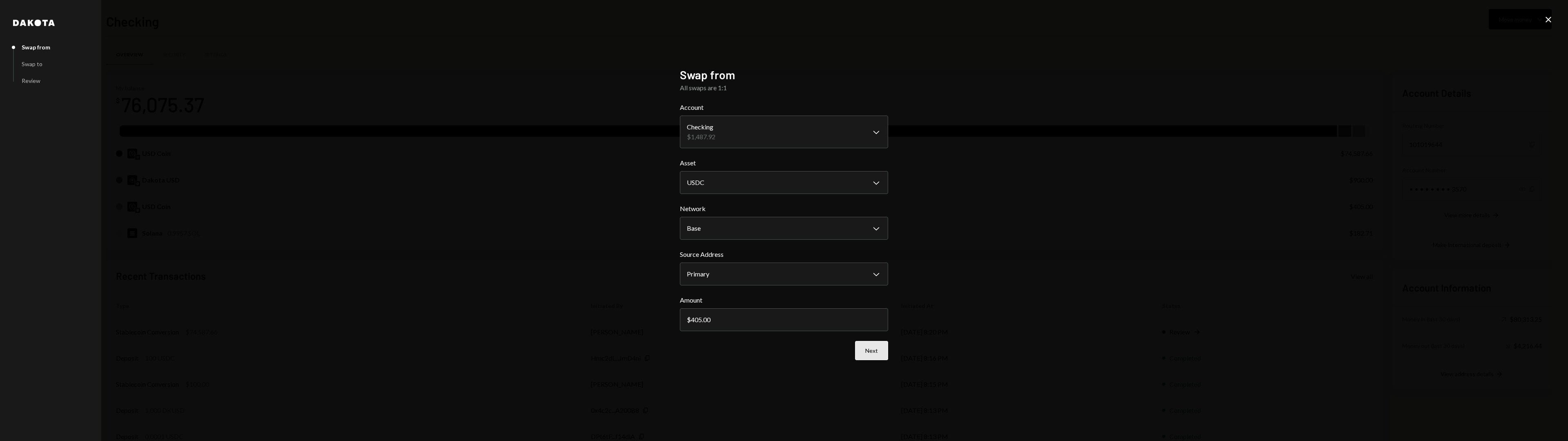 type on "405.00" 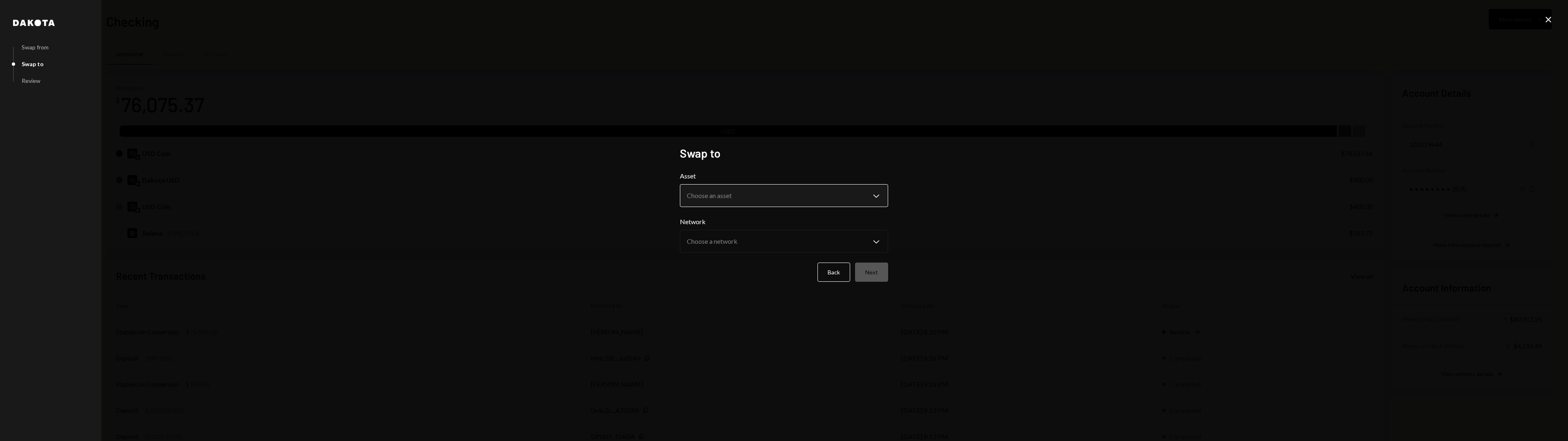 click on "V Vintara Ltd Caret Down Home Home Inbox Inbox Activities Transactions Accounts Accounts Caret Down Checking $76,075.37 Savings $0.00 Treasury $0.00 Cards $0.00 Dollar Rewards User Recipients Team Team Checking Move money Caret Down Overview Security Settings My balance $ 76,075.37 USDC USD Coin $74,587.66 Dakota USD $900.00 USD Coin $405.00 Solana 0.9957  SOL $182.71 Recent Transactions View all Type Initiated By Initiated At Status Stablecoin Conversion $74,587.66 Oliver Chalk 07/28/25 8:20 PM Review Right Arrow Deposit 100  USDC Hmc2dL...JmD4ni Copy 07/28/25 8:16 PM Completed Stablecoin Conversion $100.00 Oliver Chalk 07/28/25 8:15 PM Completed Deposit 1,000  DKUSD 0x4c2c...A200B8 Copy 07/28/25 8:13 PM Completed Deposit 0.0001  USDC DPt6tF...f14diA Copy 07/28/25 8:13 PM Completed Account Details Routing Number 101019644 Copy Account Number • • • • • • • •  3570 Show Copy View more details Right Arrow Make international deposit Right Arrow Account Information Money in (last 30 days) Dakota" at bounding box center [784, 220] 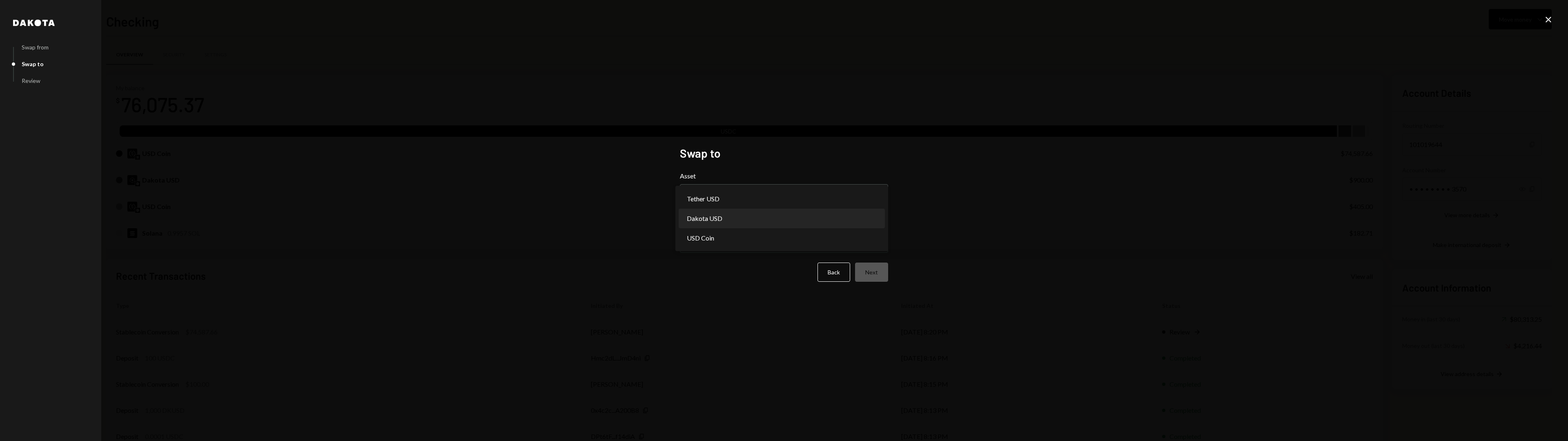 select on "*****" 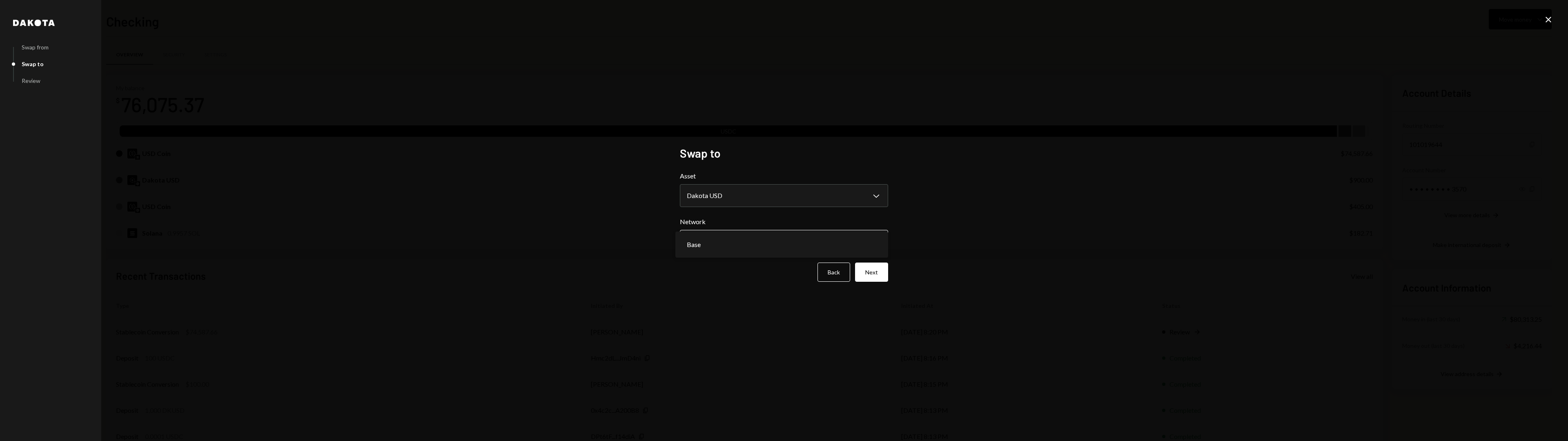 click on "V Vintara Ltd Caret Down Home Home Inbox Inbox Activities Transactions Accounts Accounts Caret Down Checking $76,075.37 Savings $0.00 Treasury $0.00 Cards $0.00 Dollar Rewards User Recipients Team Team Checking Move money Caret Down Overview Security Settings My balance $ 76,075.37 USDC USD Coin $74,587.66 Dakota USD $900.00 USD Coin $405.00 Solana 0.9957  SOL $182.71 Recent Transactions View all Type Initiated By Initiated At Status Stablecoin Conversion $74,587.66 Oliver Chalk 07/28/25 8:20 PM Review Right Arrow Deposit 100  USDC Hmc2dL...JmD4ni Copy 07/28/25 8:16 PM Completed Stablecoin Conversion $100.00 Oliver Chalk 07/28/25 8:15 PM Completed Deposit 1,000  DKUSD 0x4c2c...A200B8 Copy 07/28/25 8:13 PM Completed Deposit 0.0001  USDC DPt6tF...f14diA Copy 07/28/25 8:13 PM Completed Account Details Routing Number 101019644 Copy Account Number • • • • • • • •  3570 Show Copy View more details Right Arrow Make international deposit Right Arrow Account Information Money in (last 30 days) Dakota" at bounding box center (784, 220) 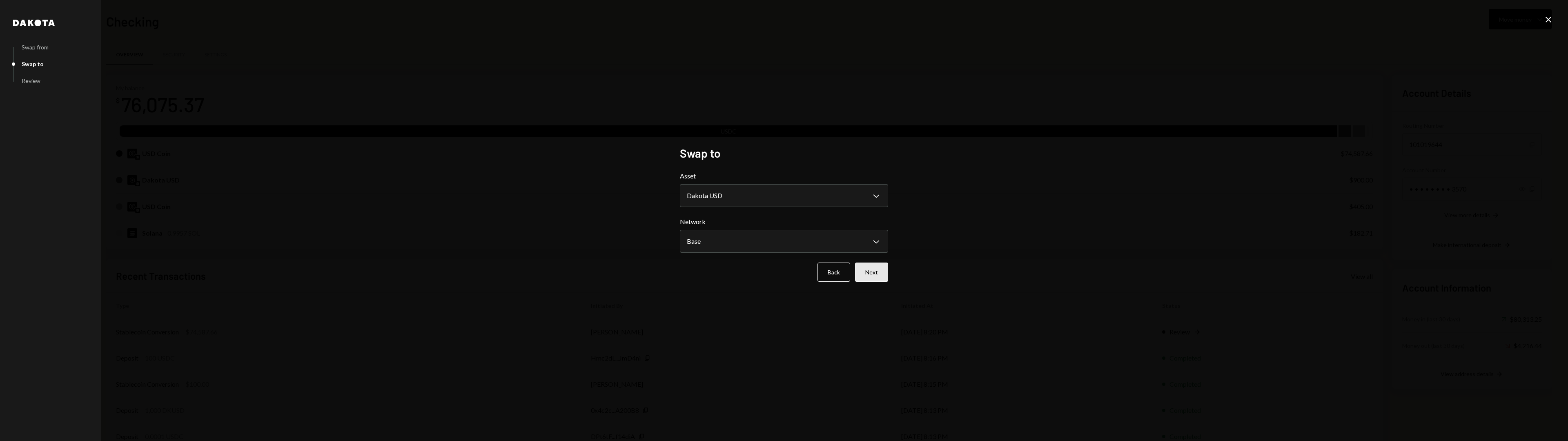 click on "Next" at bounding box center (871, 272) 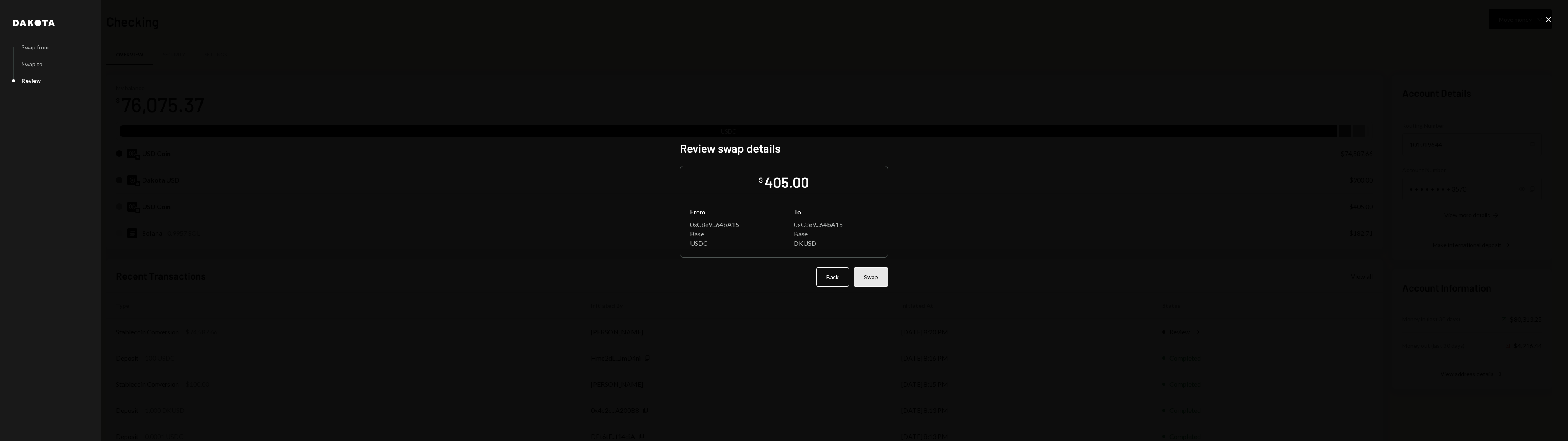 click on "Swap" at bounding box center [871, 277] 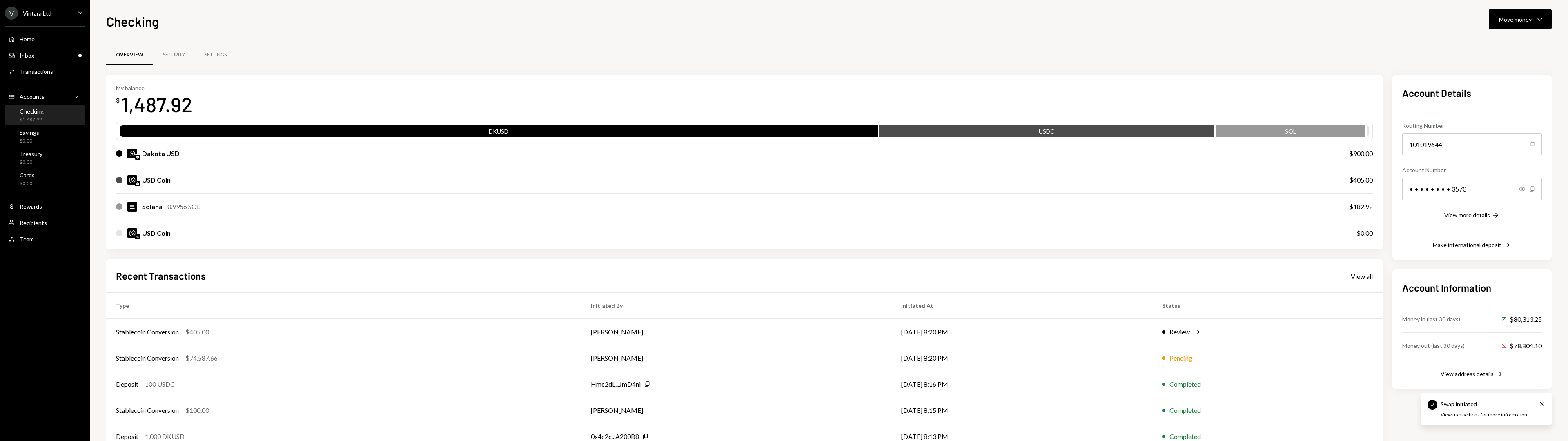 click on "USD Coin $0.00" at bounding box center (744, 233) 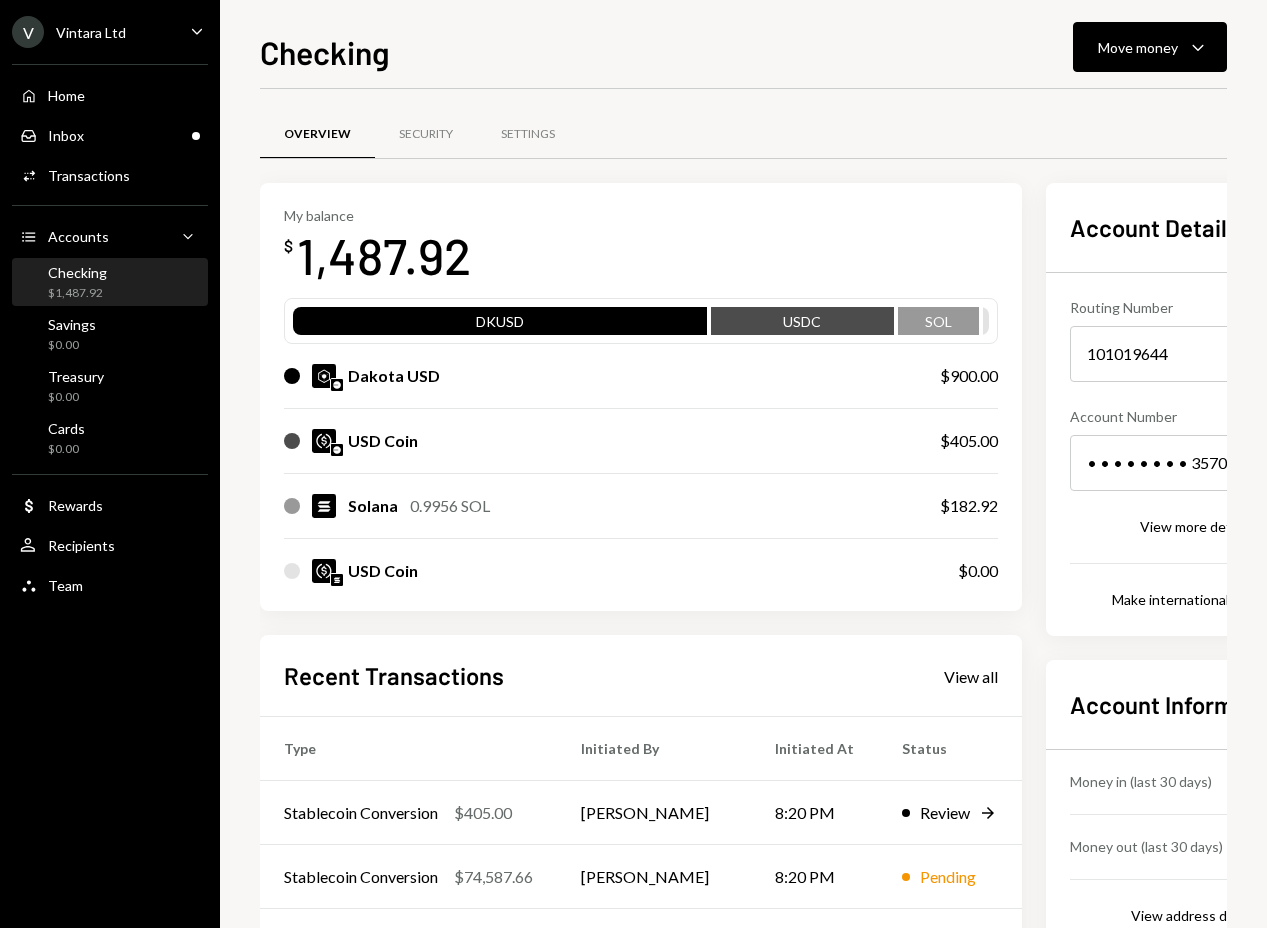 click on "My balance $ 1,487.92" at bounding box center (641, 247) 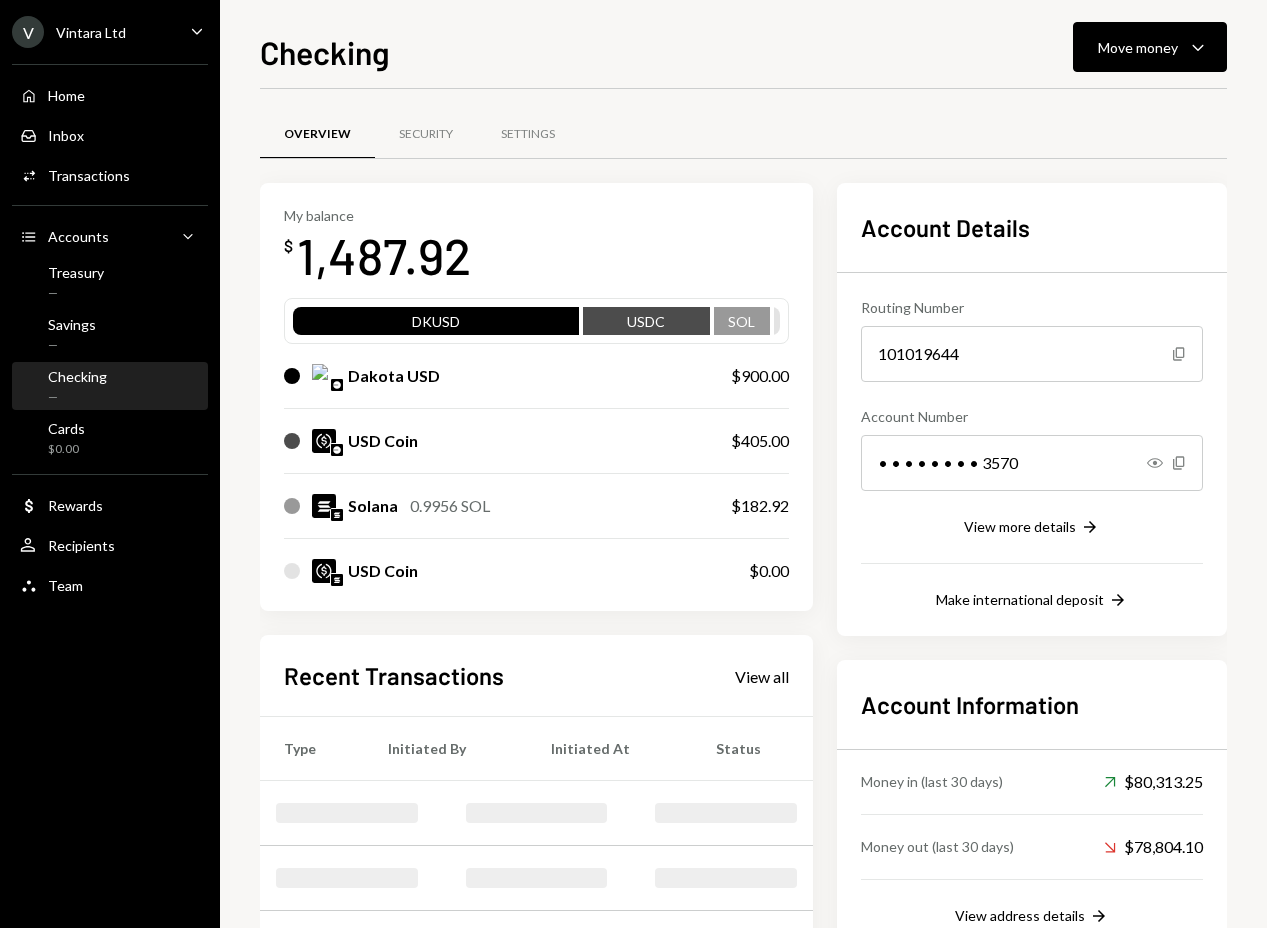 scroll, scrollTop: 0, scrollLeft: 0, axis: both 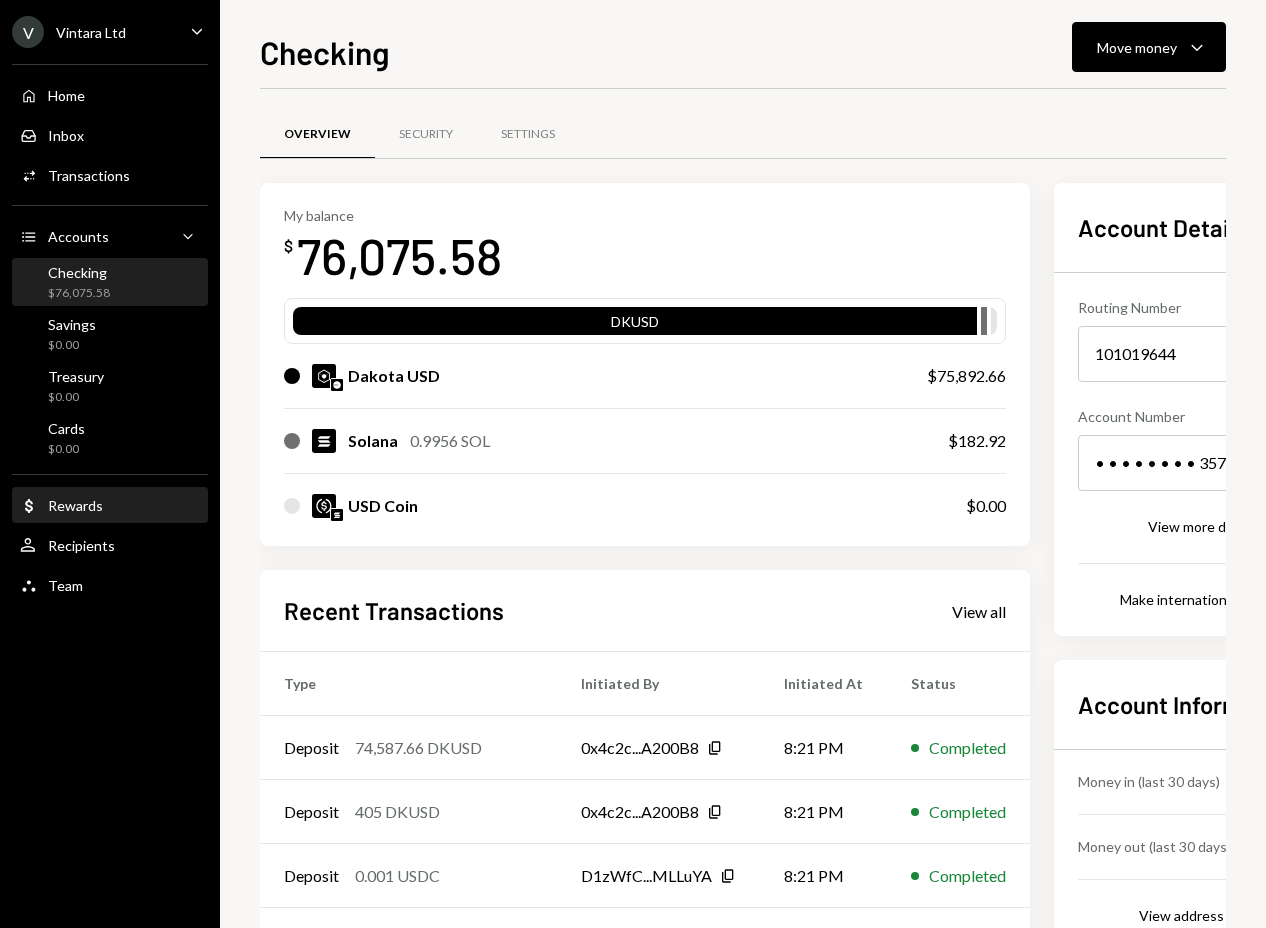 click on "Rewards" at bounding box center [75, 505] 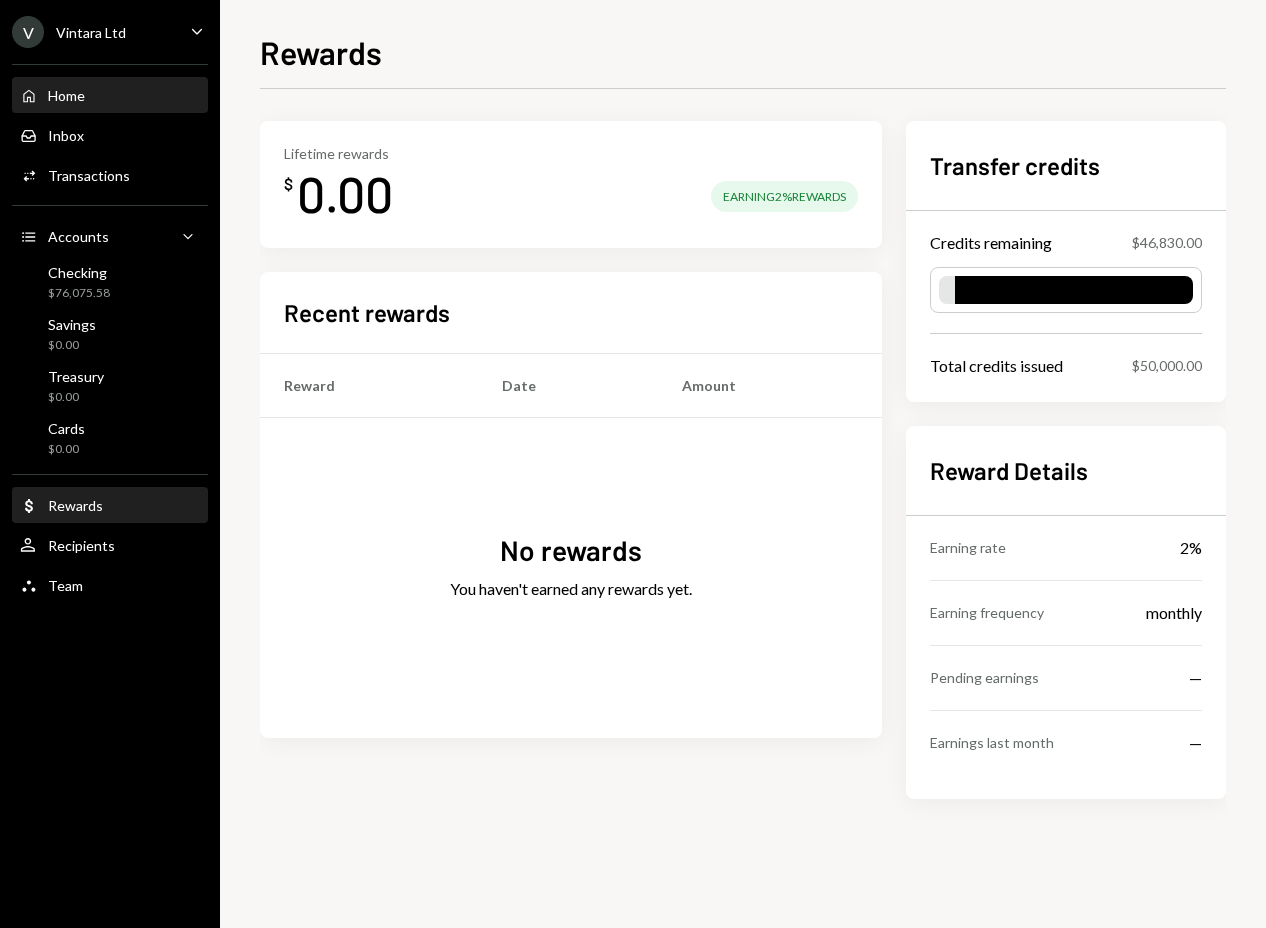 click on "Home Home" at bounding box center (52, 96) 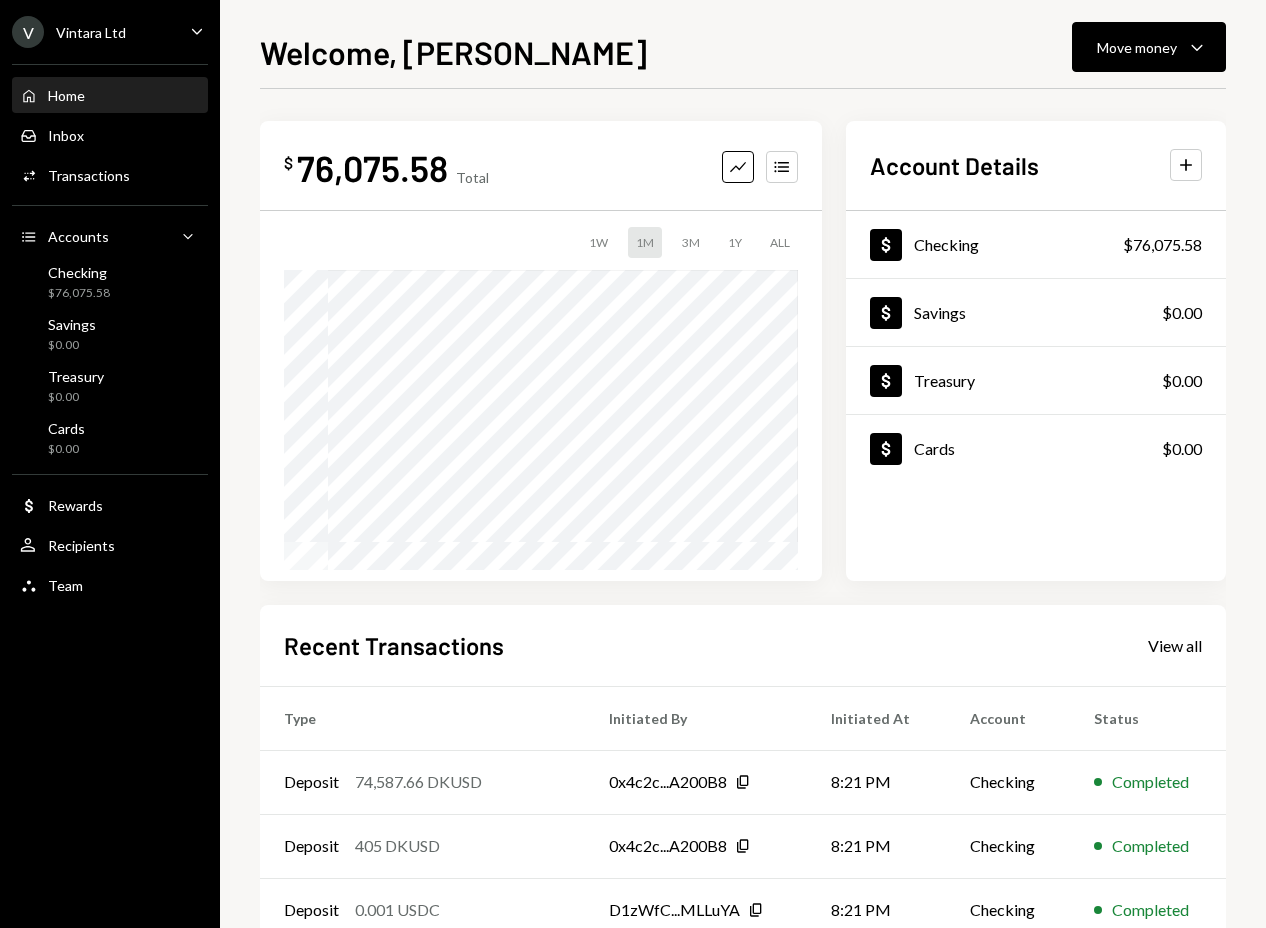 click on "Vintara Ltd" at bounding box center (91, 32) 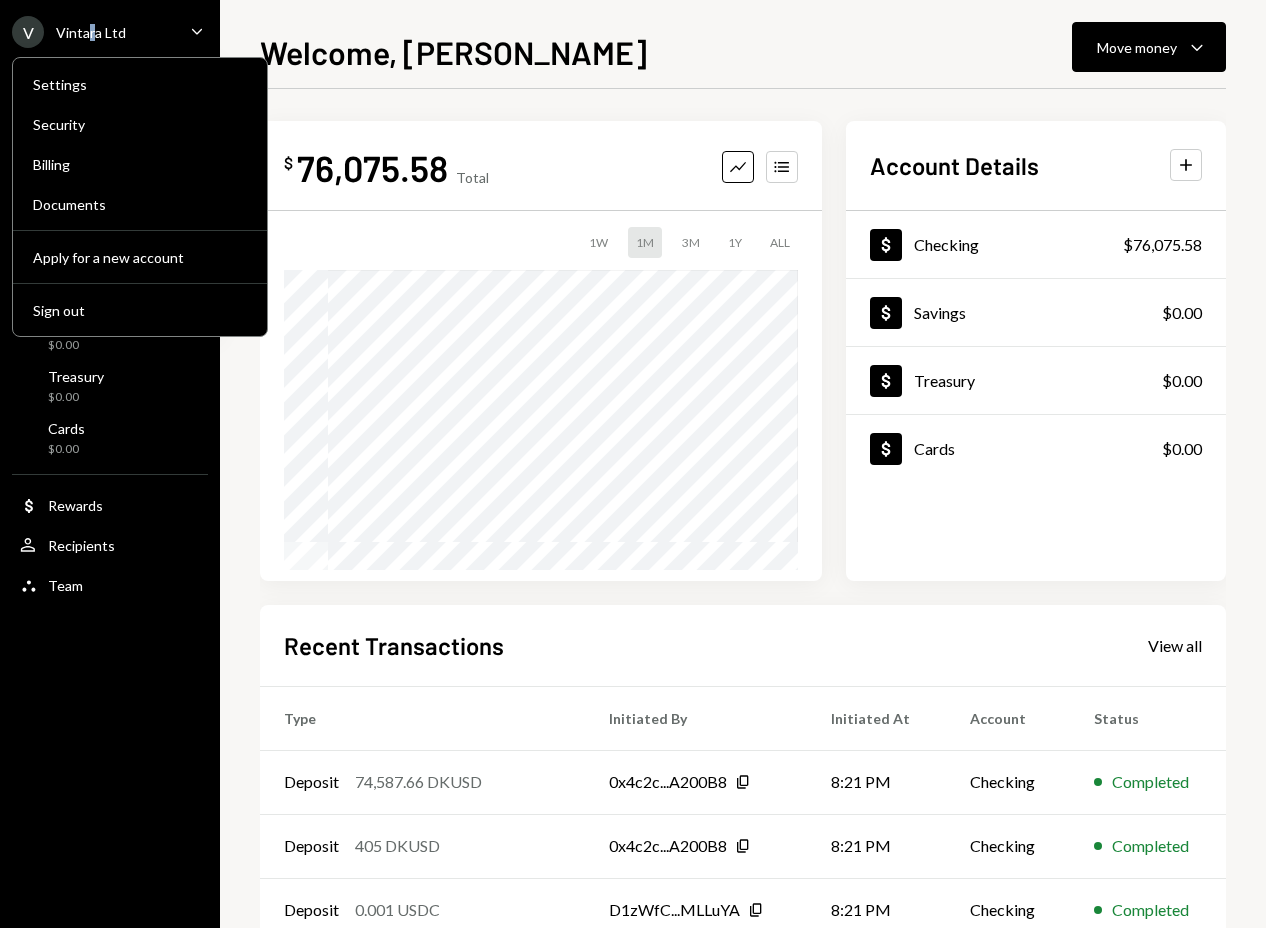 click on "Vintara Ltd" at bounding box center (91, 32) 